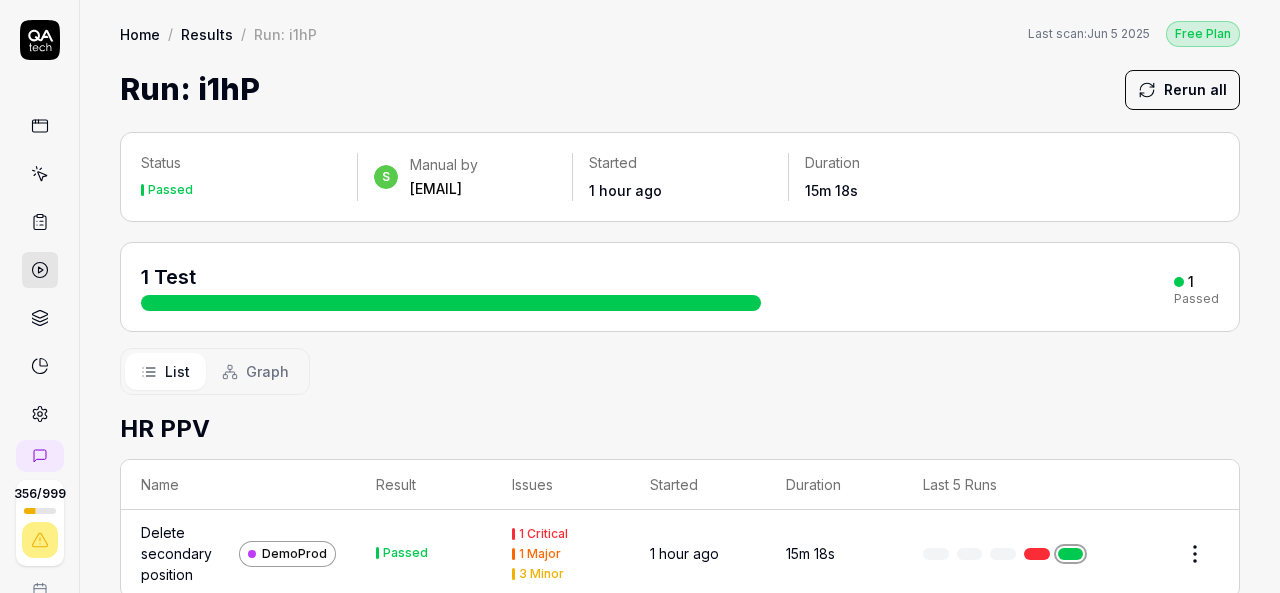 scroll, scrollTop: 0, scrollLeft: 0, axis: both 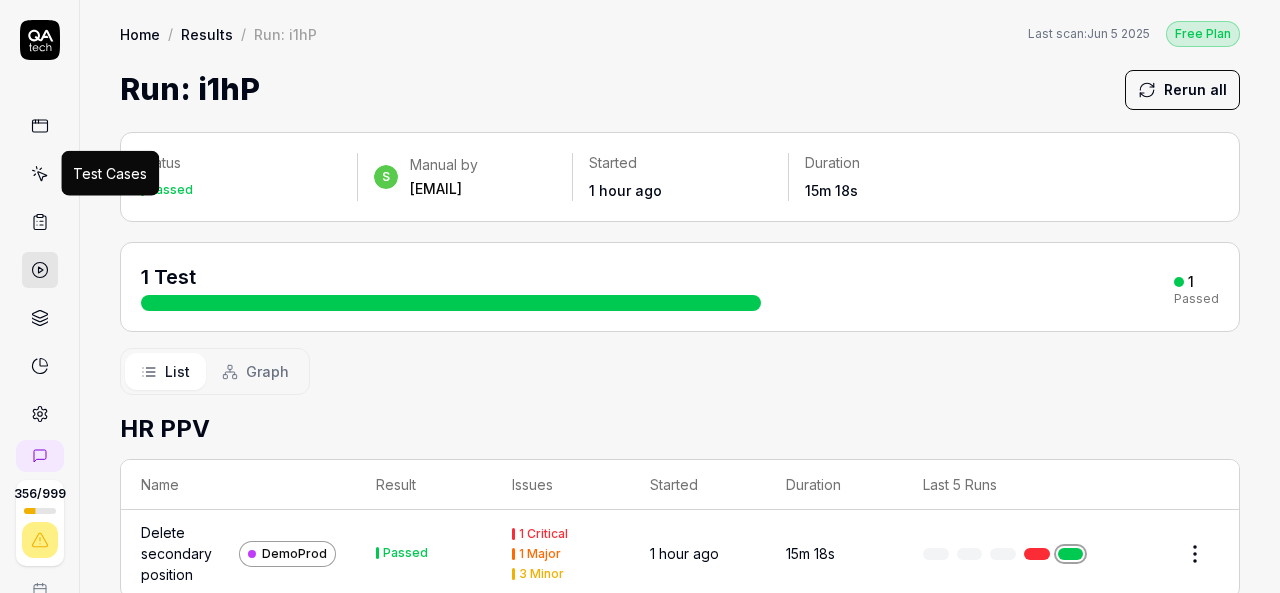 click at bounding box center (40, 174) 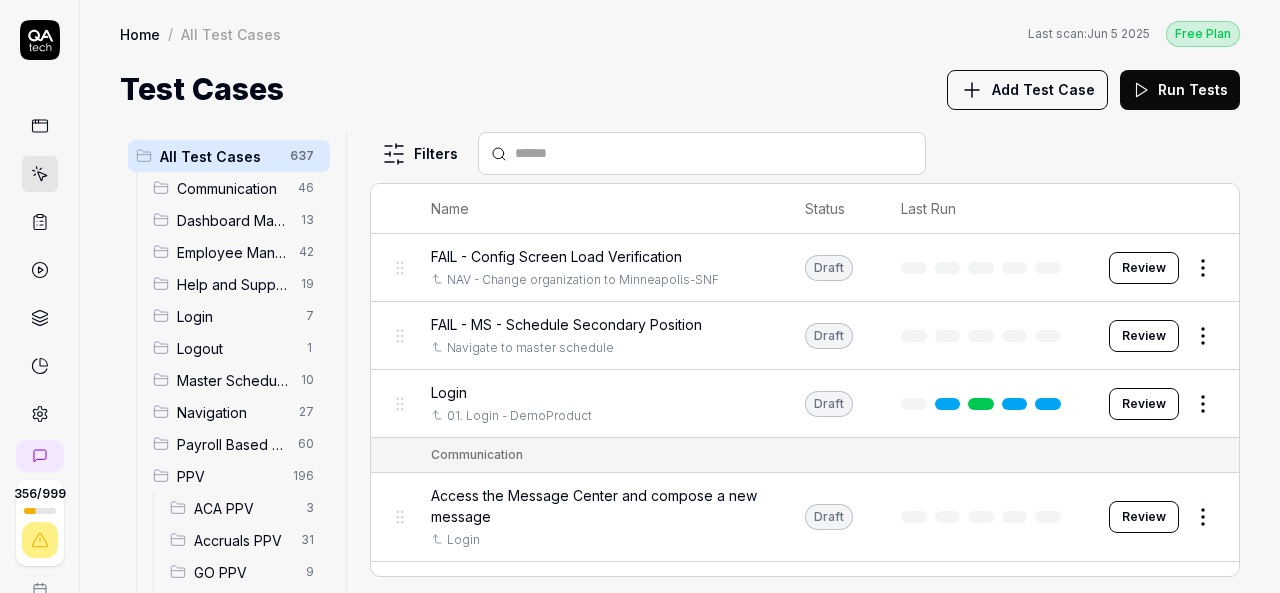 scroll, scrollTop: 300, scrollLeft: 0, axis: vertical 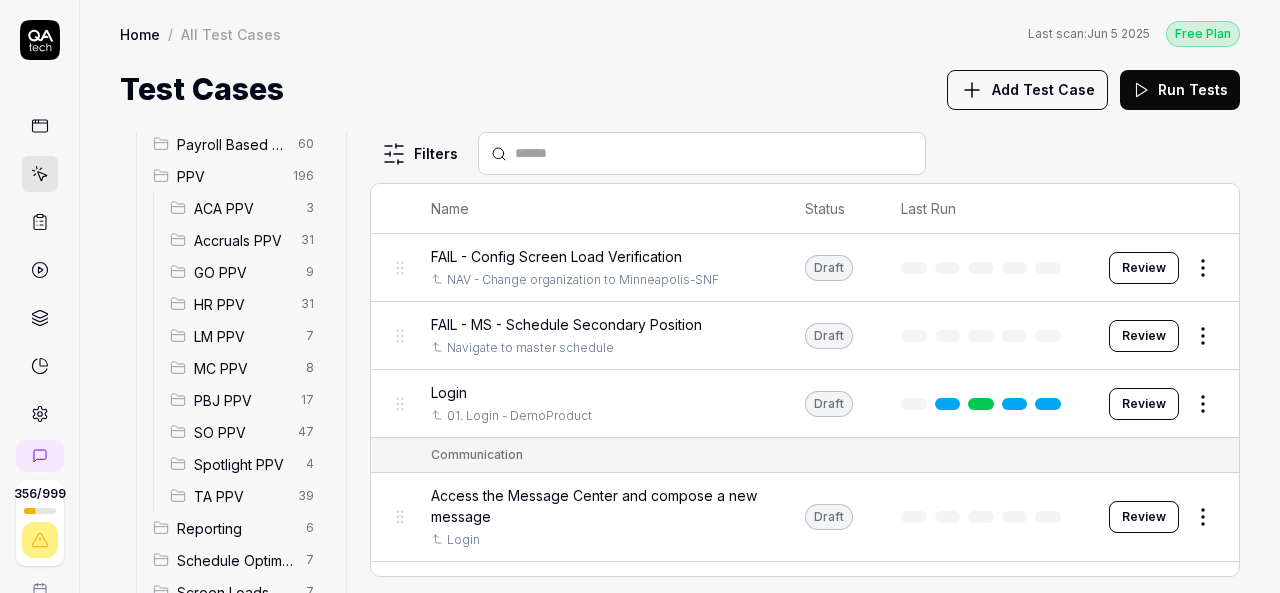 click on "HR PPV" at bounding box center (241, 304) 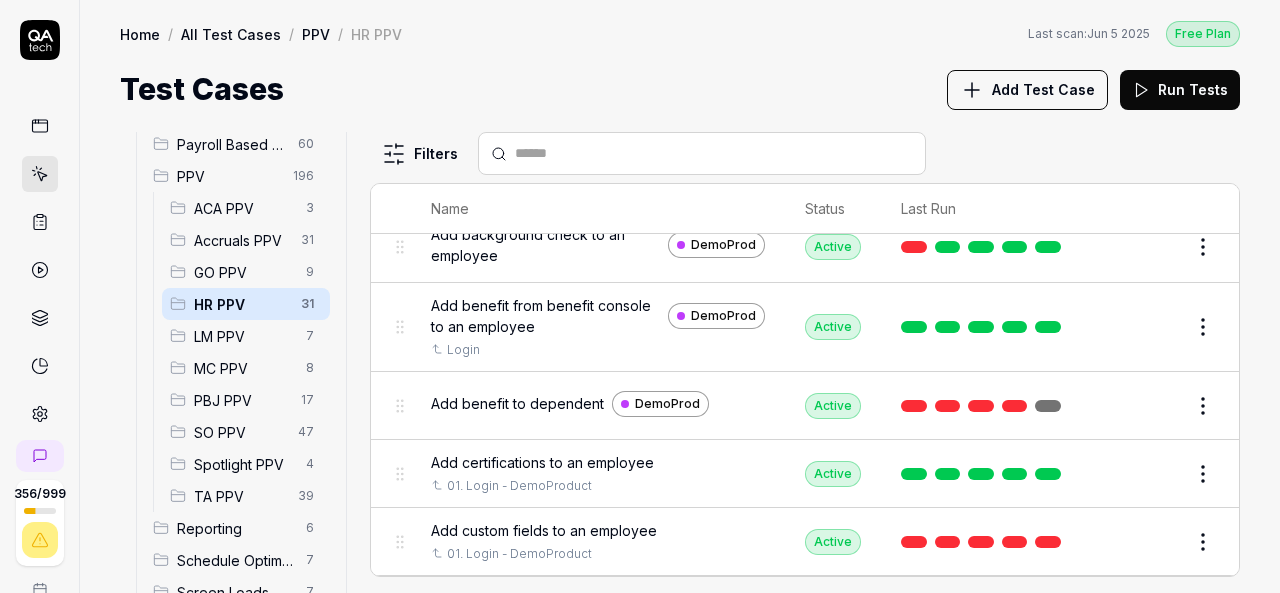 scroll, scrollTop: 100, scrollLeft: 0, axis: vertical 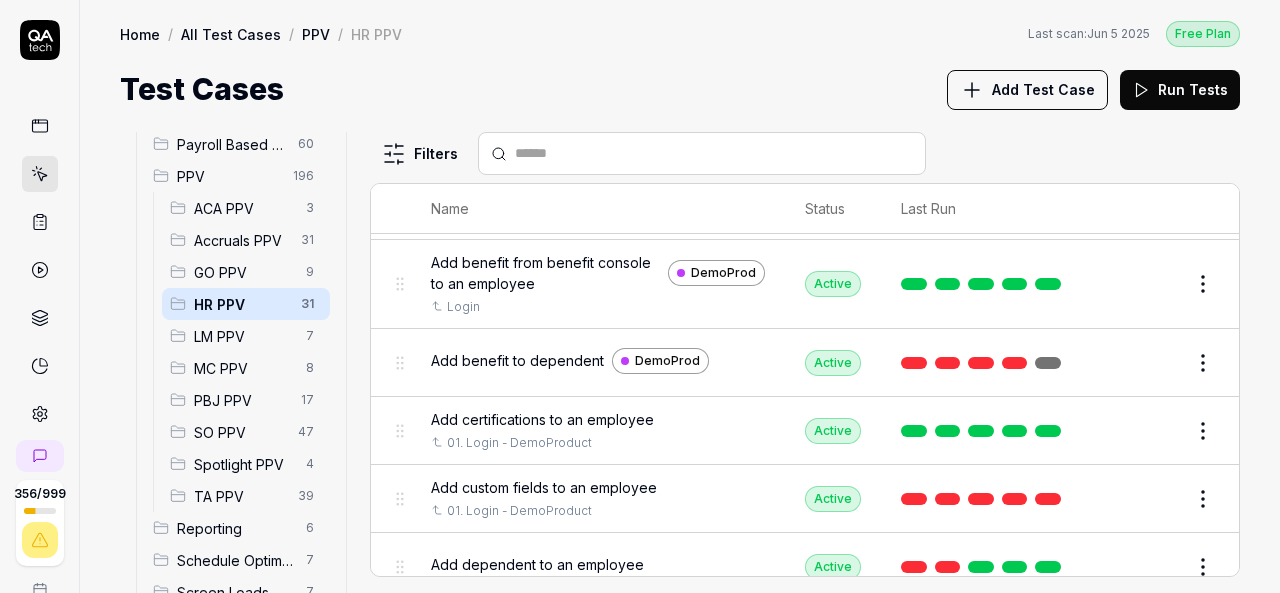 click on "Add benefit to dependent" at bounding box center (517, 360) 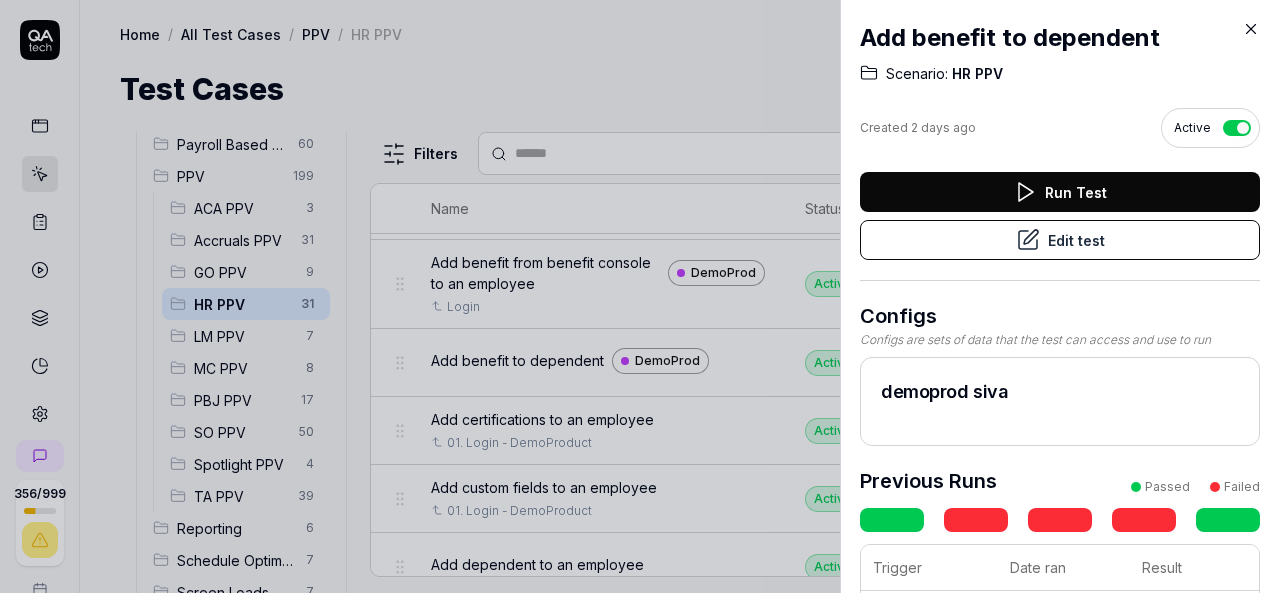 click on "Edit test" at bounding box center [1060, 240] 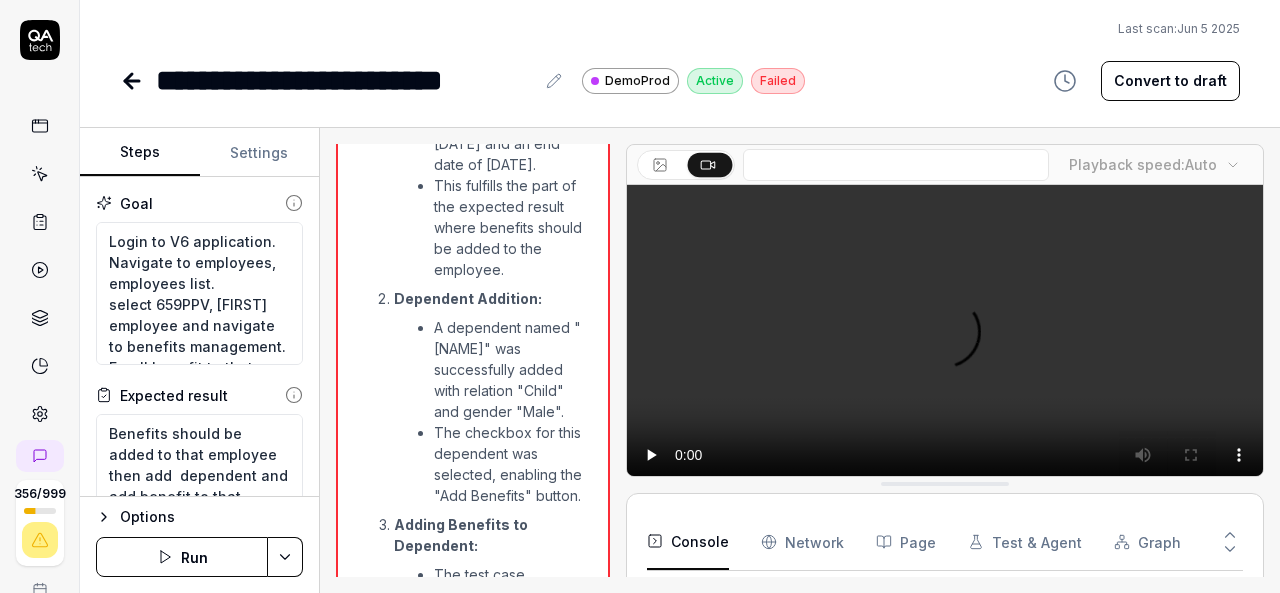 scroll, scrollTop: 3218, scrollLeft: 0, axis: vertical 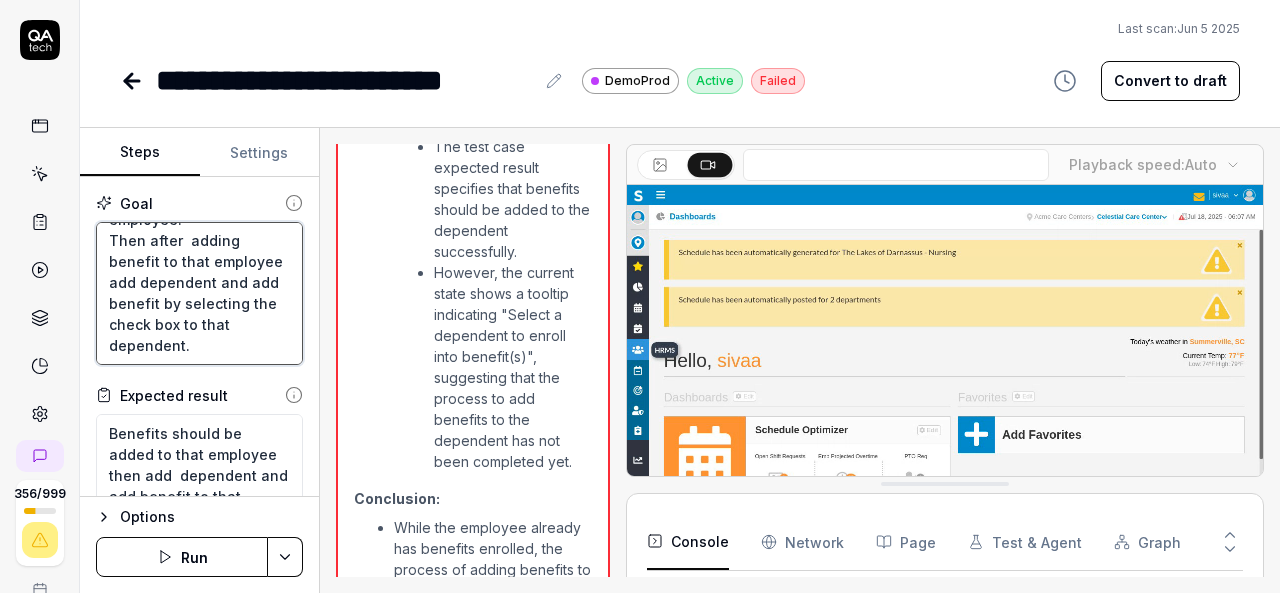 click on "Login to V6 application.
Navigate to employees, employees list.
select 659PPV, [FIRST] employee and navigate to benefits management.
Enroll benefit to that employee.
Then after  adding benefit to that employee add dependent and add benefit by selecting the check box to that dependent." at bounding box center (199, 293) 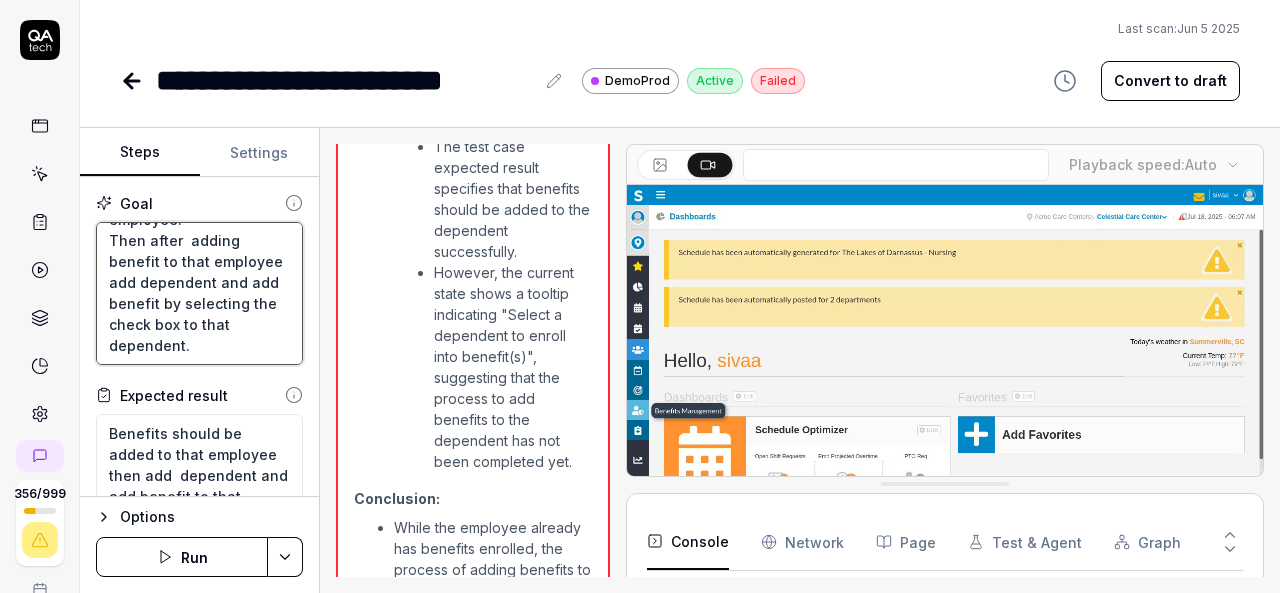 type on "*" 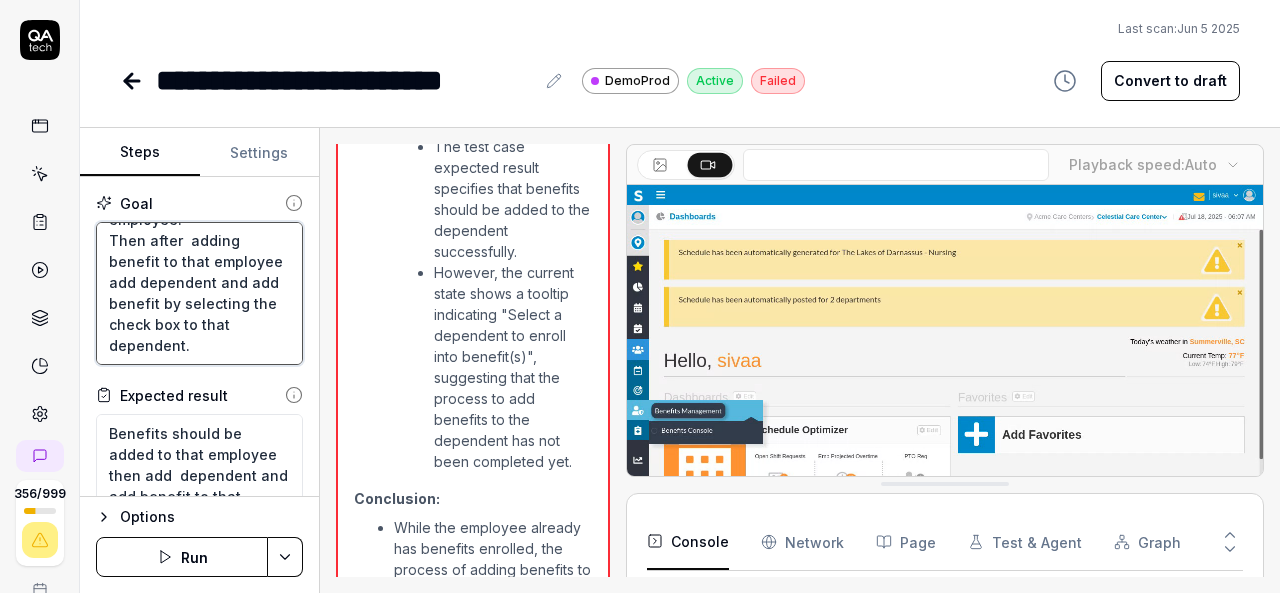 type on "Login to V6 application.
Navigate to employees, employees list.
select 659PPV, [LAST] employee and navigate to benefits management.
Enroll benefit to that employee.
Then after  adding benefit to that employee. add dependent and add benefit by selecting the check box to that dependent." 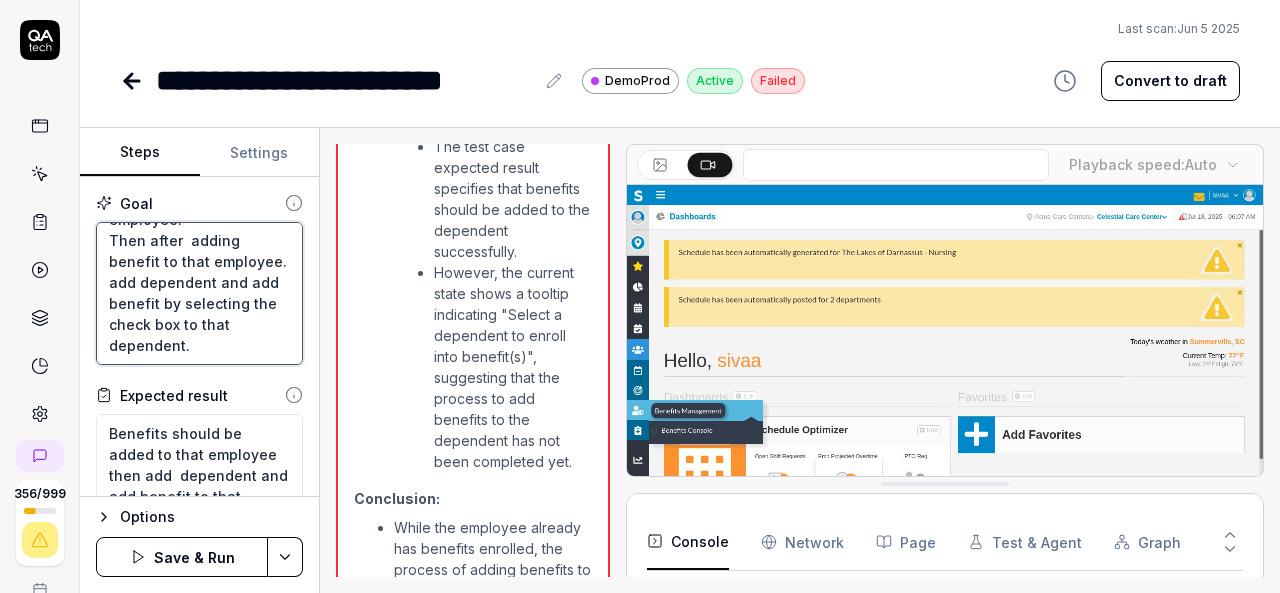 type on "*" 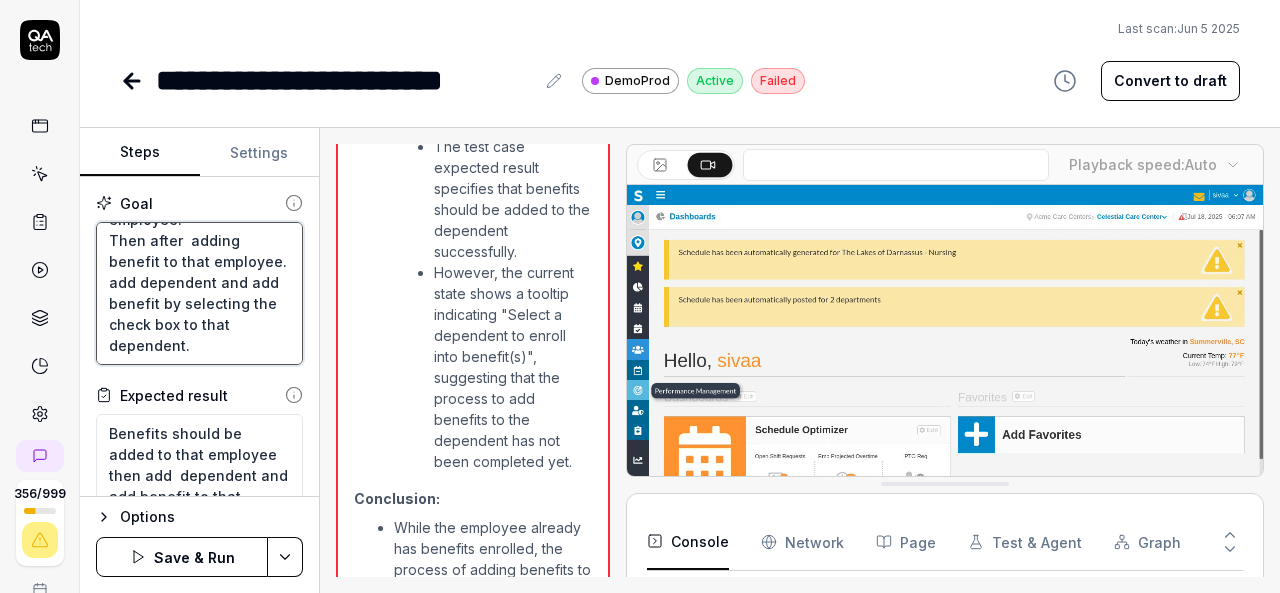 type on "Login to V6 application.
Navigate to employees, employees list.
select 659PPV, [FIRST] [LAST] employee and navigate to benefits management.
Enroll benefit to that employee.
Then after  adding benefit to that employee.
add dependent and add benefit by selecting the check box to that dependent." 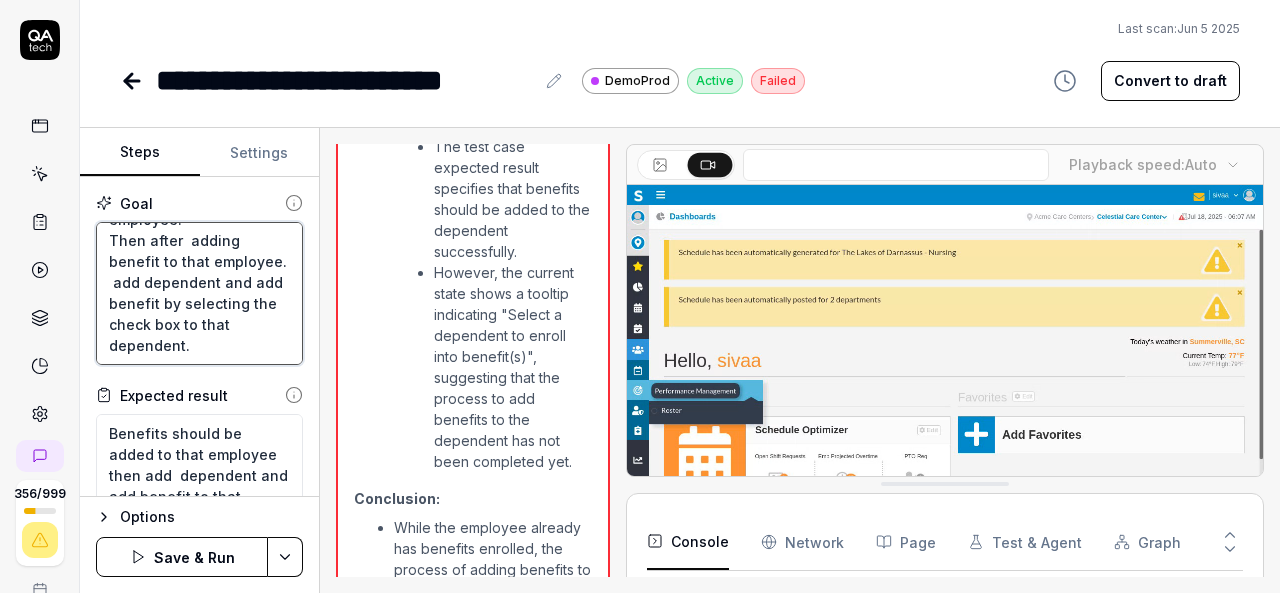 type on "*" 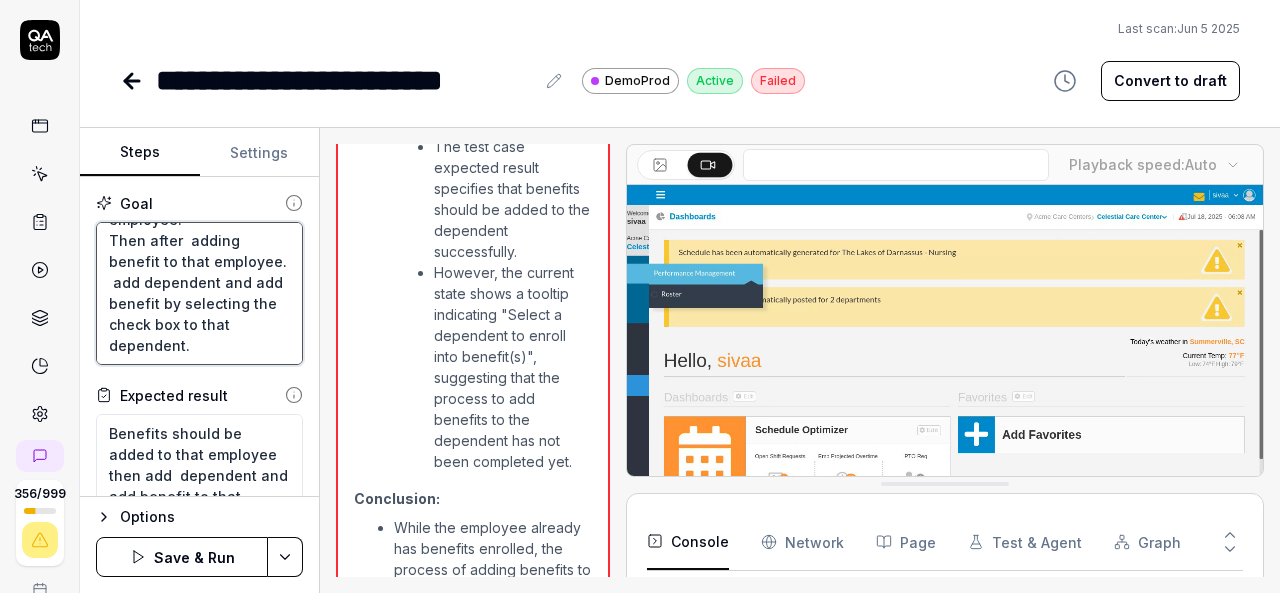 type on "Login to V6 application.
Navigate to employees, employees list.
select 659PPV, [FIRST] [LAST] employee and navigate to benefits management.
Enroll benefit to that employee.
Then after  adding benefit to that employee.
add dependent and add benefit by selecting the check box to that dependent." 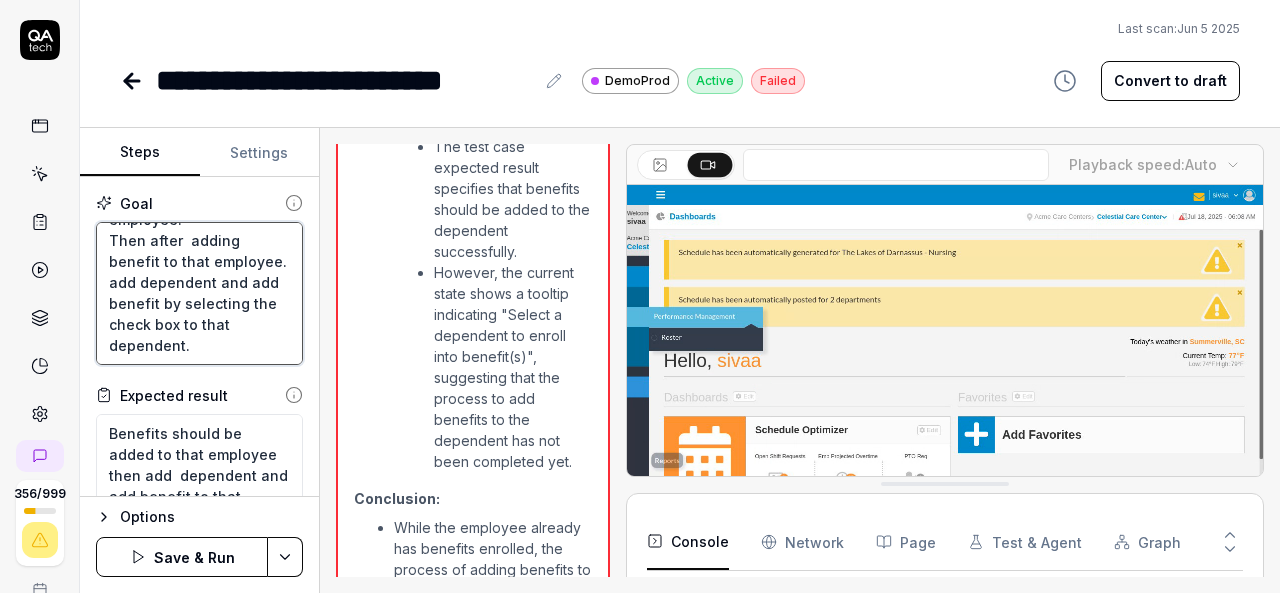 type on "*" 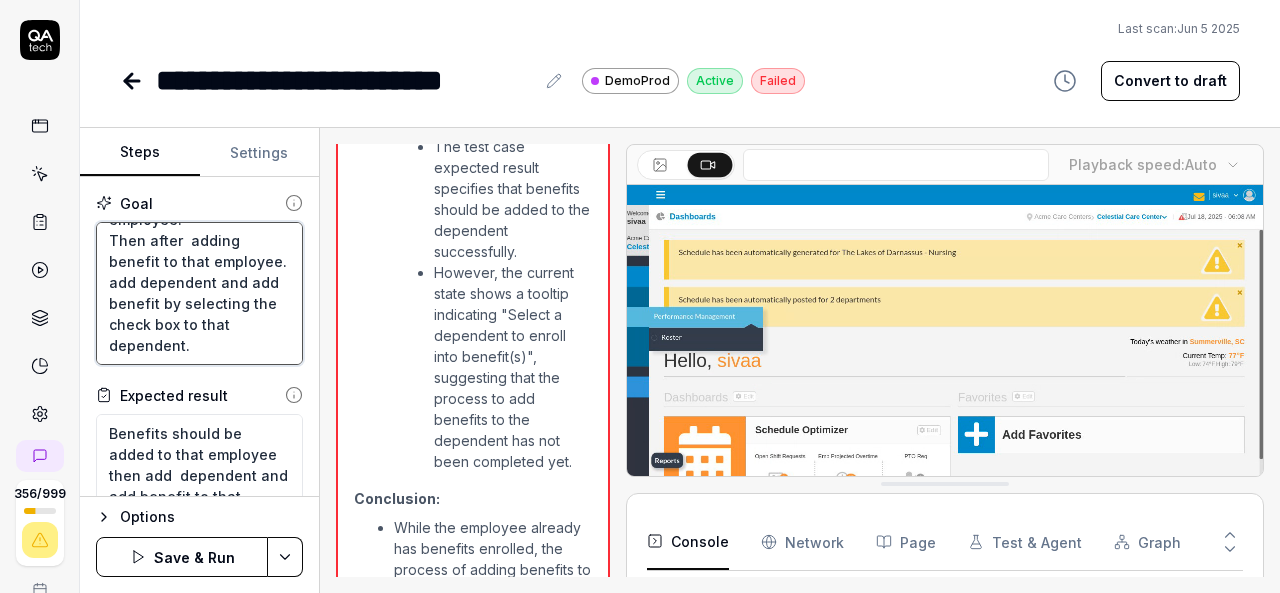 type on "Login to V6 application.
Navigate to employees, employees list.
select 659PPV, [FIRST] employee and navigate to benefits management.
Enroll benefit to that employee.
Then after  adding benefit to that employee.
dd dependent and add benefit by selecting the check box to that dependent." 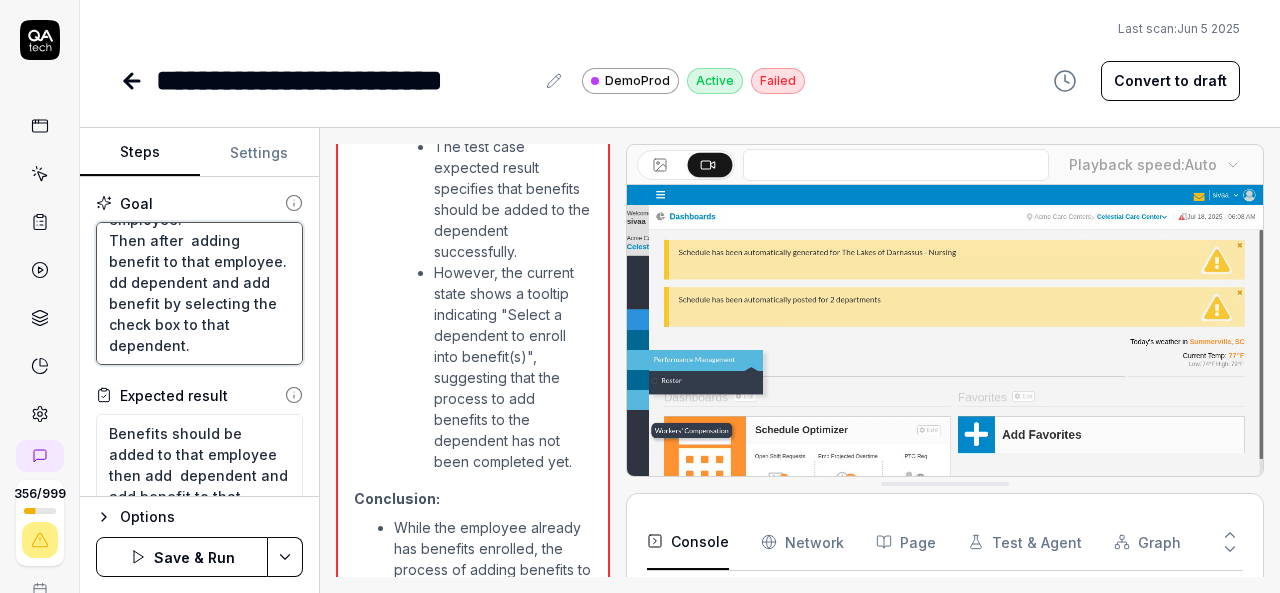 type on "*" 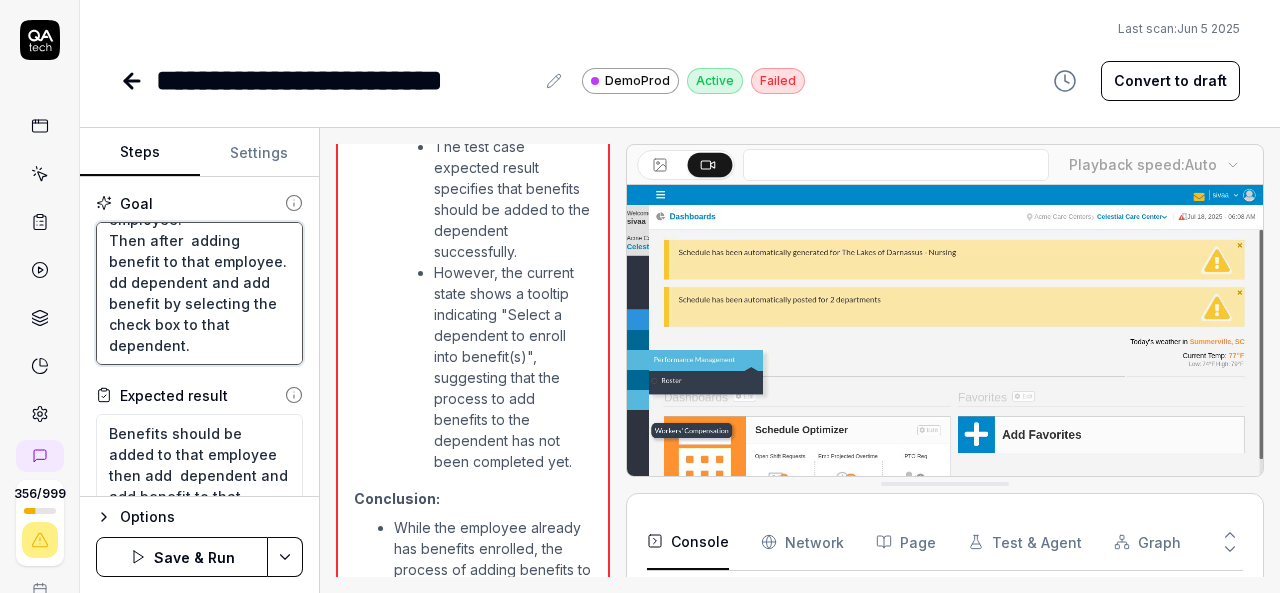 type on "Login to V6 application.
Navigate to employees, employees list.
select 659PPV, [PERSON] employee and navigate to benefits management.
Enroll benefit to that employee.
Then after  adding benefit to that employee.
Add dependent and add benefit by selecting the check box to that dependent." 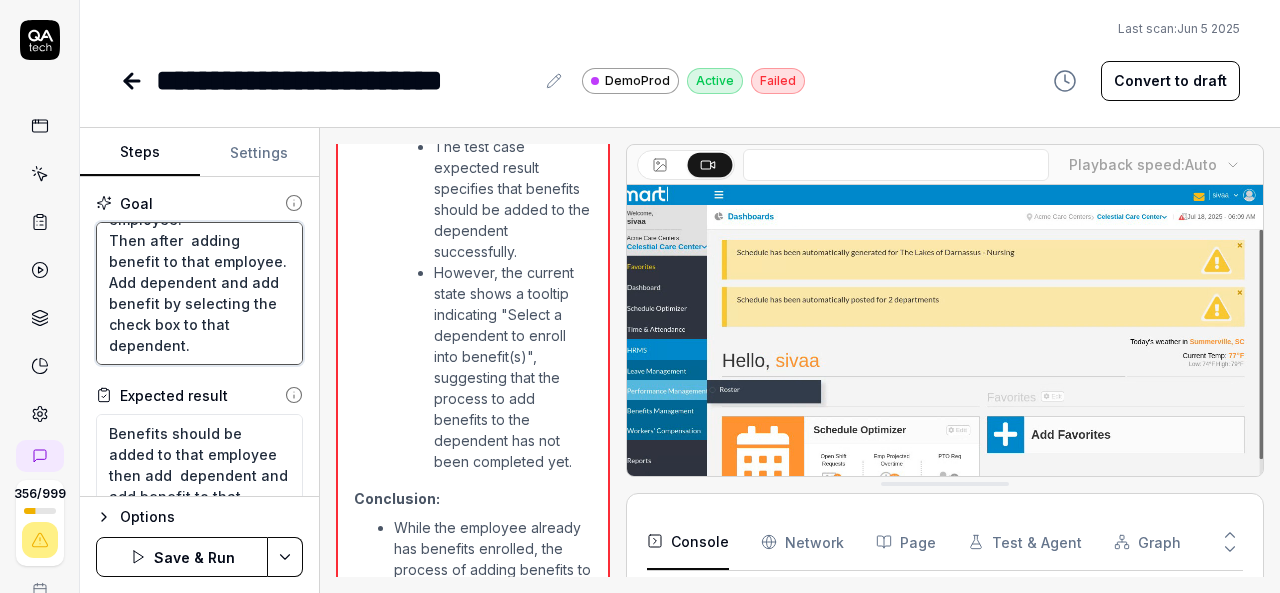 click on "Login to V6 application.
Navigate to employees, employees list.
select 659PPV, [PERSON] employee and navigate to benefits management.
Enroll benefit to that employee.
Then after  adding benefit to that employee.
Add dependent and add benefit by selecting the check box to that dependent." at bounding box center [199, 293] 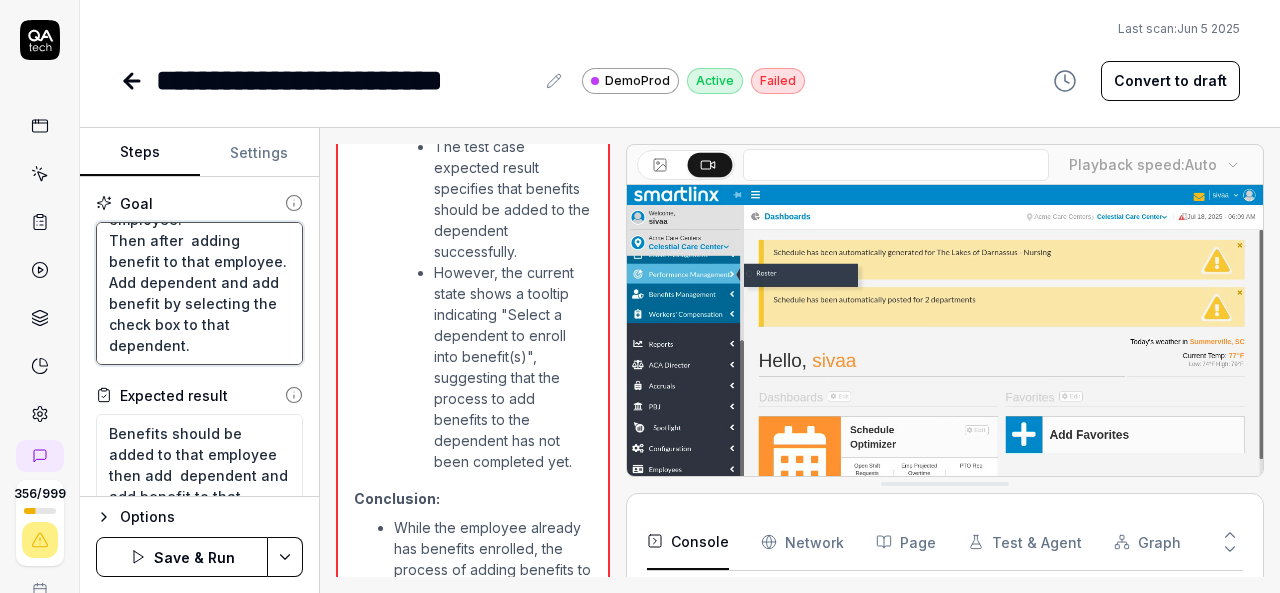 type on "*" 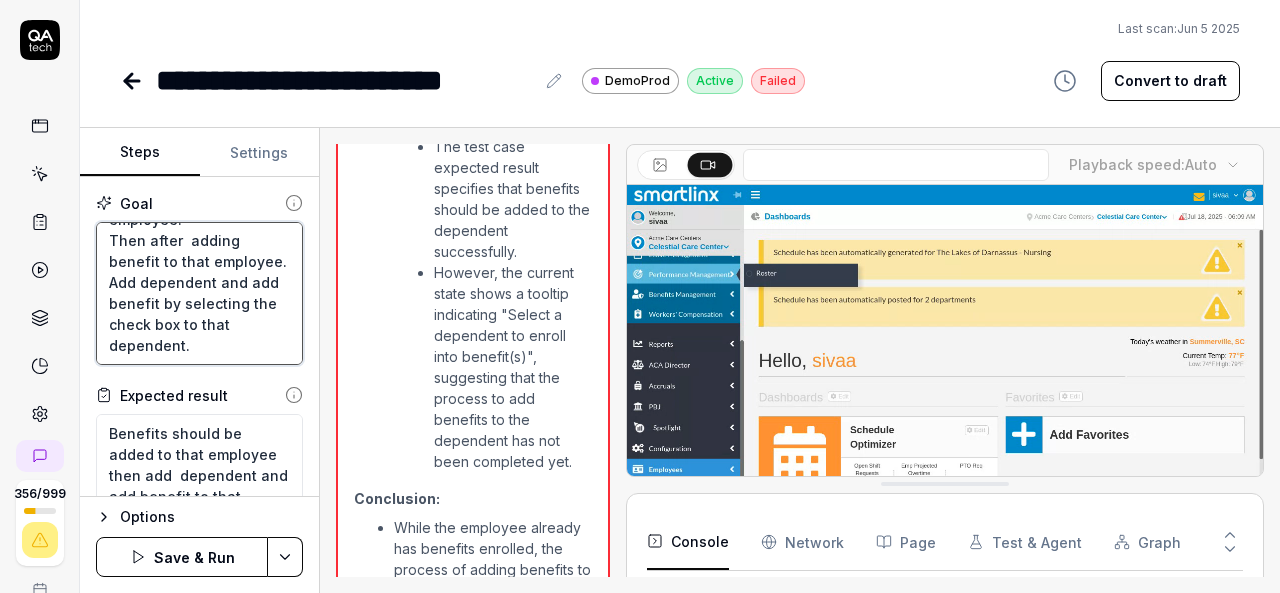 type on "Enter [CITY]" 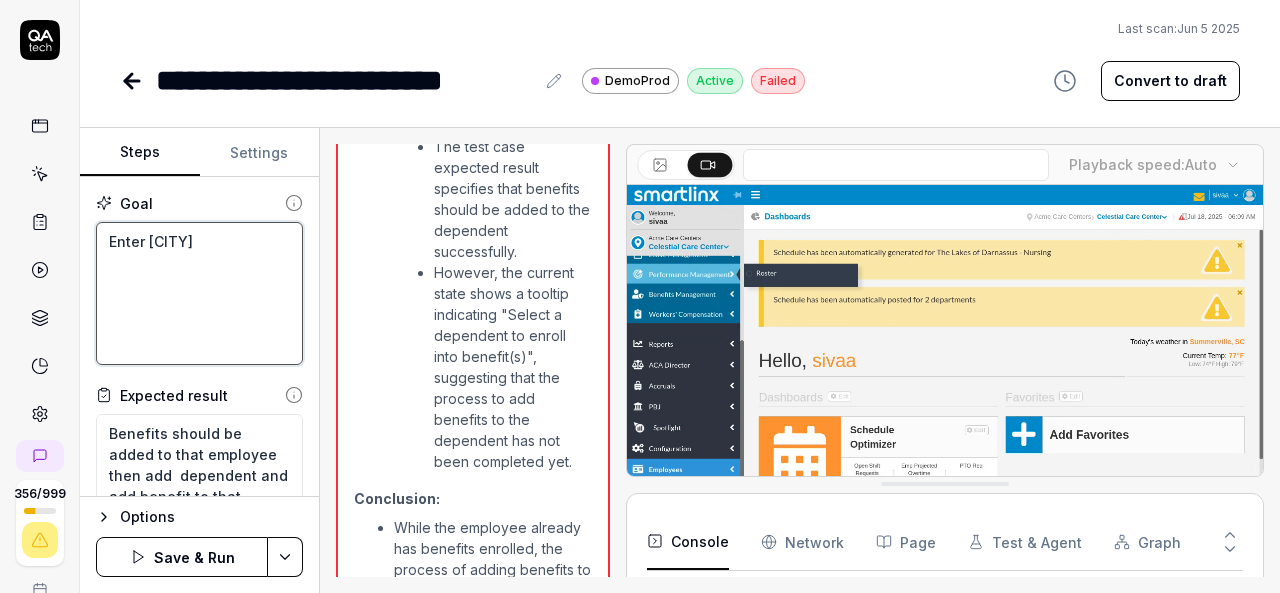 type on "*" 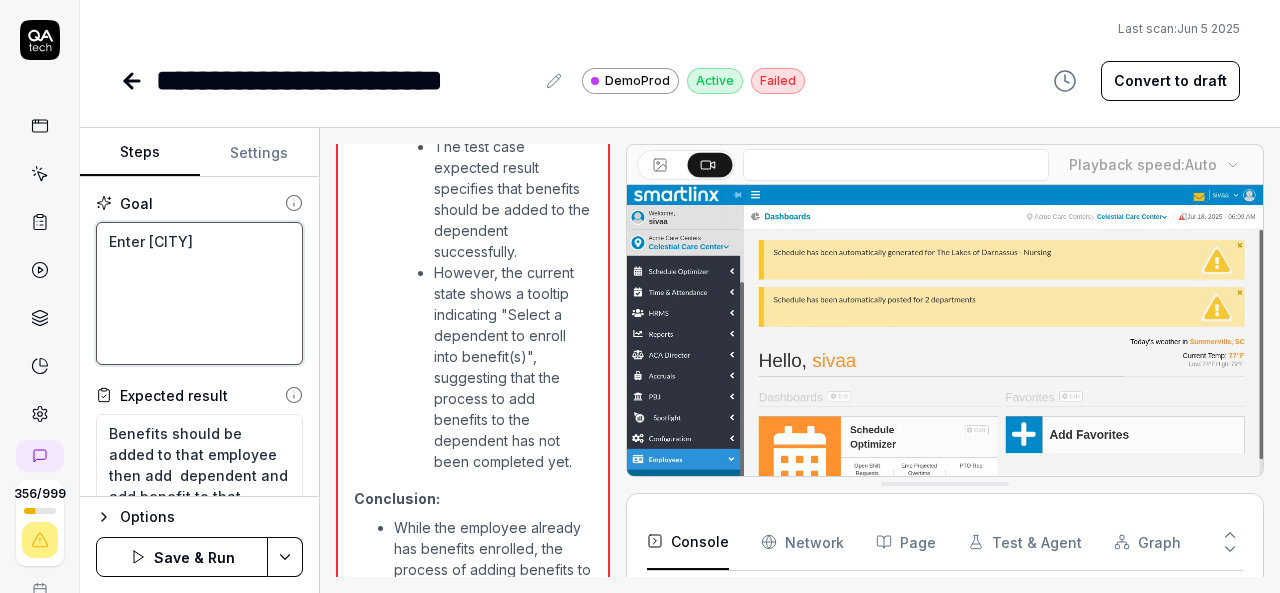 type on "Login to V6 application.
Navigate to employees, employees list.
select 659PPV, [FIRST] [LAST] employee and navigate to benefits management.
Enroll benefit to that employee.
Then after  adding benefit to that employee.
Add dependent t and add benefit by selecting the check box to that dependent." 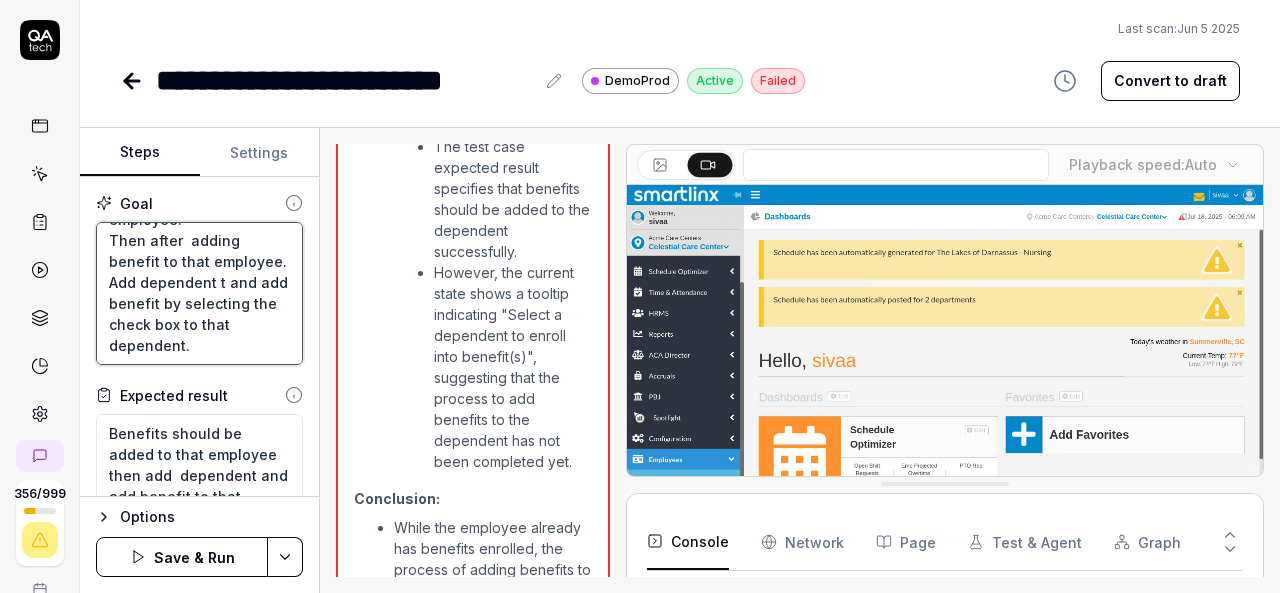 type on "*" 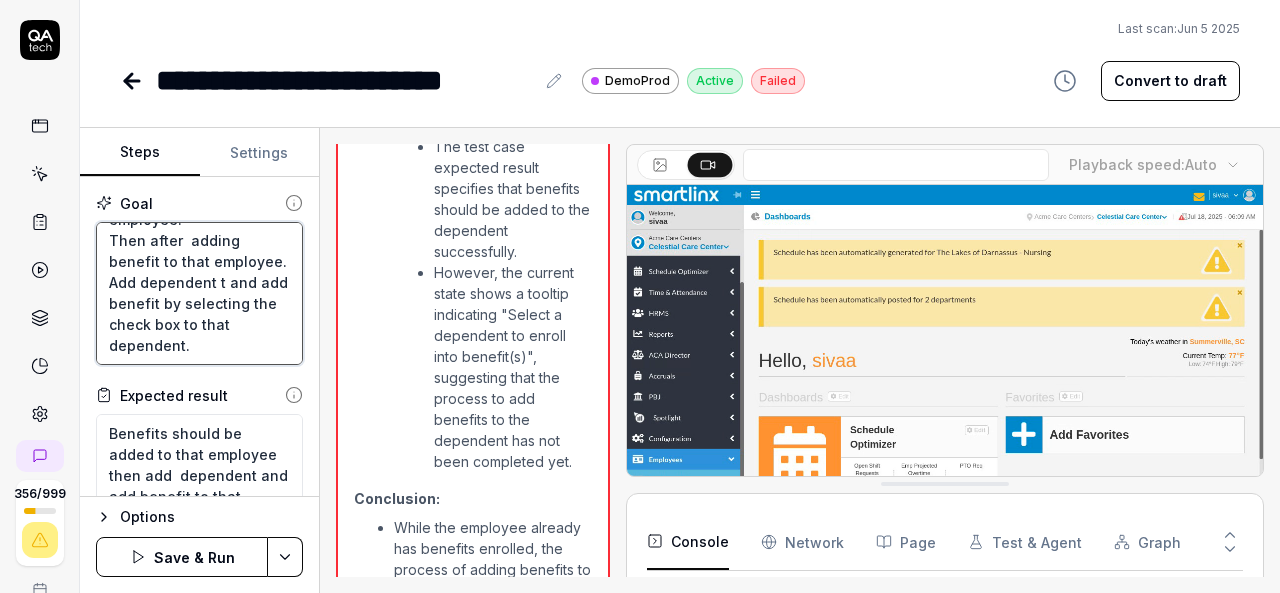 type on "Login to V6 application.
Navigate to employees, employees list.
select 659PPV, [FIRST] [LAST] employee and navigate to benefits management.
Enroll benefit to that employee.
Then after  adding benefit to that employee.
Add dependent to and add benefit by selecting the check box to that dependent." 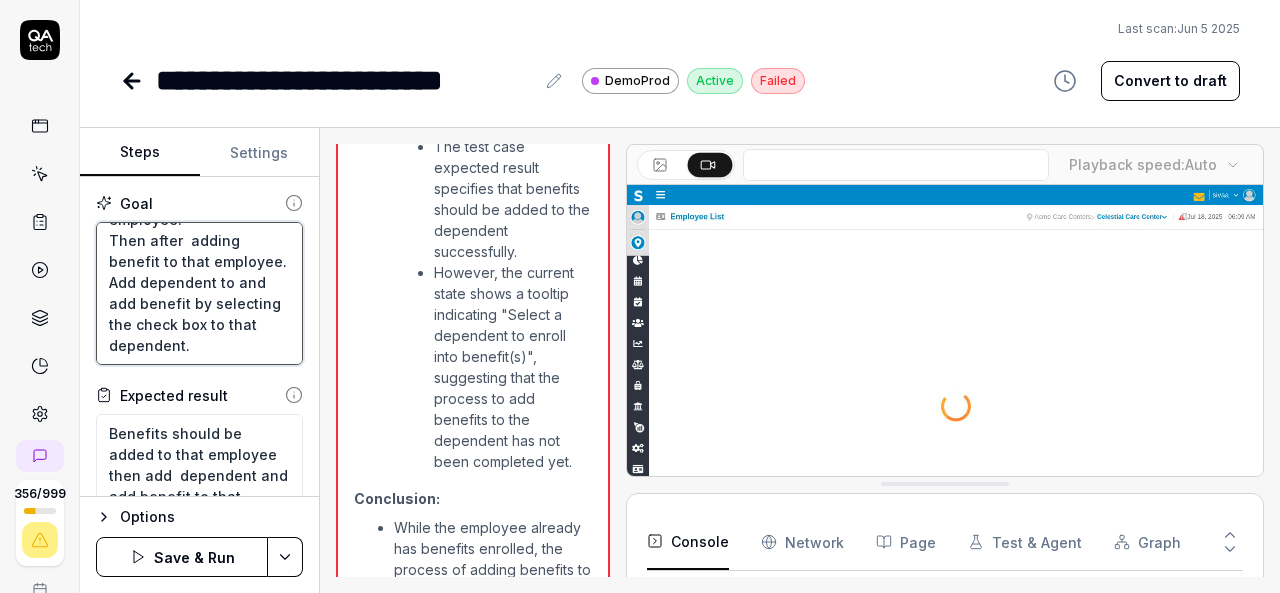 type on "*" 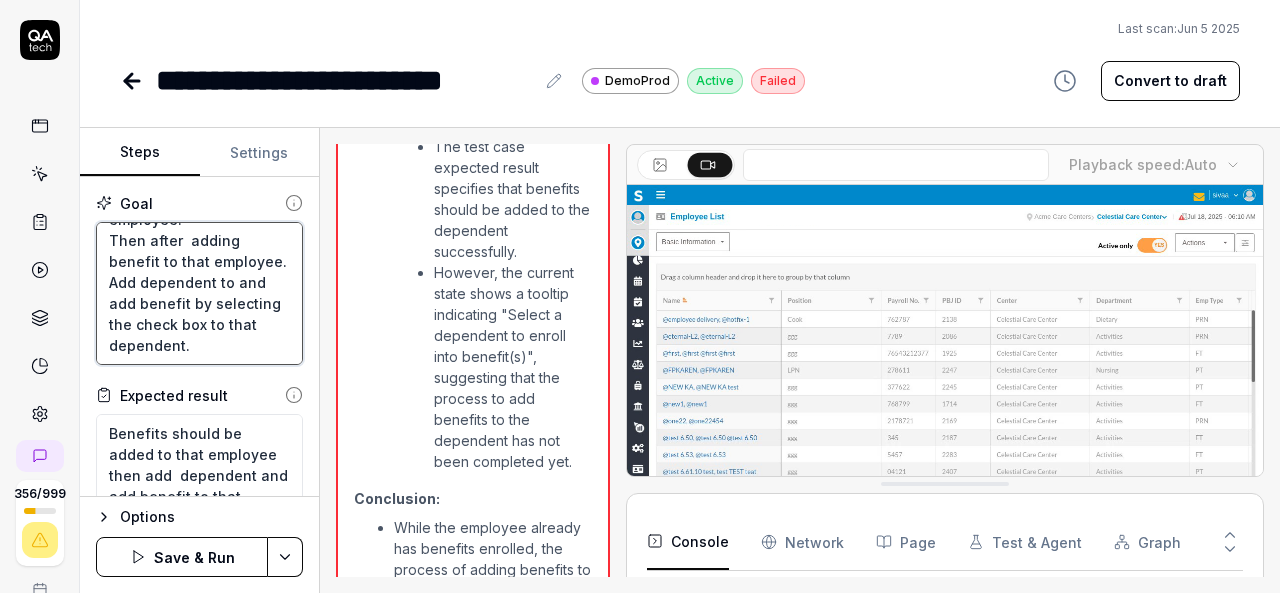 type on "Login to V6 application.
Navigate to employees, employees list.
select 659PPV, [FIRST] [LAST] employee and navigate to benefits management.
Enroll benefit to that employee.
Then after  adding benefit to that employee.
Add dependent to  and add benefit by selecting the check box to that dependent." 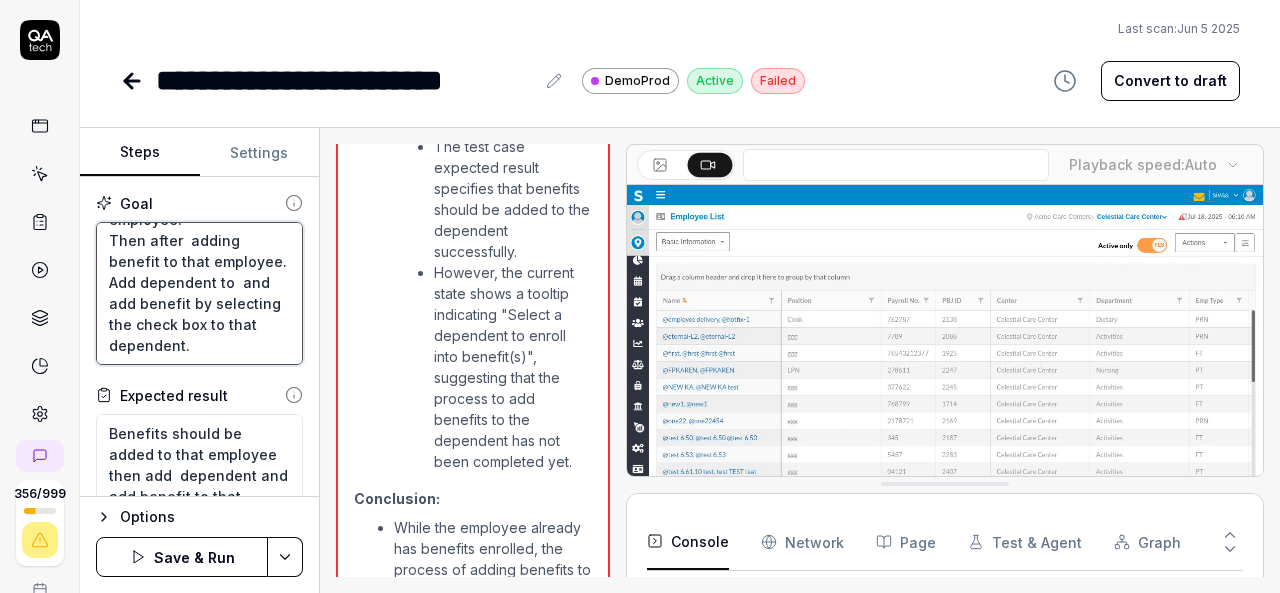 type on "*" 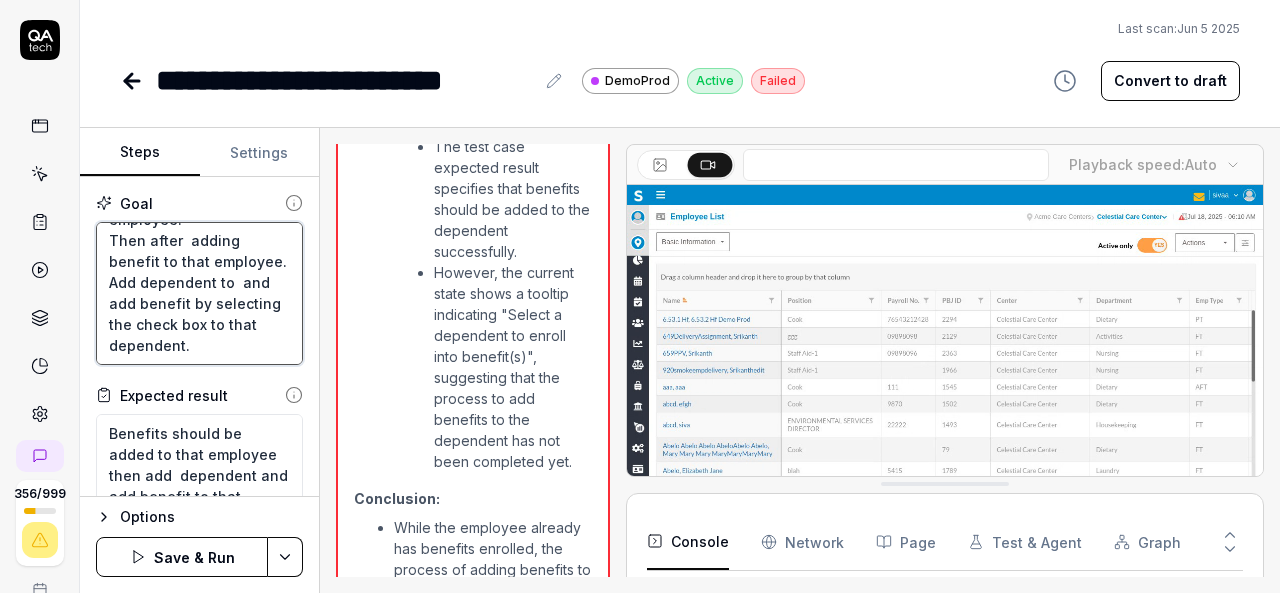 type on "Login to V6 application.
Navigate to employees, employees list.
select 659PPV, [FIRST] employee and navigate to benefits management.
Enroll benefit to that employee.
Then after  adding benefit to that employee.
Add dependent to t and add benefit by selecting the check box to that dependent." 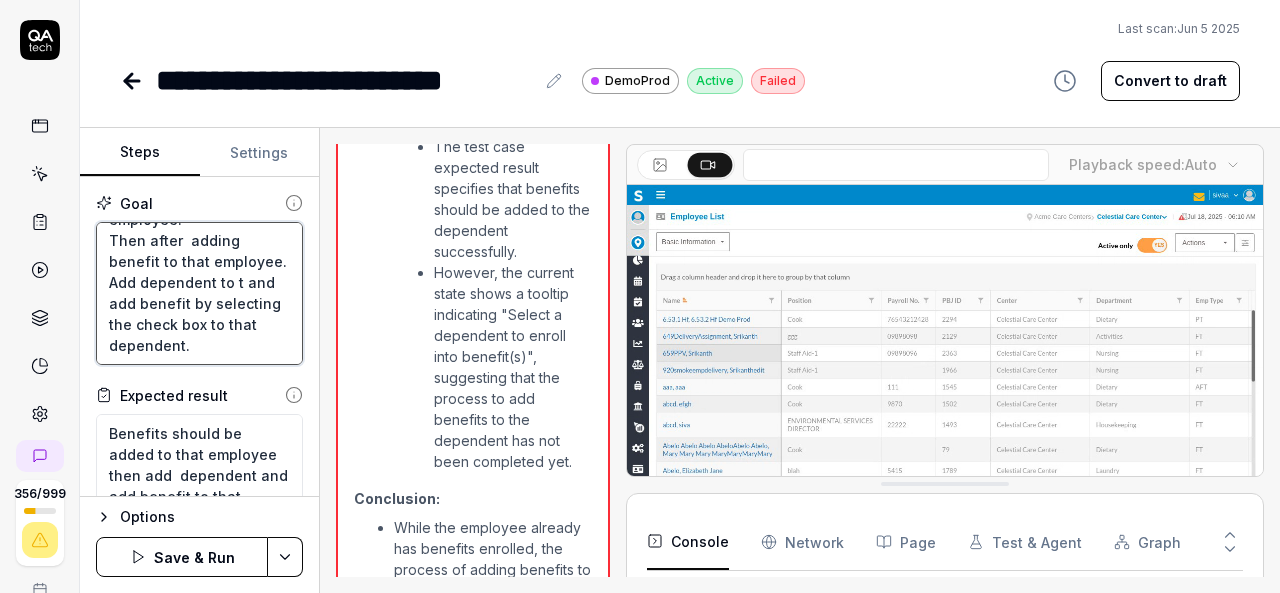 type on "*" 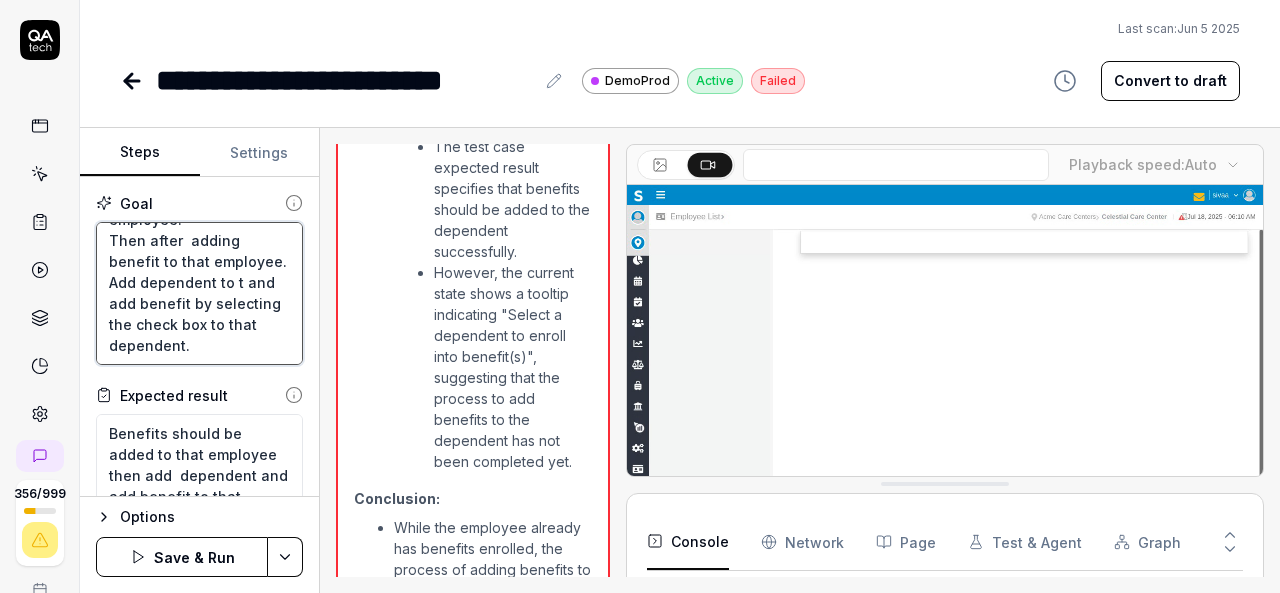 type on "Login to V6 application.
Navigate to employees, employees list.
select 659PPV, [FIRST] [LAST] employee and navigate to benefits management.
Enroll benefit to that employee.
Then after  adding benefit to that employee.
Add dependent to th and add benefit by selecting the check box to that dependent." 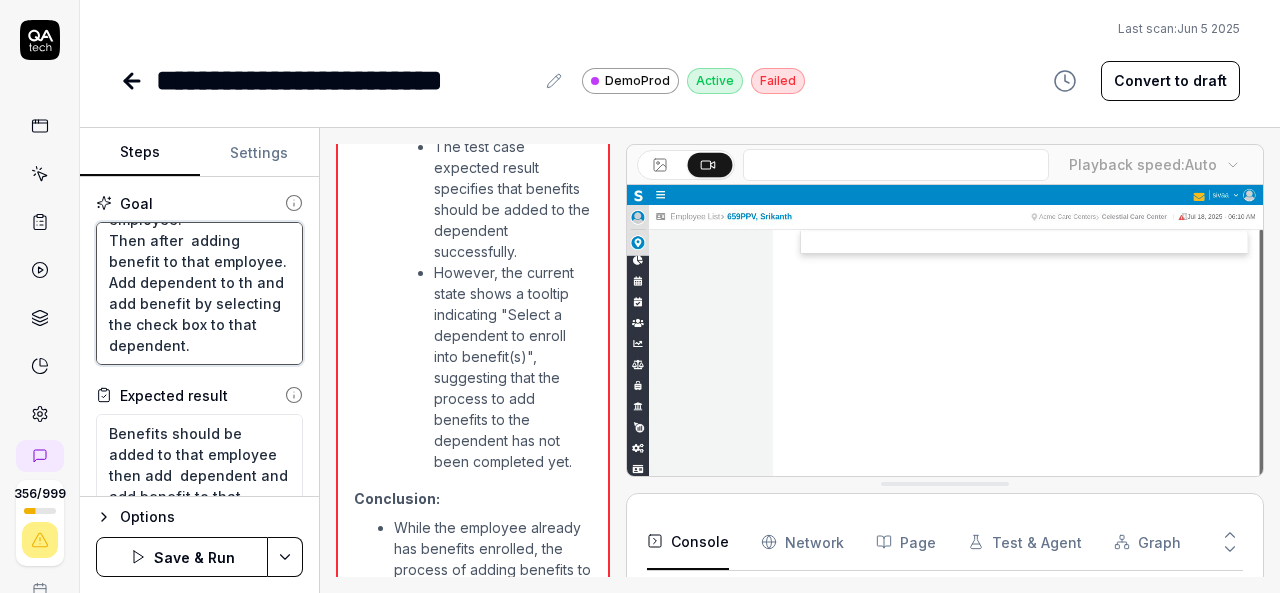 type on "*" 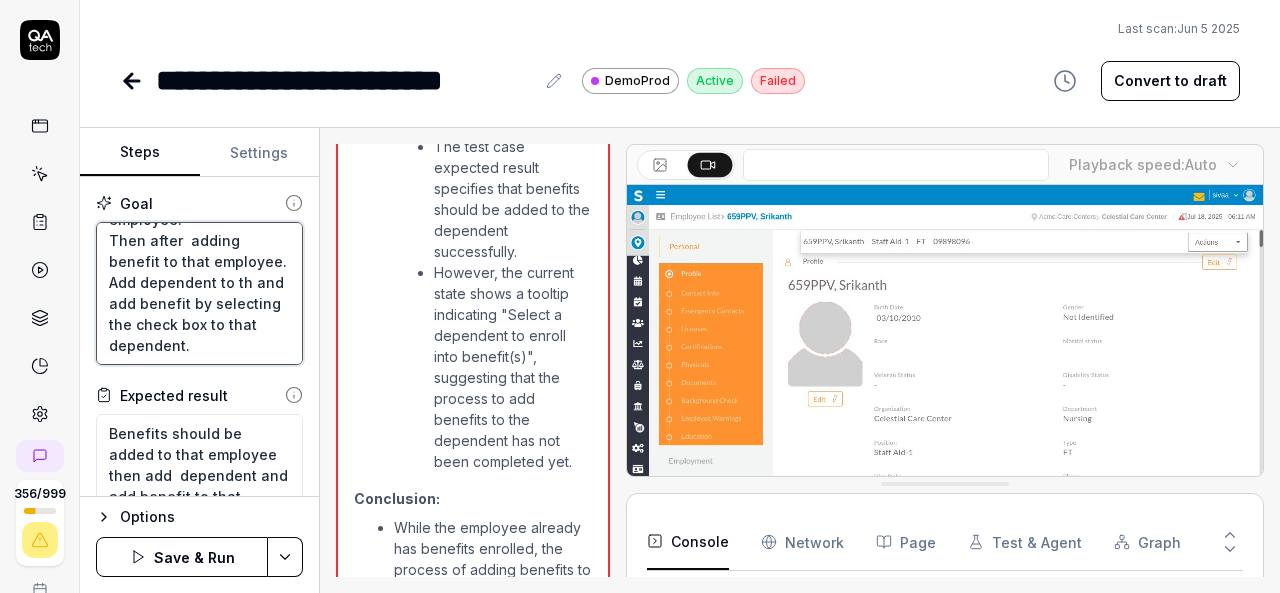 type on "Login to V6 application.
Navigate to employees, employees list.
select 659PPV, [PERSON] employee and navigate to benefits management.
Enroll benefit to that employee.
Then after  adding benefit to that employee.
Add dependent to tha and add benefit by selecting the check box to that dependent." 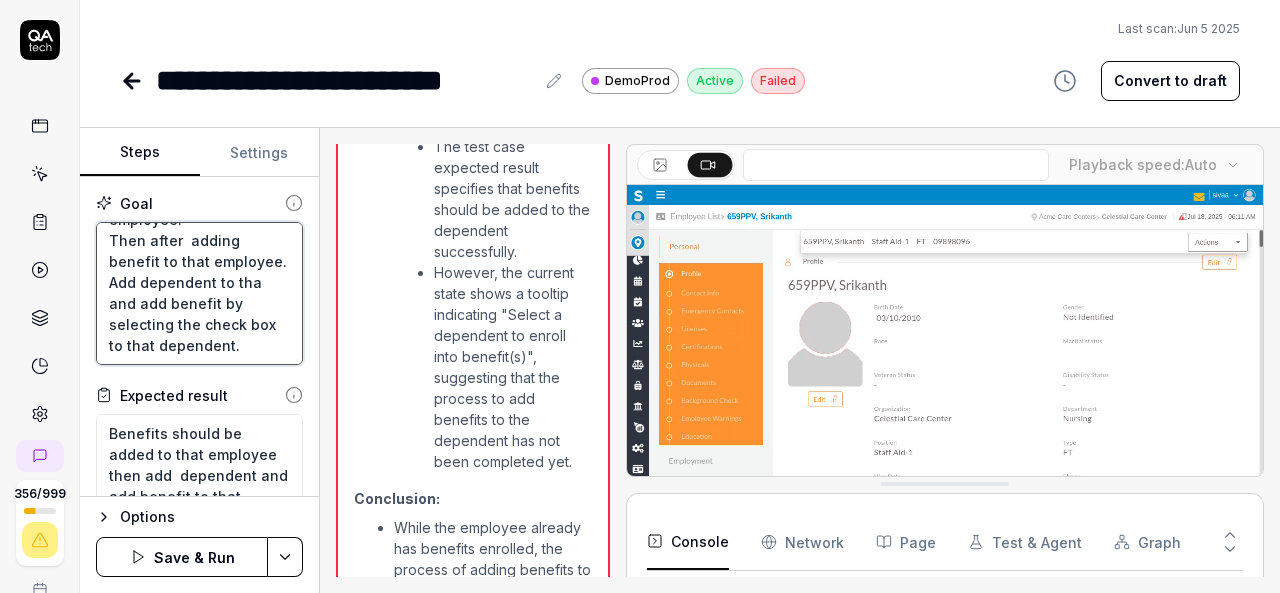 type on "*" 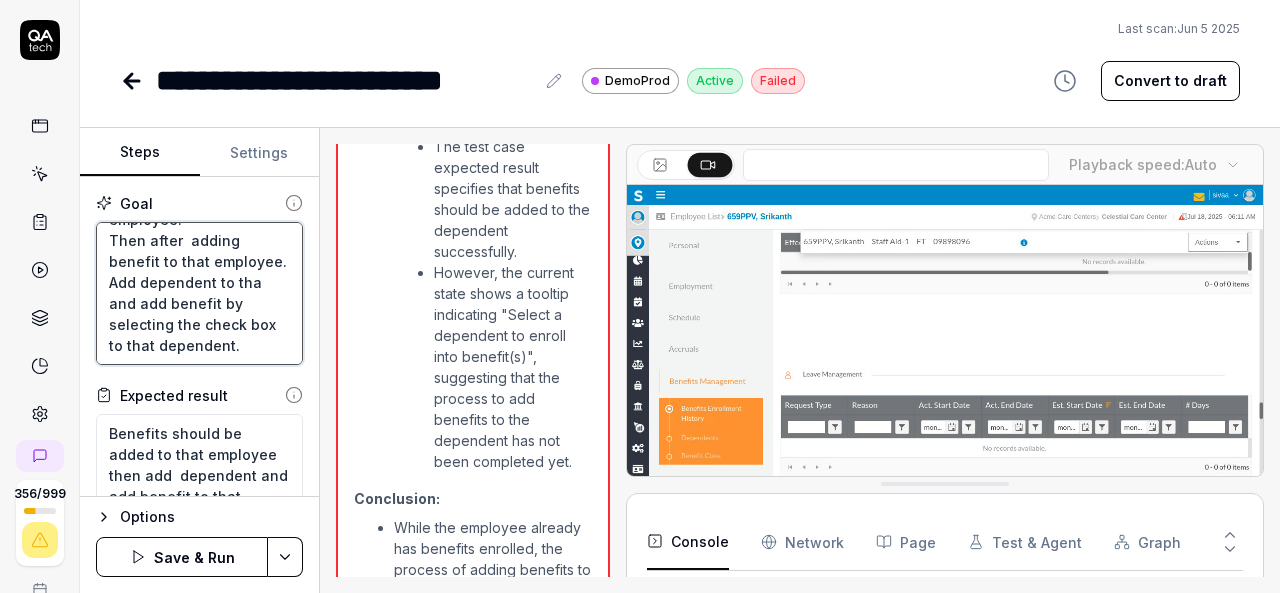 type on "Login to V6 application.
Navigate to employees, employees list.
select 659PPV, [FIRST] [LAST] employee and navigate to benefits management.
Enroll benefit to that employee.
Then after  adding benefit to that employee.
Add dependent to that and add benefit by selecting the check box to that dependent." 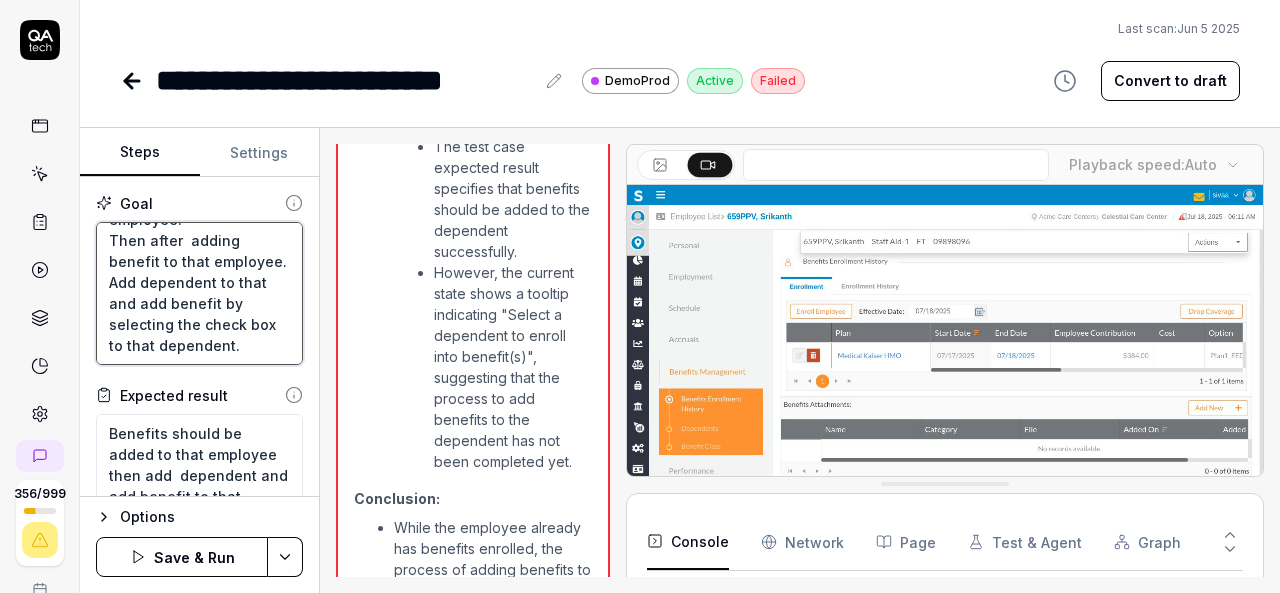 type on "*" 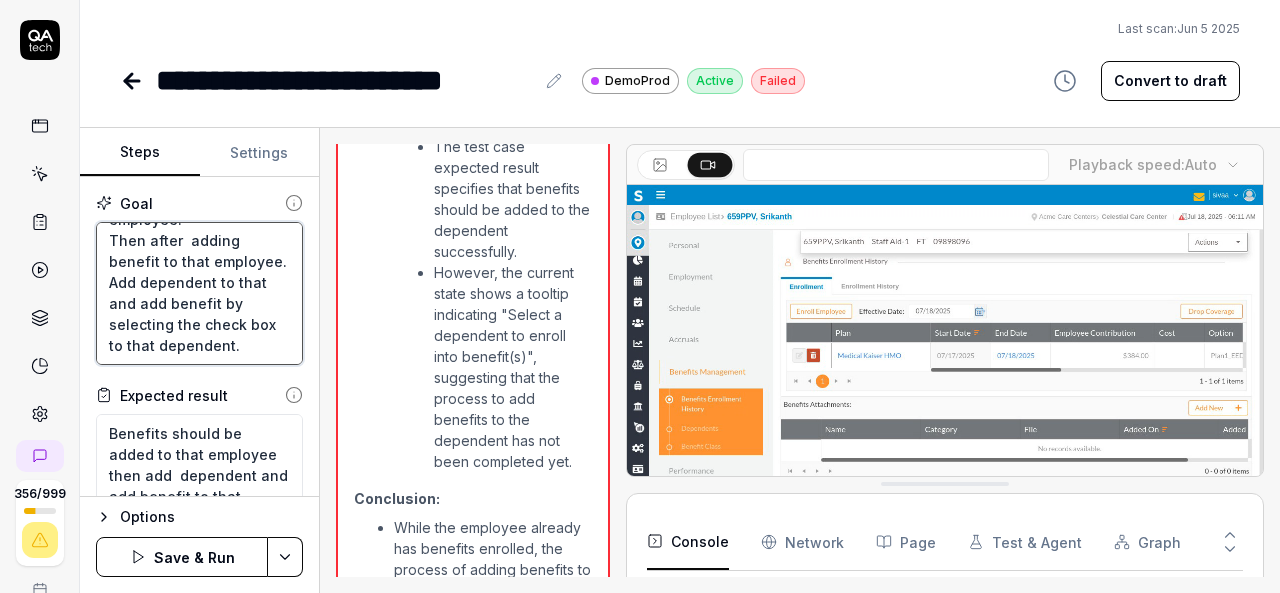 type on "Login to V6 application.
Navigate to employees, employees list.
select 659PPV, [PERSON] employee and navigate to benefits management.
Enroll benefit to that employee.
Then after  adding benefit to that employee.
Add dependent to that  and add benefit by selecting the check box to that dependent." 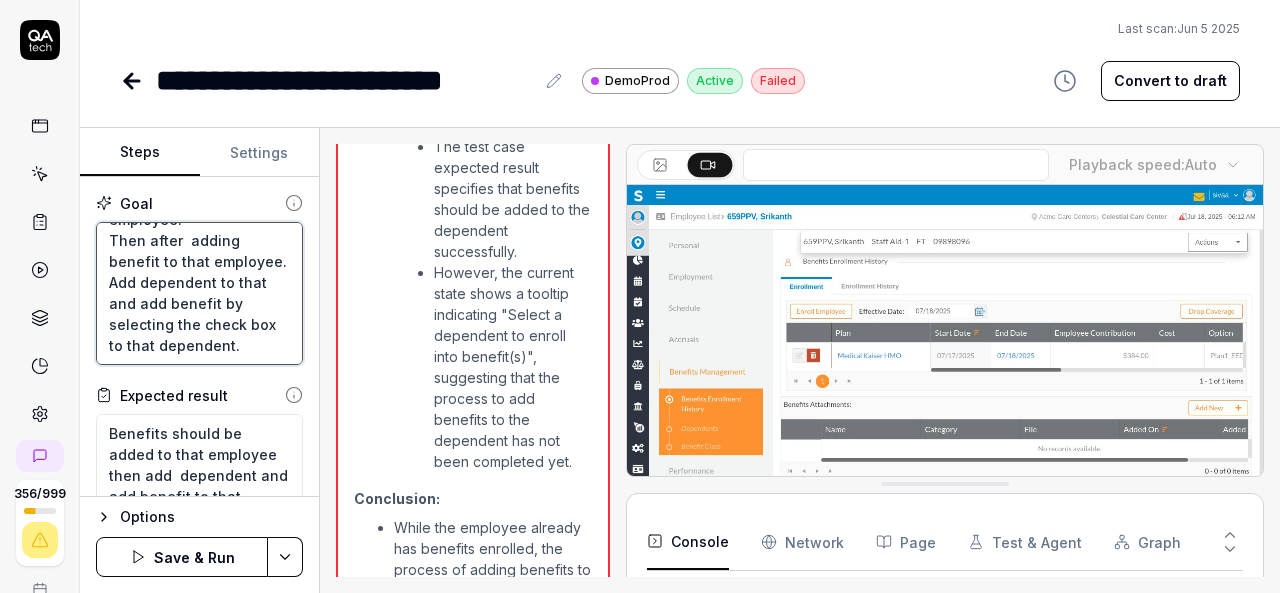 type on "*" 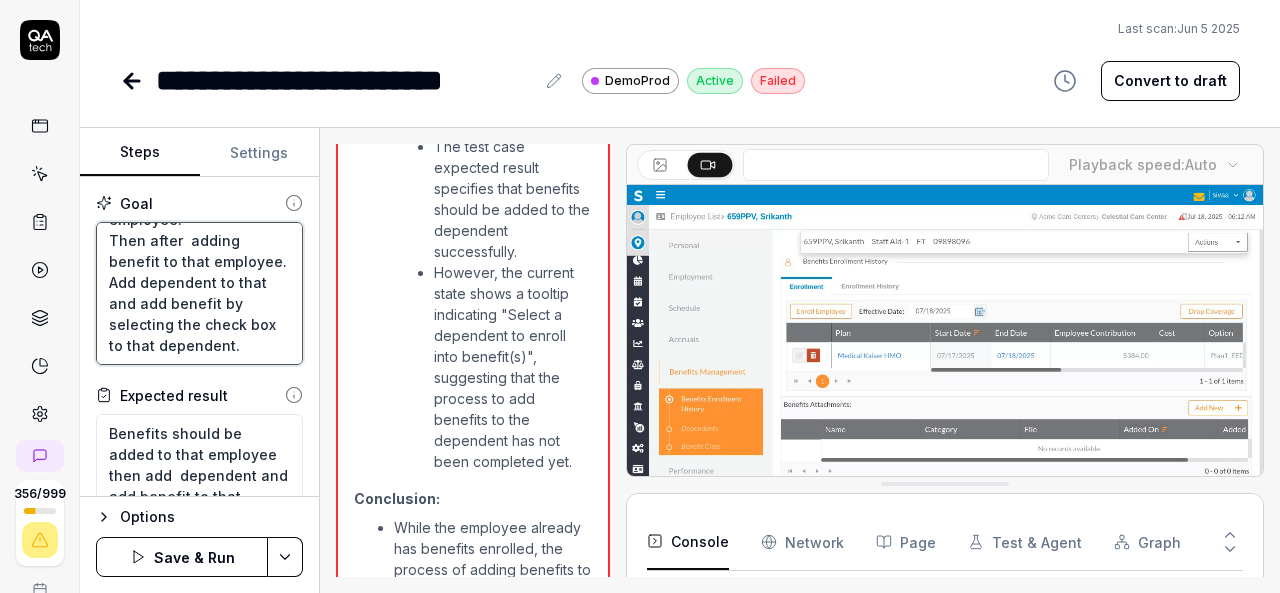 type on "Login to V6 application.
Navigate to employees, employees list.
select 659PPV, [FIRST] [LAST] employee and navigate to benefits management.
Enroll benefit to that employee.
Then after  adding benefit to that employee.
Add dependent to that e and add benefit by selecting the check box to that dependent." 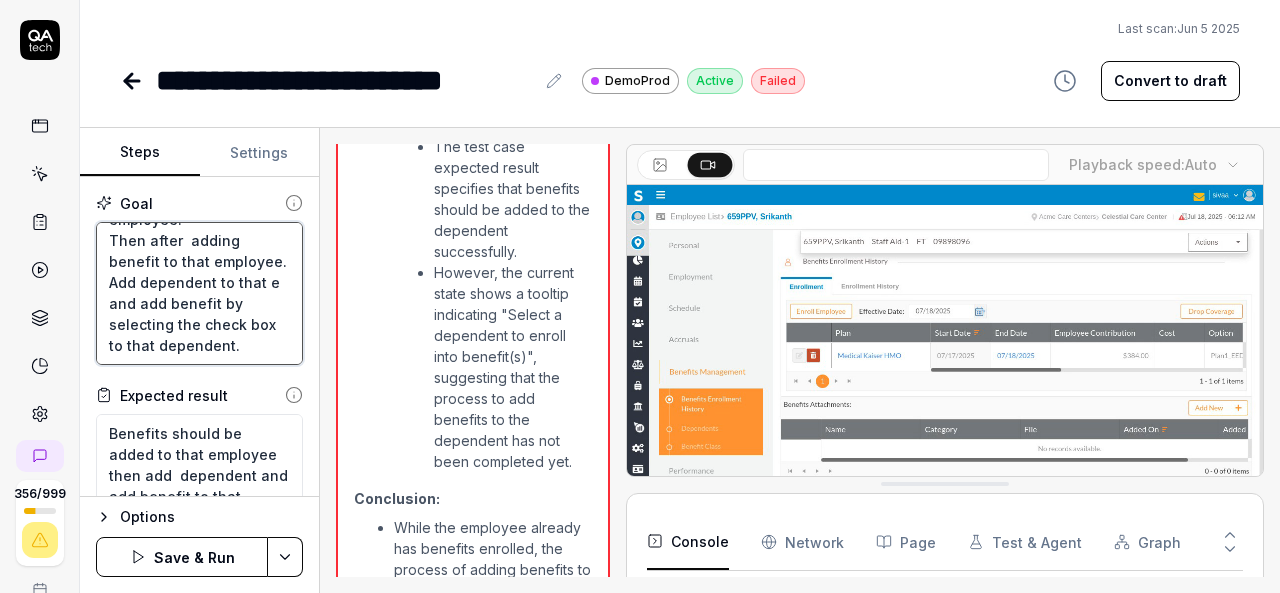 type on "*" 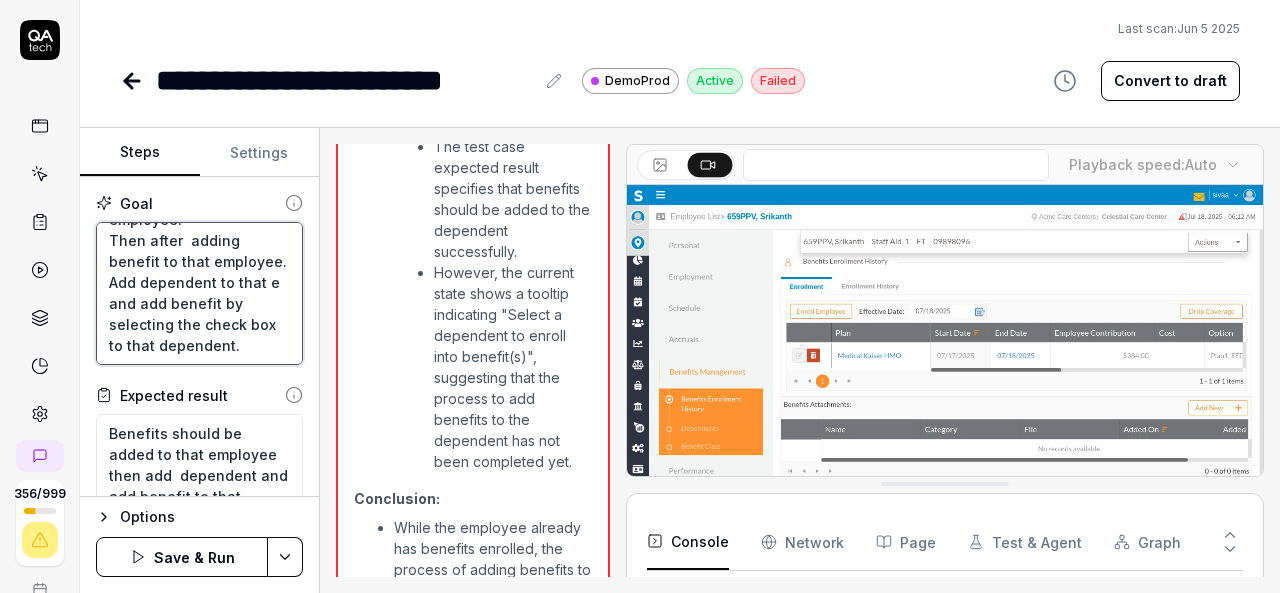 type on "Login to V6 application.
Navigate to employees, employees list.
select 659PPV, [FIRST] [LAST] employee and navigate to benefits management.
Enroll benefit to that employee.
Then after  adding benefit to that employee.
Add dependent to that em and add benefit by selecting the check box to that dependent." 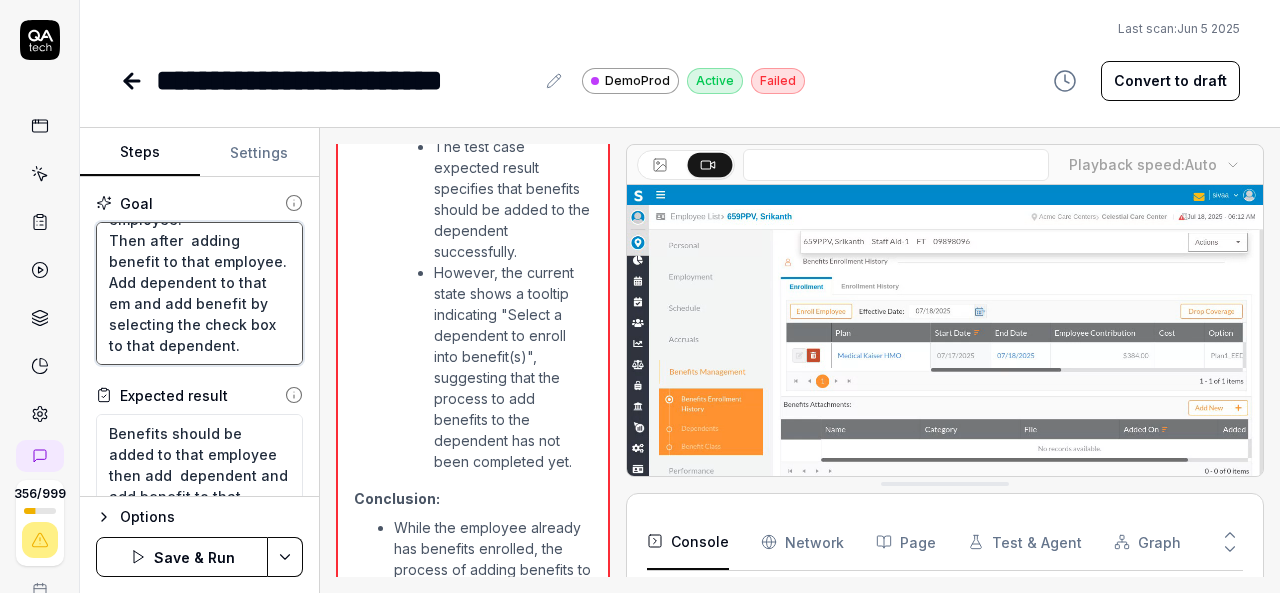 type on "*" 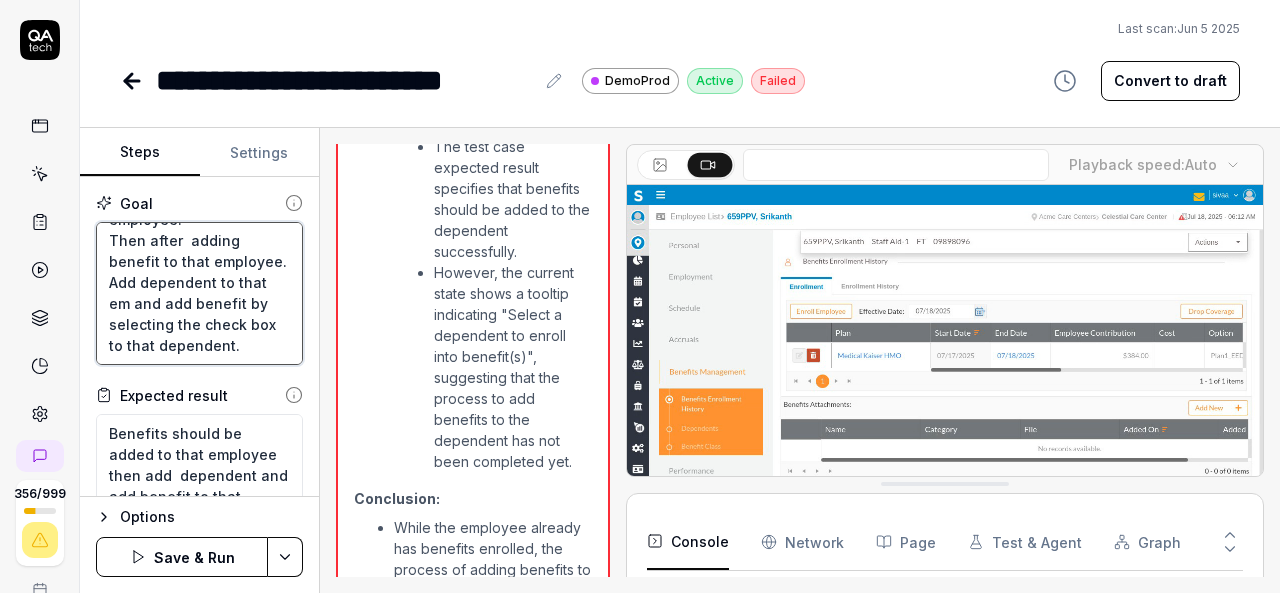 type on "Login to V6 application.
Navigate to employees, employees list.
select 659PPV, [FIRST] [LAST] employee and navigate to benefits management.
Enroll benefit to that employee.
Then after  adding benefit to that employee.
Add dependent to that emp and add benefit by selecting the check box to that dependent." 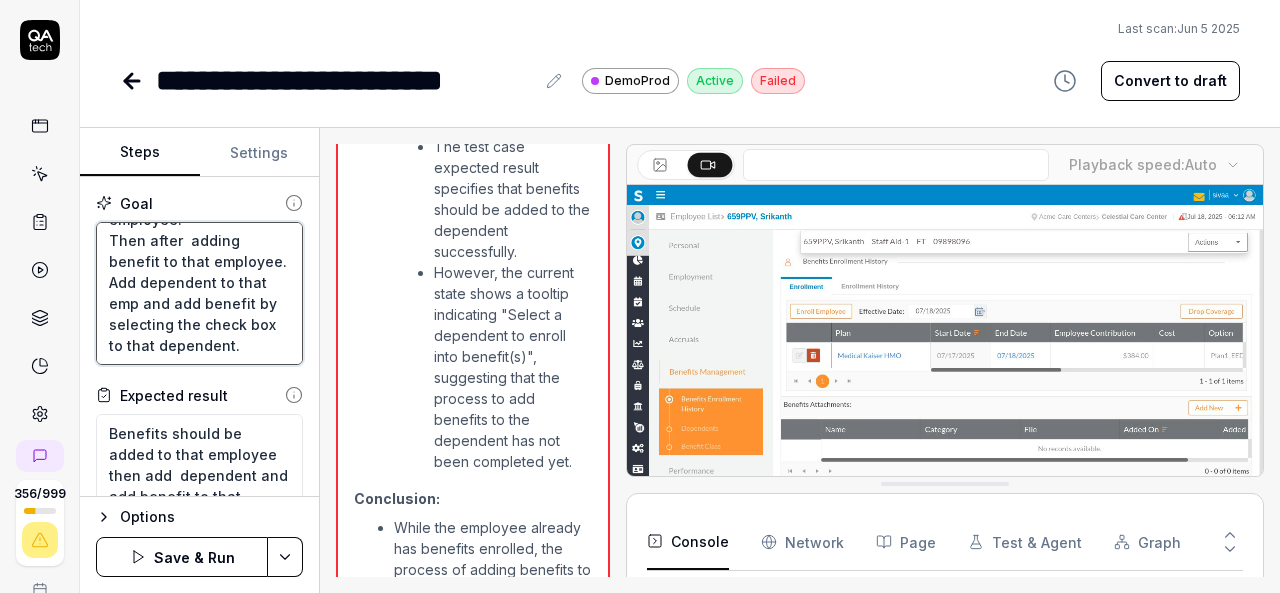 type on "*" 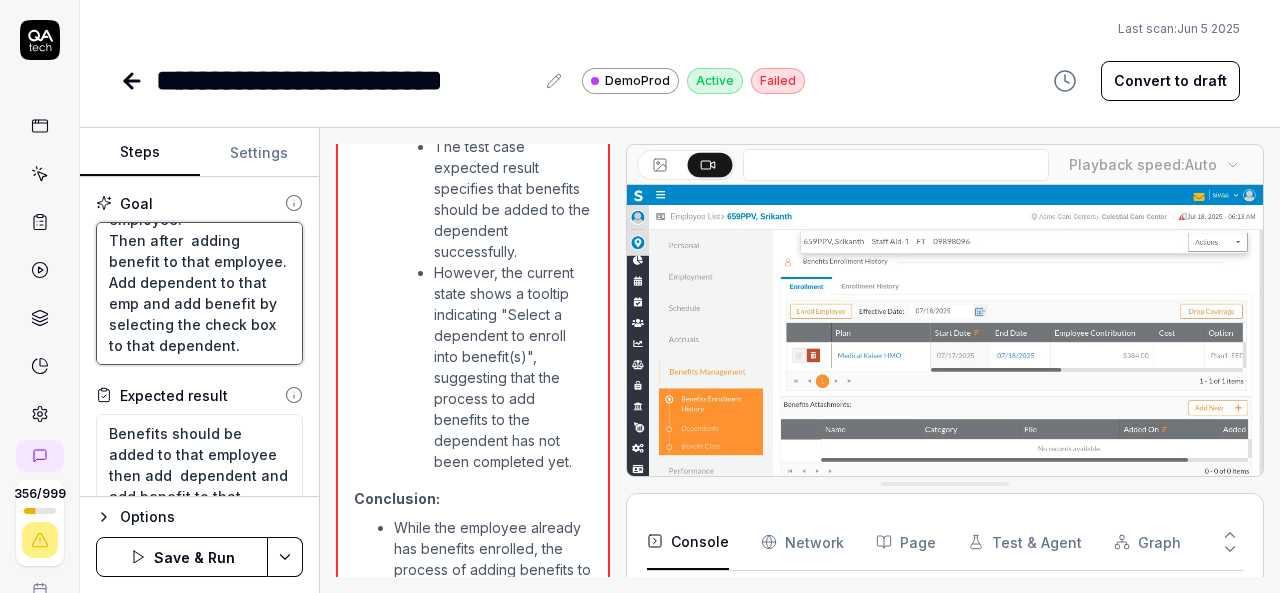 type on "Login to V6 application.
Navigate to employees, employees list.
select 659PPV, [LAST] employee and navigate to benefits management.
Enroll benefit to that employee.
Then after  adding benefit to that employee.
Add dependent to that empl and add benefit by selecting the check box to that dependent." 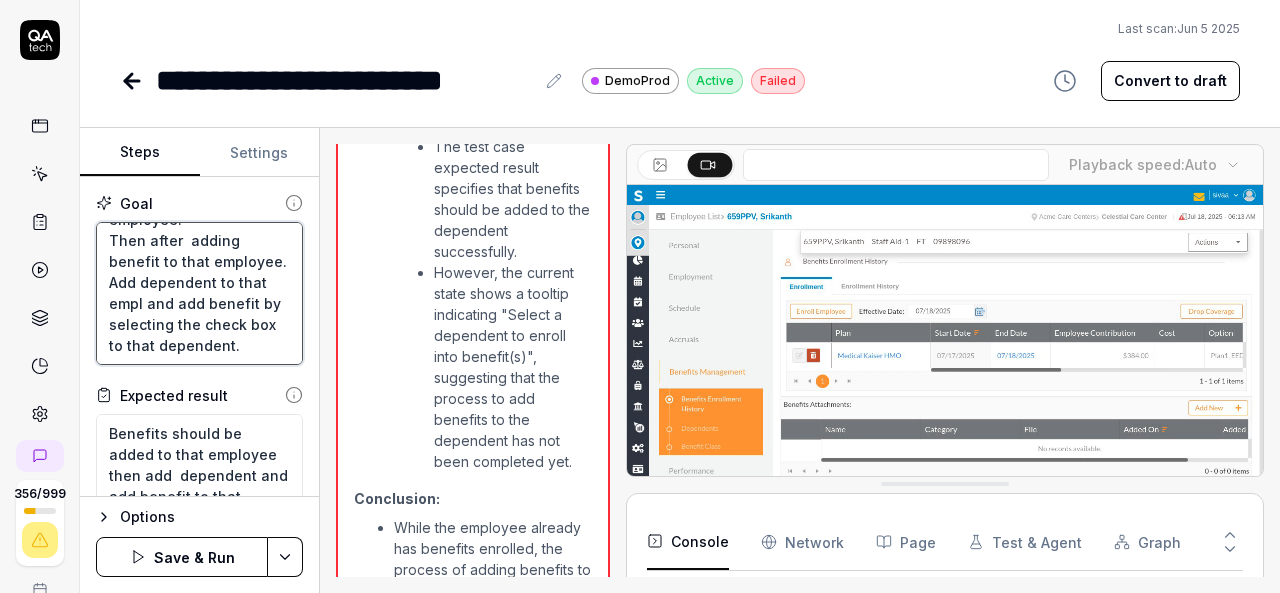 type on "*" 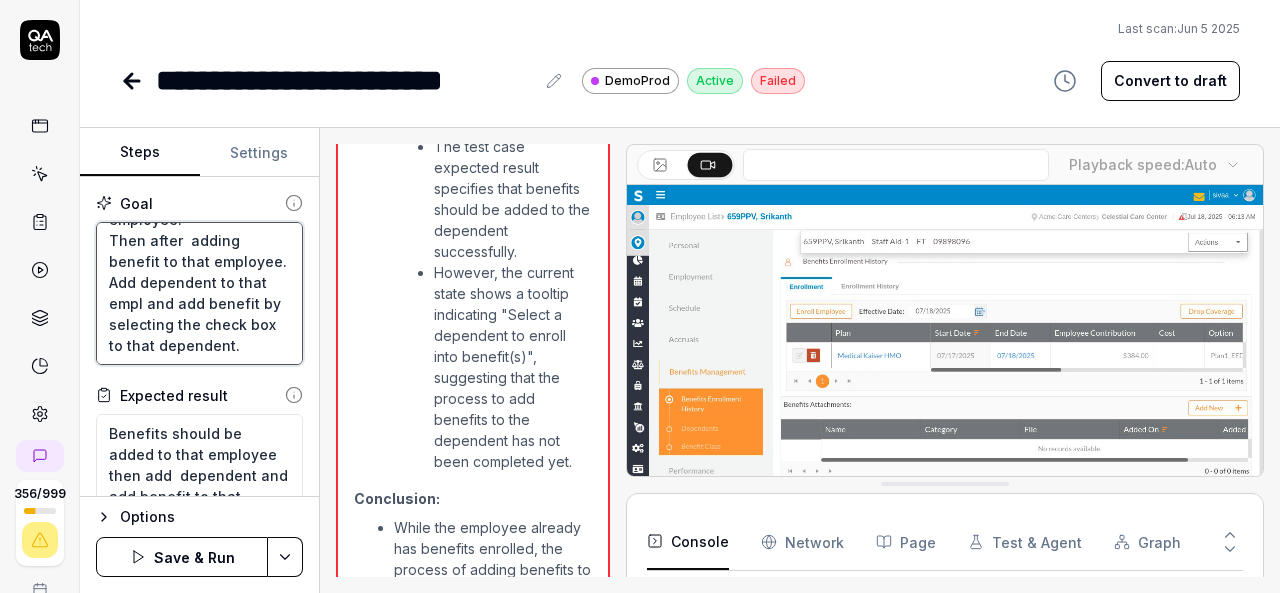 type on "Login to V6 application.
Navigate to employees, employees list.
select 659PPV, [FIRST] employee and navigate to benefits management.
Enroll benefit to that employee.
Then after  adding benefit to that employee.
Add dependent to that emplo and add benefit by selecting the check box to that dependent." 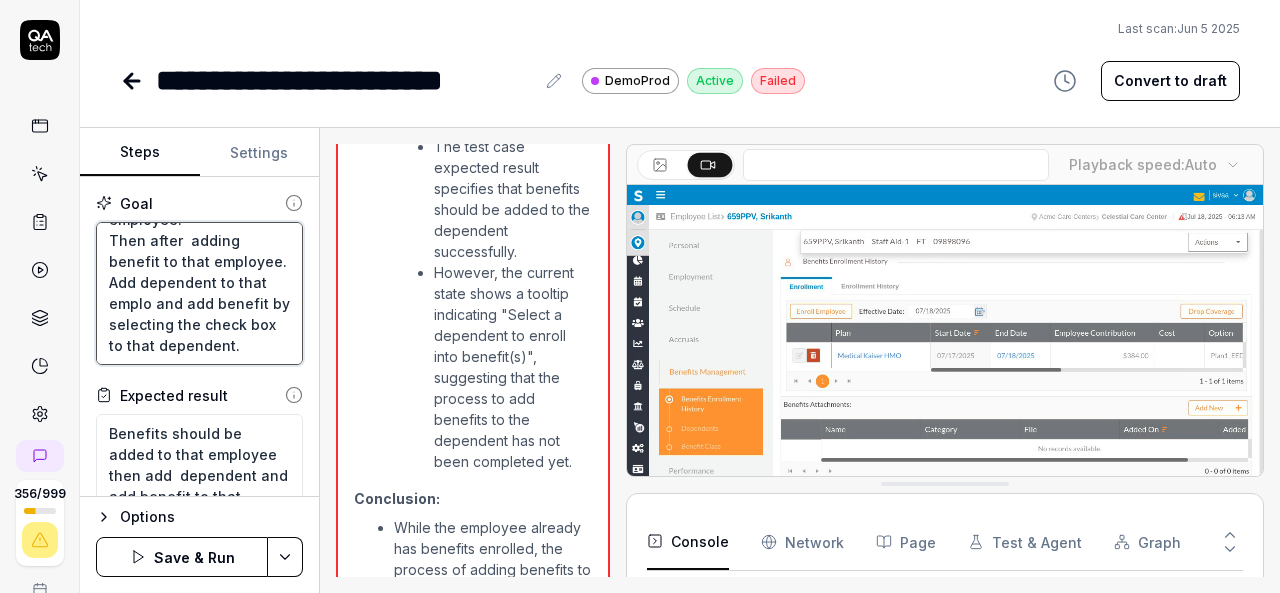 type on "*" 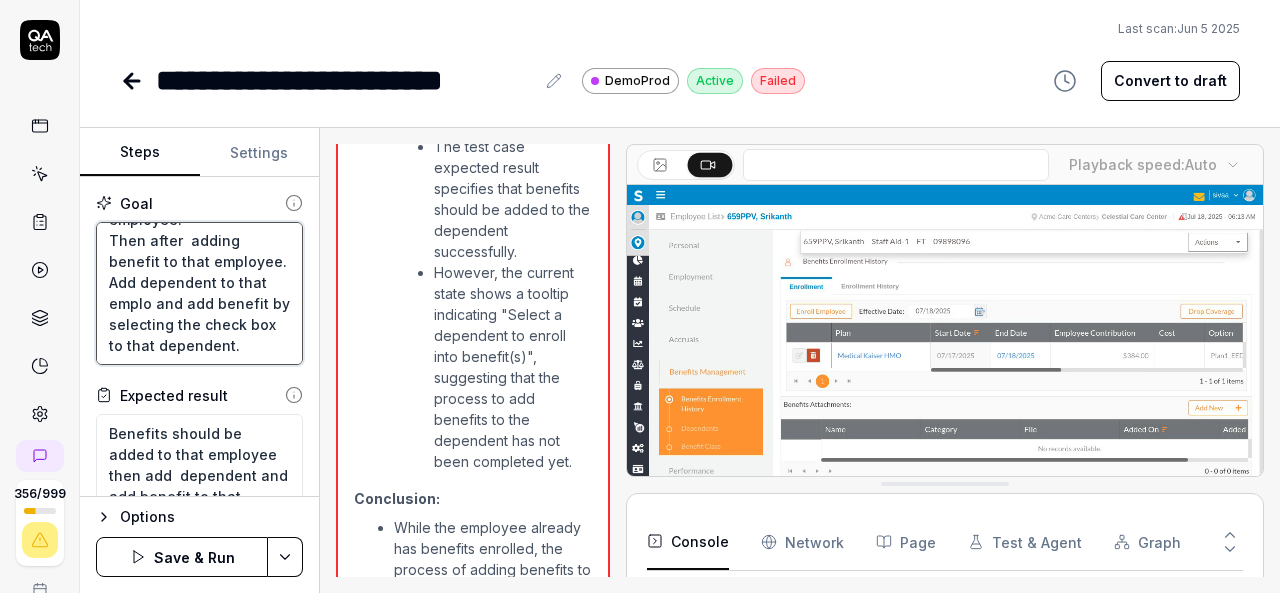 type on "Login to V6 application.
Navigate to employees, employees list.
select 659PPV, [LAST] employee and navigate to benefits management.
Enroll benefit to that employee.
Then after  adding benefit to that employee.
Add dependent to that employ and add benefit by selecting the check box to that dependent." 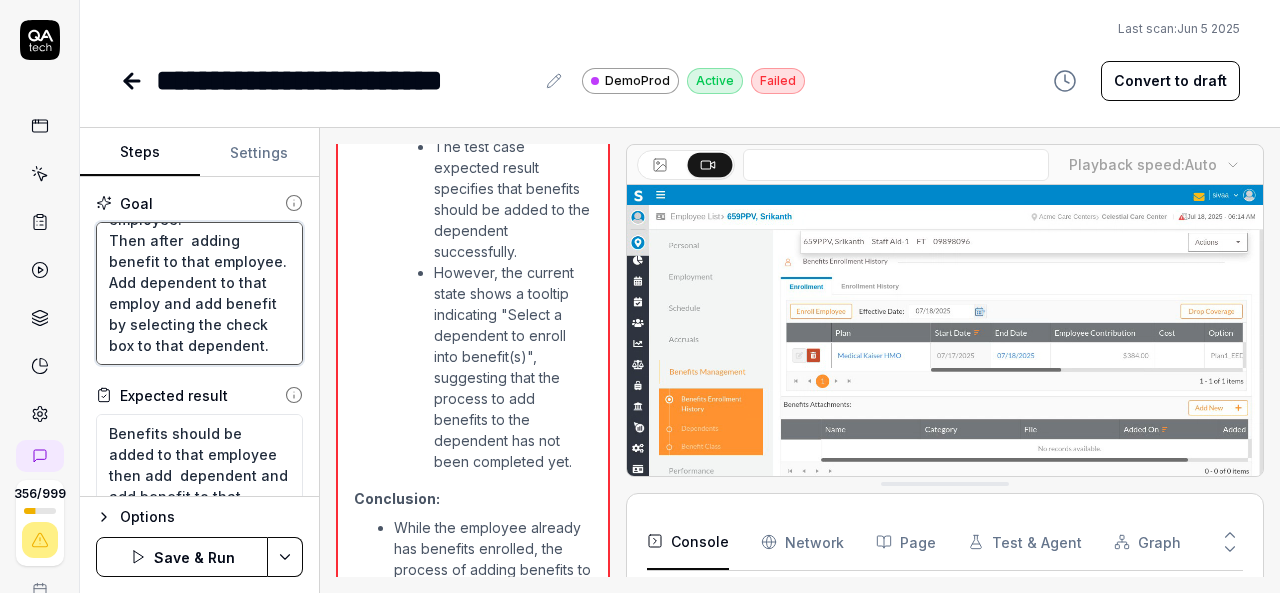 type on "*" 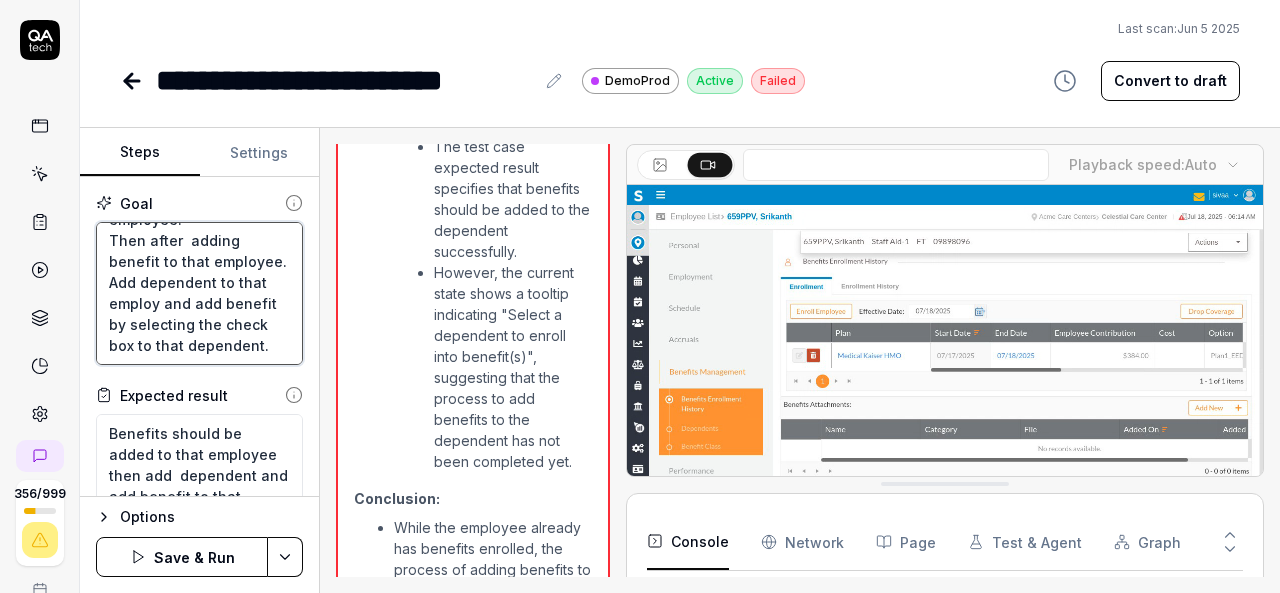 type on "Login to V6 application.
Navigate to employees, employees list.
select 659PPV, [PERSON] employee and navigate to benefits management.
Enroll benefit to that employee.
Then after  adding benefit to that employee.
Add dependent to that employe and add benefit by selecting the check box to that dependent." 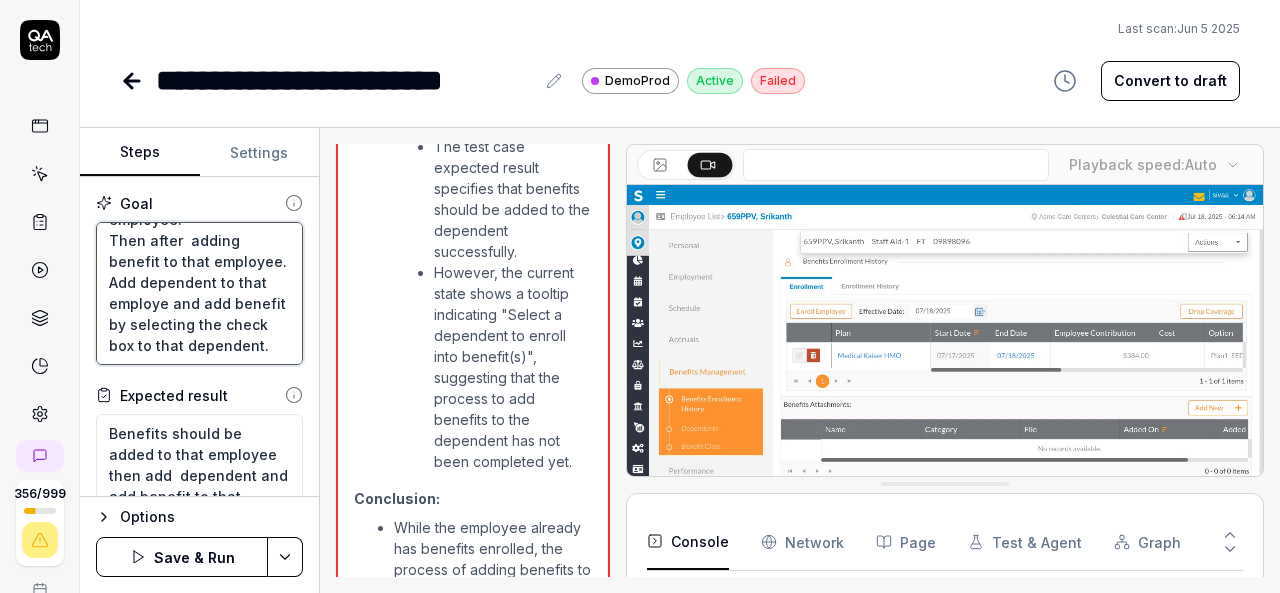 type on "*" 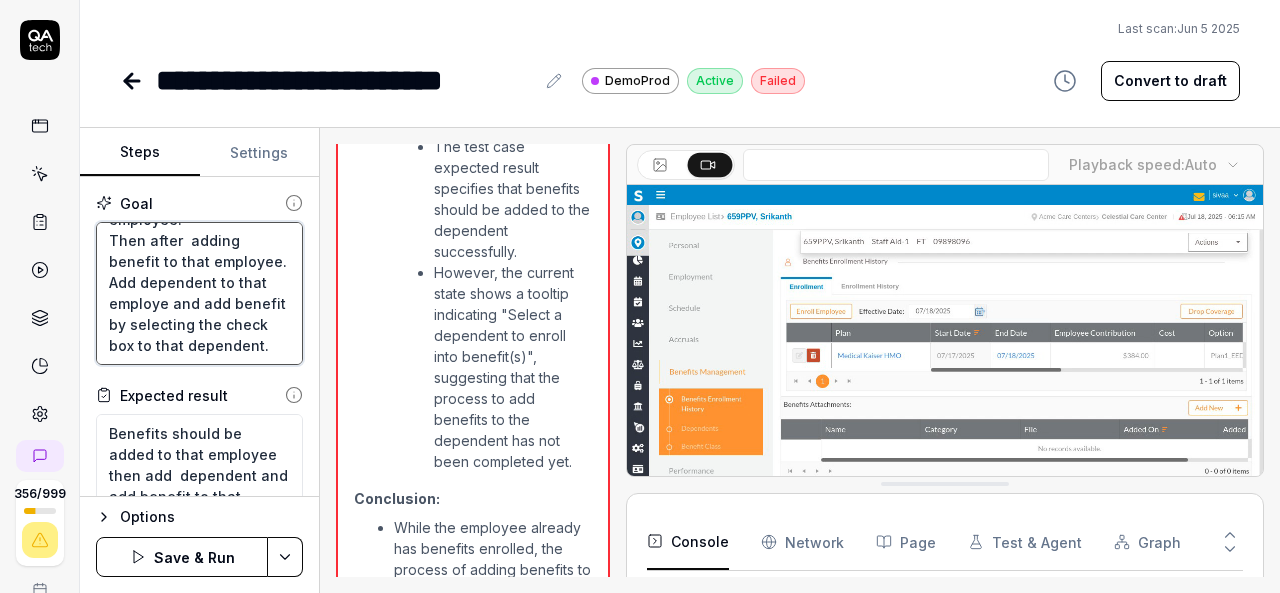 type on "Login to V6 application.
Navigate to employees, employees list.
select 659PPV, [FIRST] [LAST] employee and navigate to benefits management.
Enroll benefit to that employee.
Then after  adding benefit to that employee.
Add dependent to that employee and add benefit by selecting the check box to that dependent." 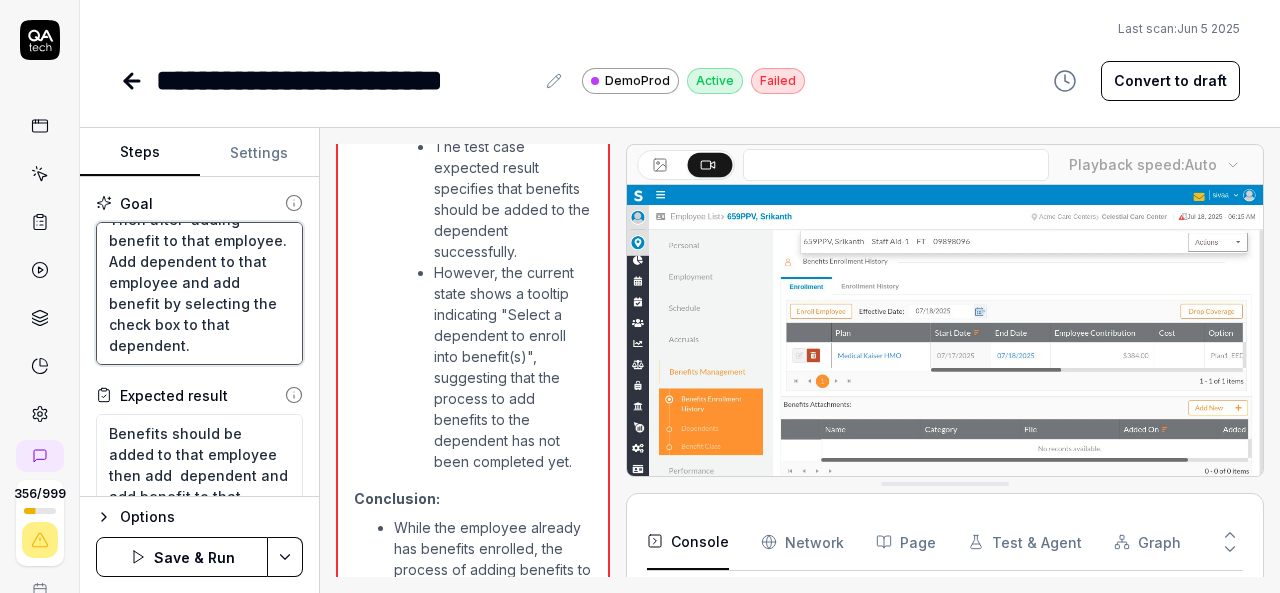type on "*" 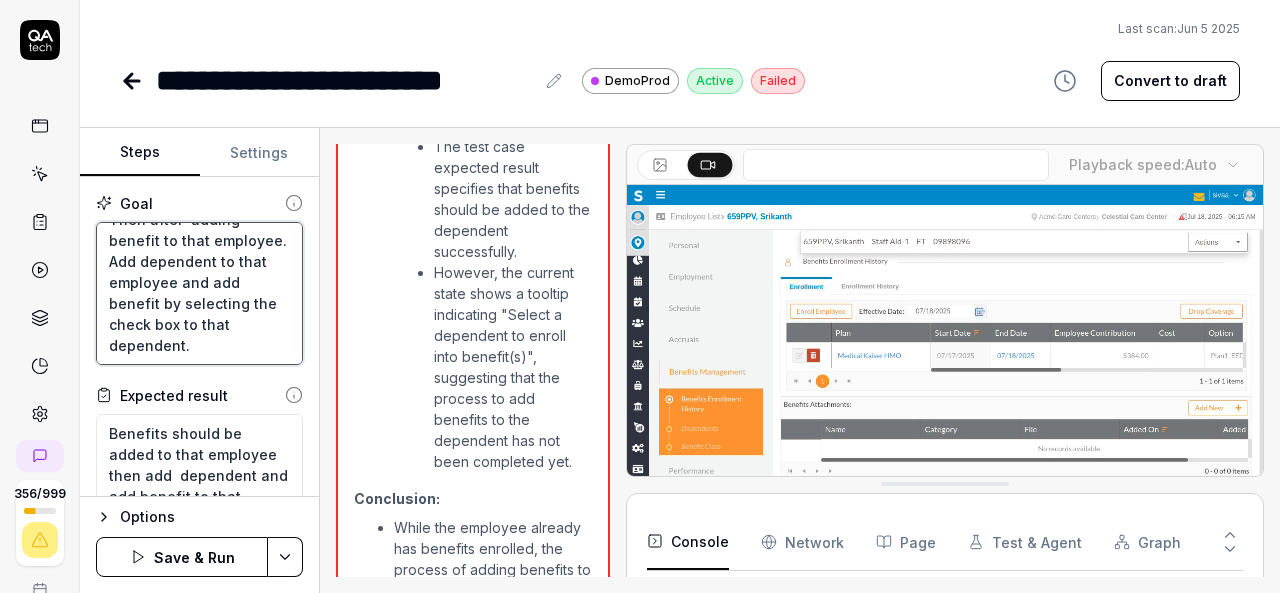 type on "Login to V6 application.
Navigate to employees, employees list.
select 659PPV, [FIRST] [LAST] employee and navigate to benefits management.
Enroll benefit to that employee.
Then after  adding benefit to that employee.
Add dependent to that employee. and add benefit by selecting the check box to that dependent." 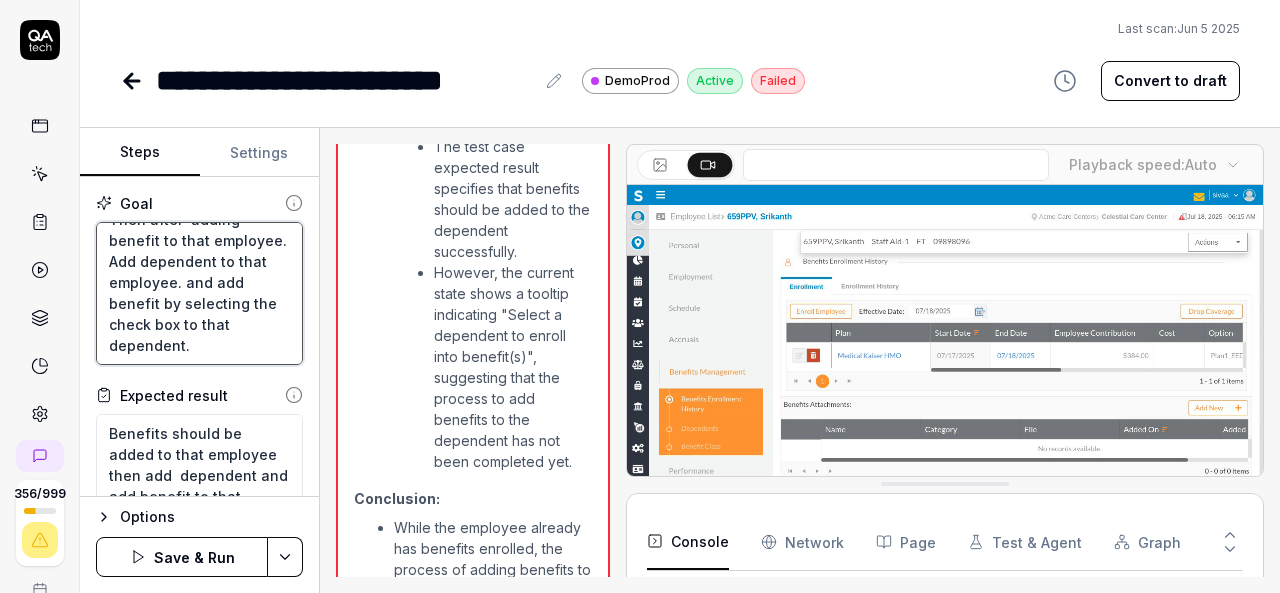type on "*" 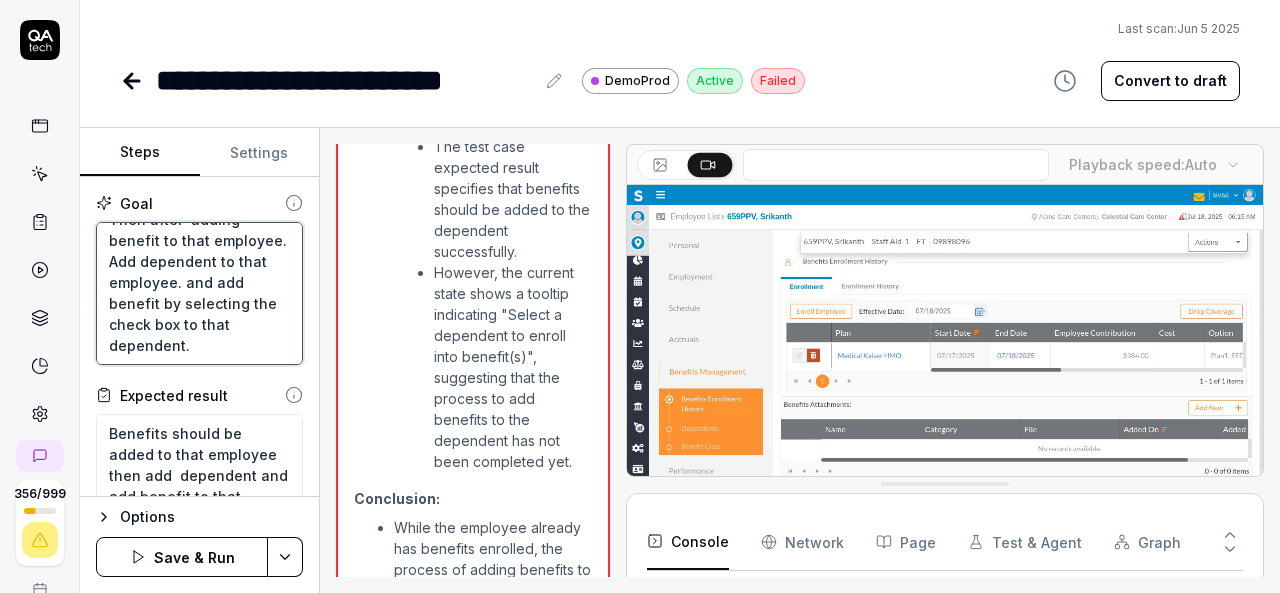 type on "Login to V6 application.
Navigate to employees, employees list.
select 659PPV, [FIRST] [LAST] employee and navigate to benefits management.
Enroll benefit to that employee.
Then after  adding benefit to that employee.
Add dependent to that employee.
and add benefit by selecting the check box to that dependent." 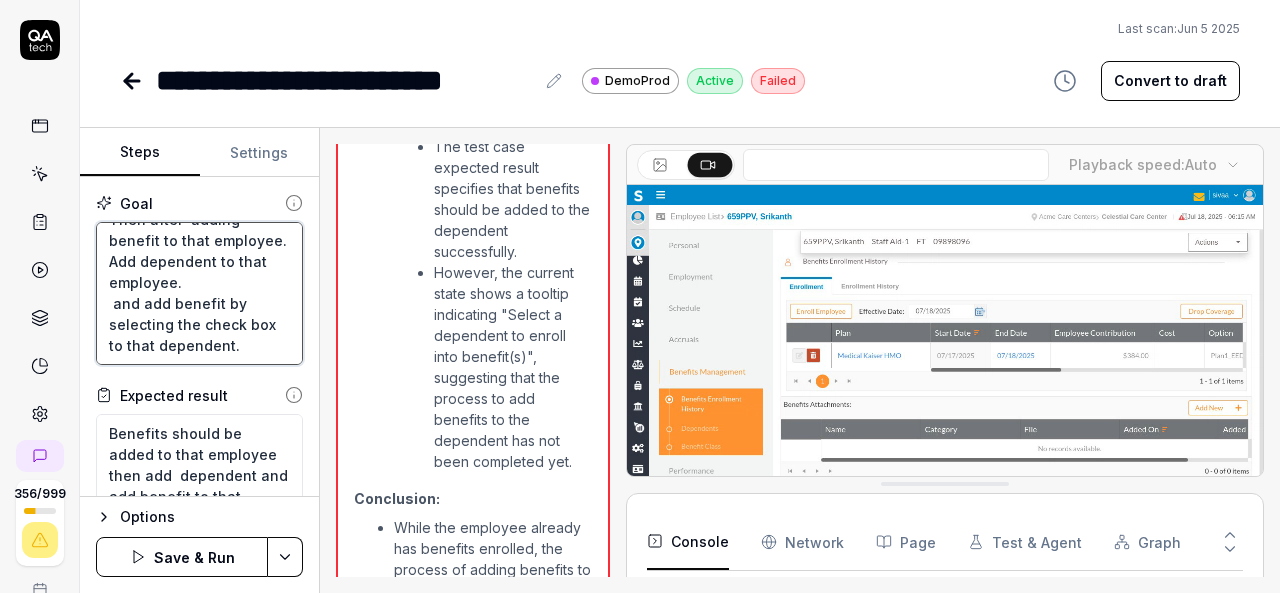 type on "*" 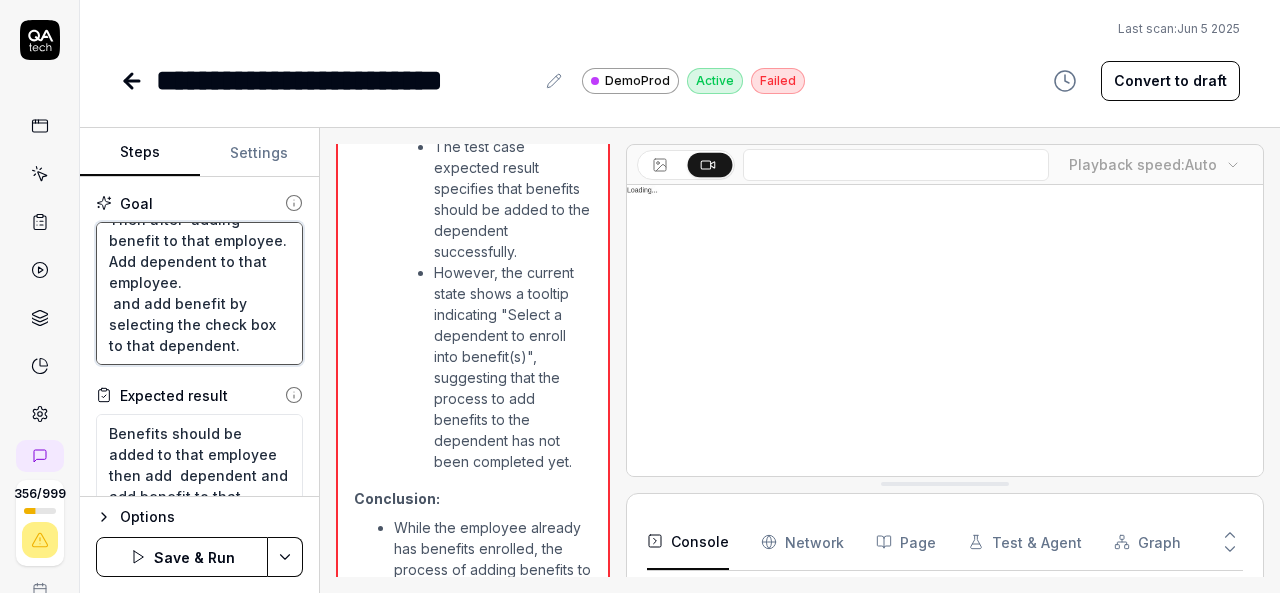 type on "Login to V6 application.
Navigate to employees, employees list.
select 659PPV, [LAST] employee and navigate to benefits management.
Enroll benefit to that employee.
Then after  adding benefit to that employee.
Add dependent to that employee.
and add benefit by selecting the check box to that dependent." 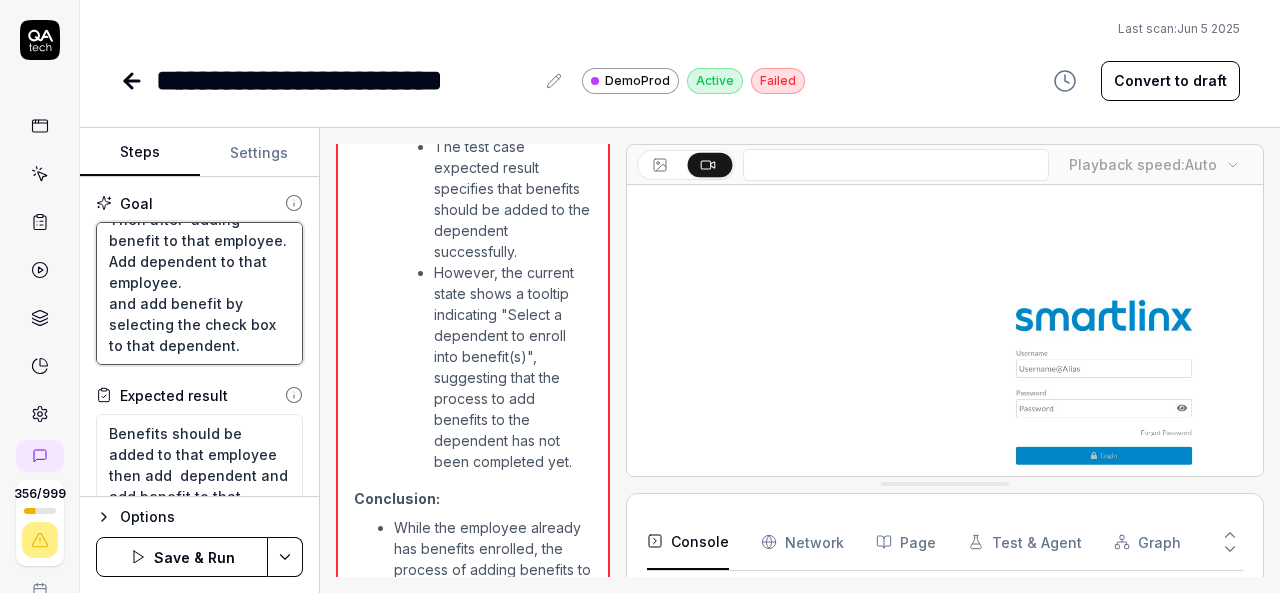 type on "*" 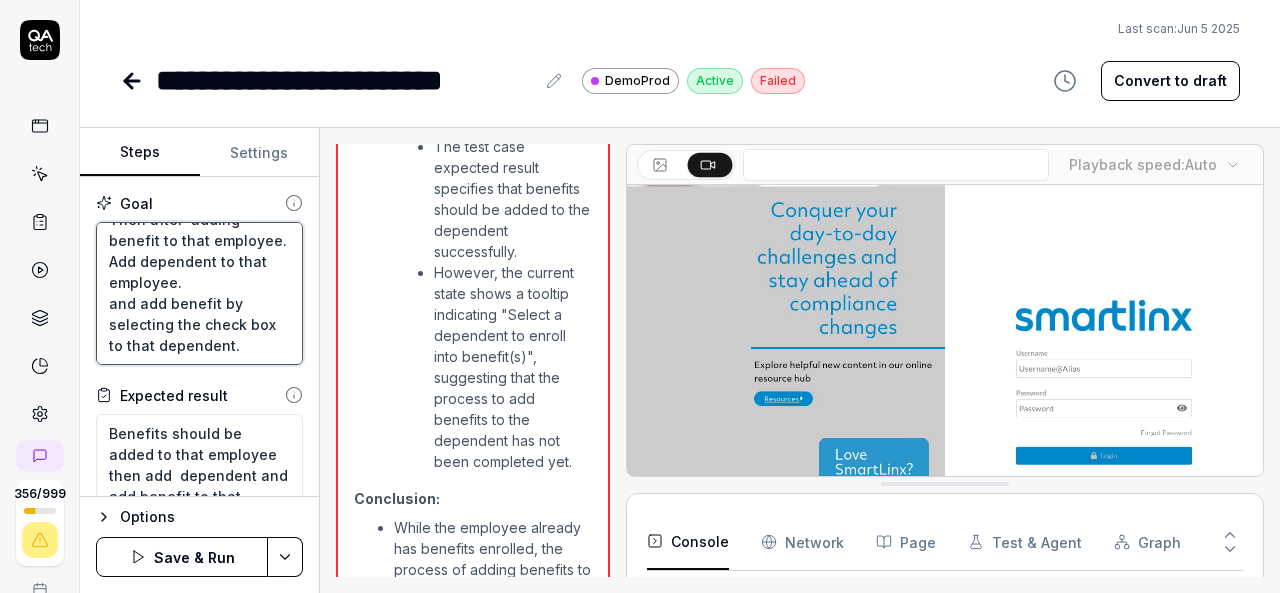 type on "Login to V6 application.
Navigate to employees, employees list.
select 659PPV, [PERSON] employee and navigate to benefits management.
Enroll benefit to that employee.
Then after  adding benefit to that employee.
Add dependent to that employee.
nd add benefit by selecting the check box to that dependent." 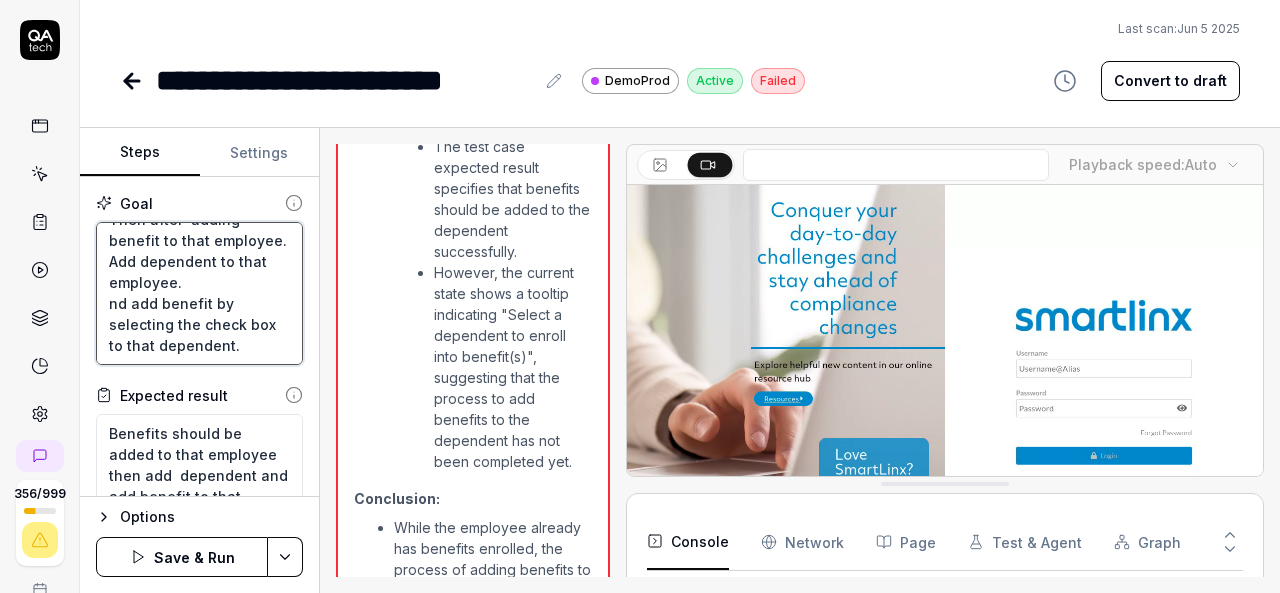 type on "*" 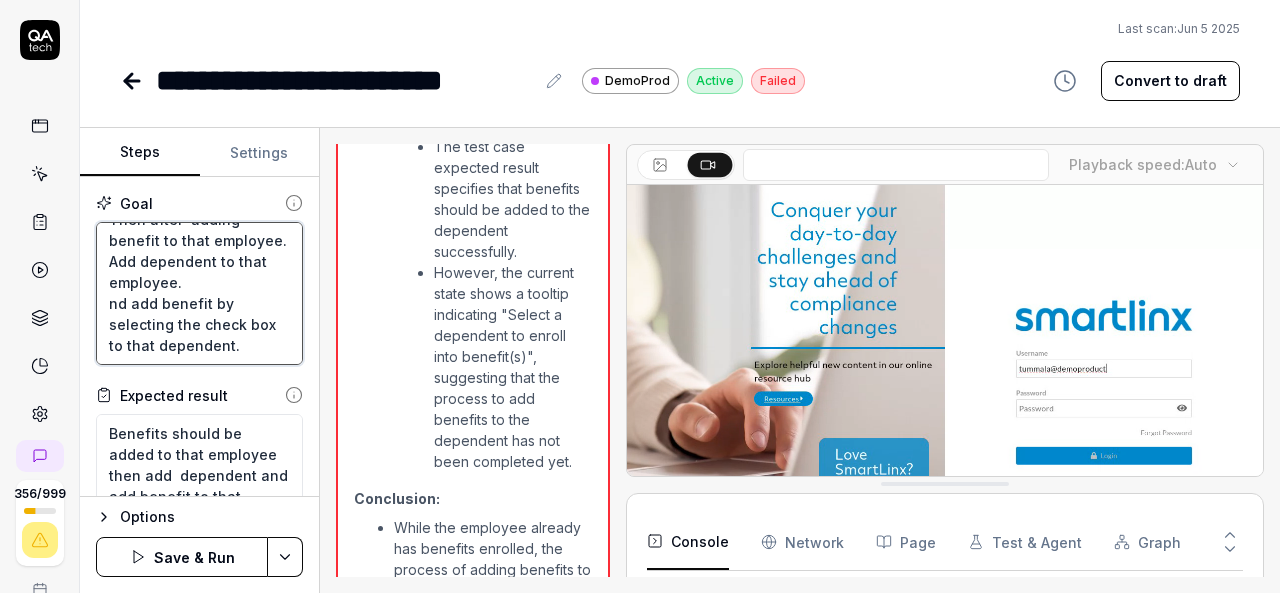 type on "Login to V6 application.
Navigate to employees, employees list.
select 659PPV, [FIRST] [LAST] employee and navigate to benefits management.
Enroll benefit to that employee.
Then after  adding benefit to that employee.
Add dependent to that employee.
And add benefit by selecting the check box to that dependent." 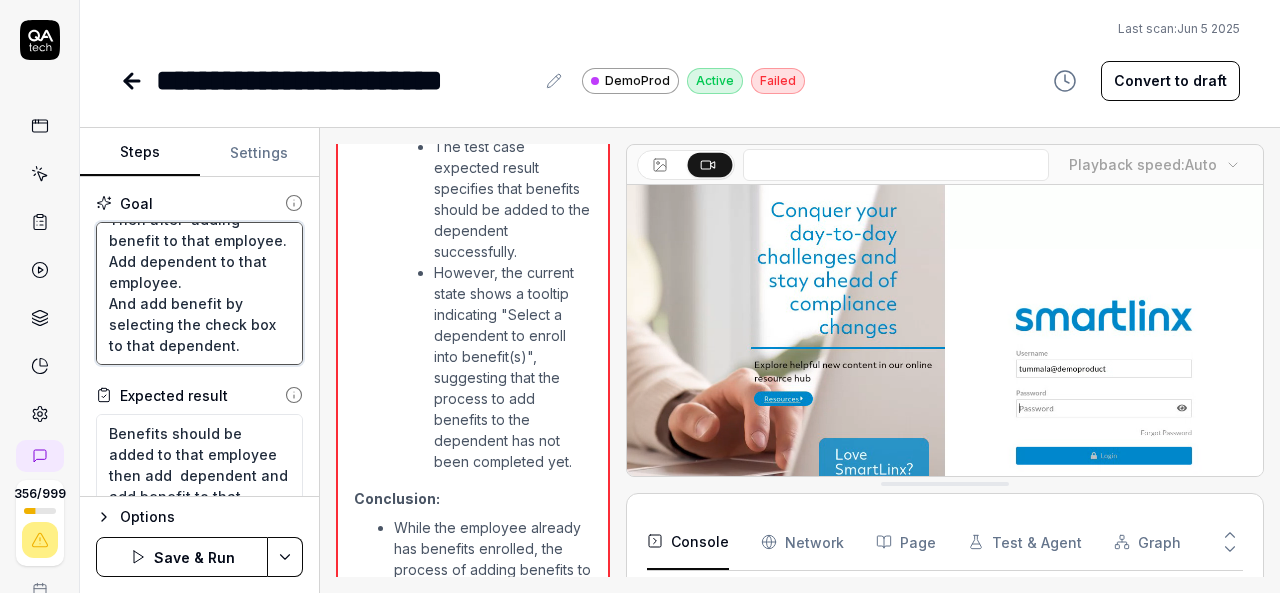 scroll, scrollTop: 315, scrollLeft: 0, axis: vertical 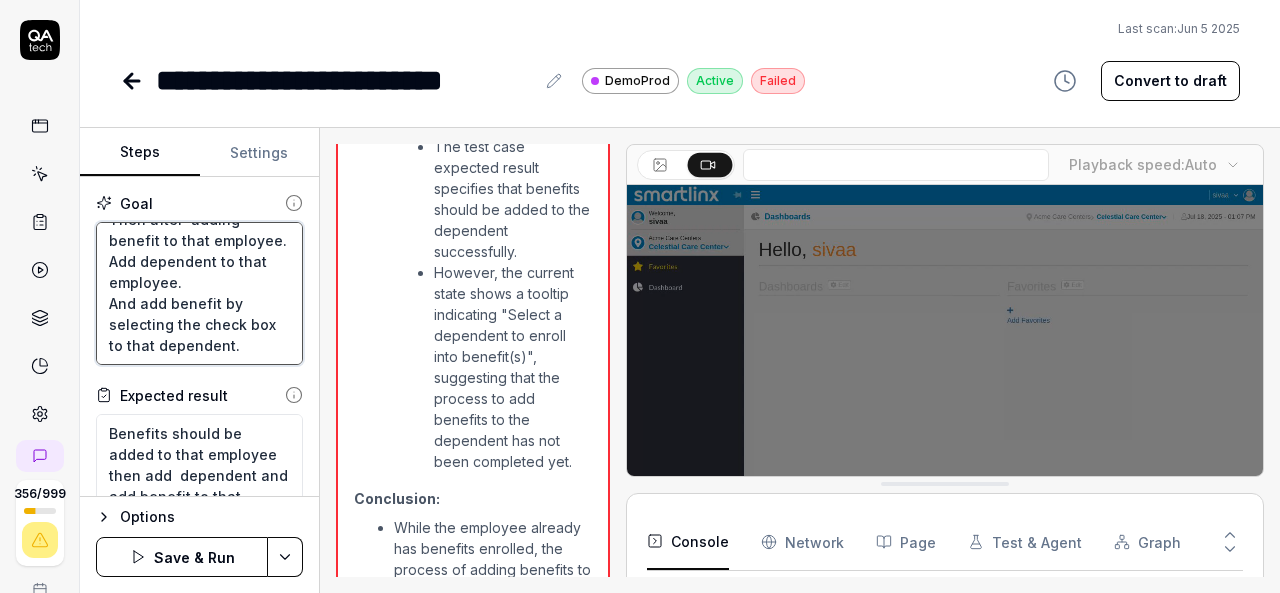 click on "Login to V6 application.
Navigate to employees, employees list.
select 659PPV, [FIRST] [LAST] employee and navigate to benefits management.
Enroll benefit to that employee.
Then after  adding benefit to that employee.
Add dependent to that employee.
And add benefit by selecting the check box to that dependent." at bounding box center (199, 293) 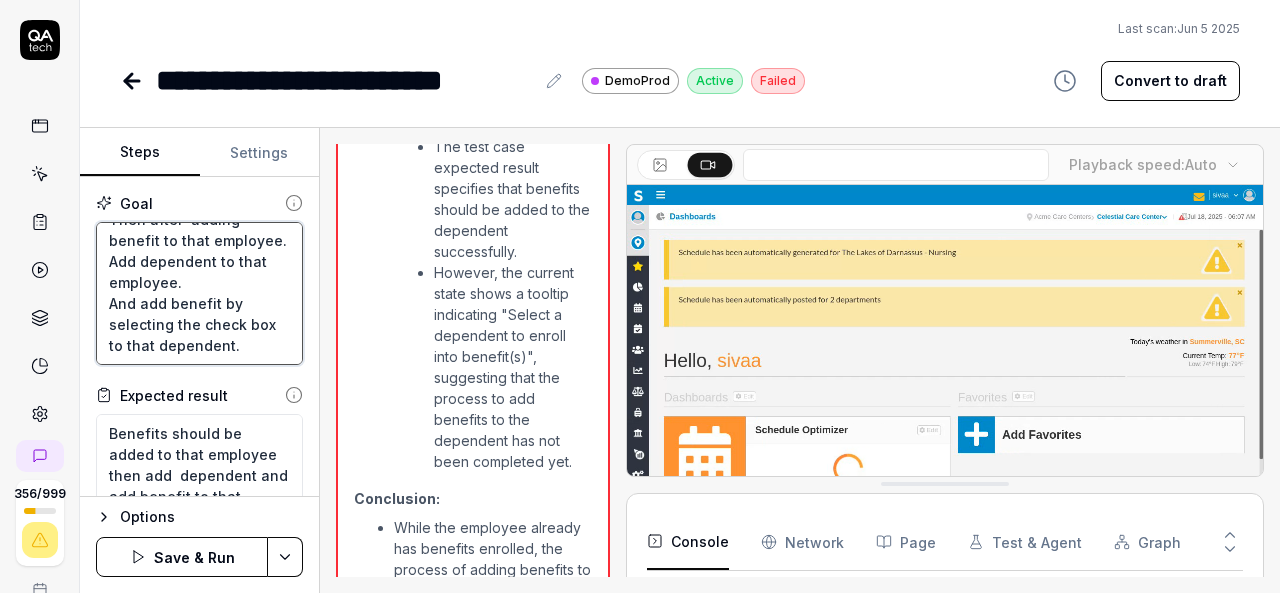 type on "Login to V6 application.
Navigate to employees, employees list.
select 659PPV, [FIRST] [LAST] employee and navigate to benefits management.
Enroll benefit to that employee.
Then after  adding benefit to that employee.
Add dependent to that employee.
And add benefit  by selecting the check box to that dependent." 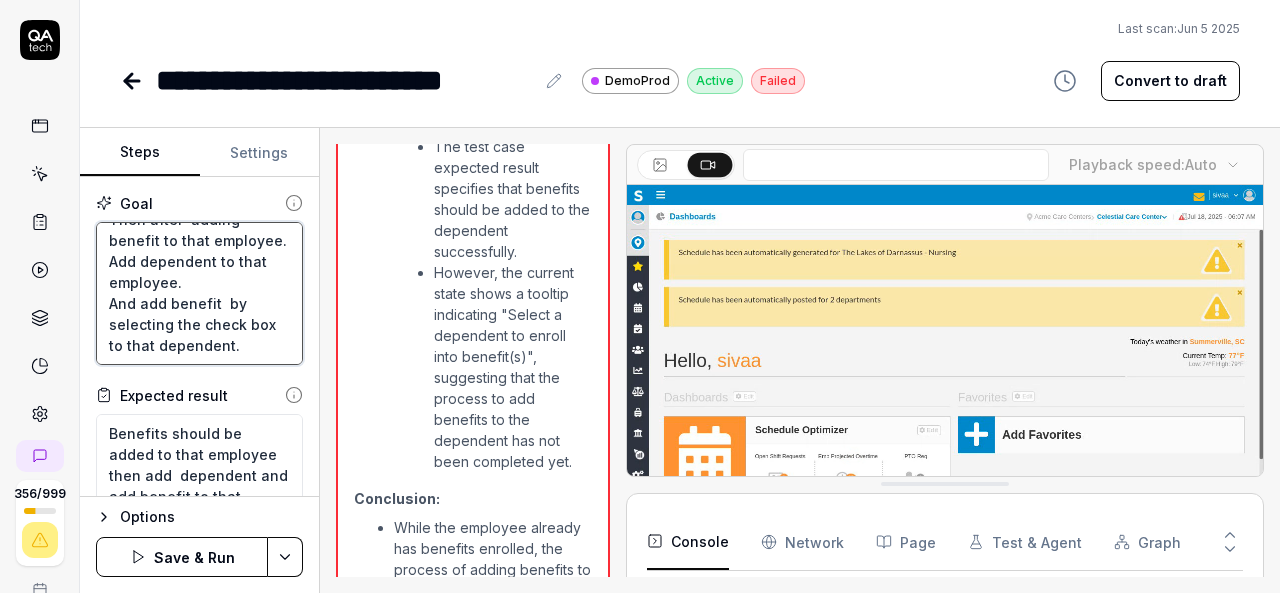 type on "*" 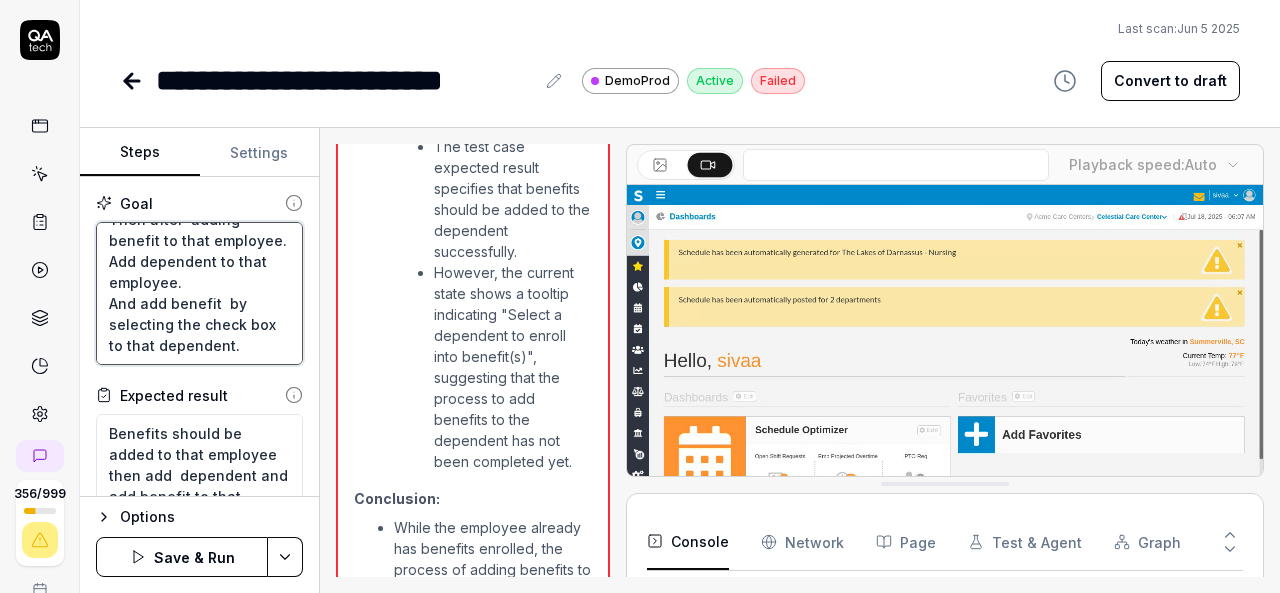 type on "Login to V6 application.
Navigate to employees, employees list.
select 659PPV, [PERSON] employee and navigate to benefits management.
Enroll benefit to that employee.
Then after  adding benefit to that employee.
Add dependent to that employee.
And add benefit t by selecting the check box to that dependent." 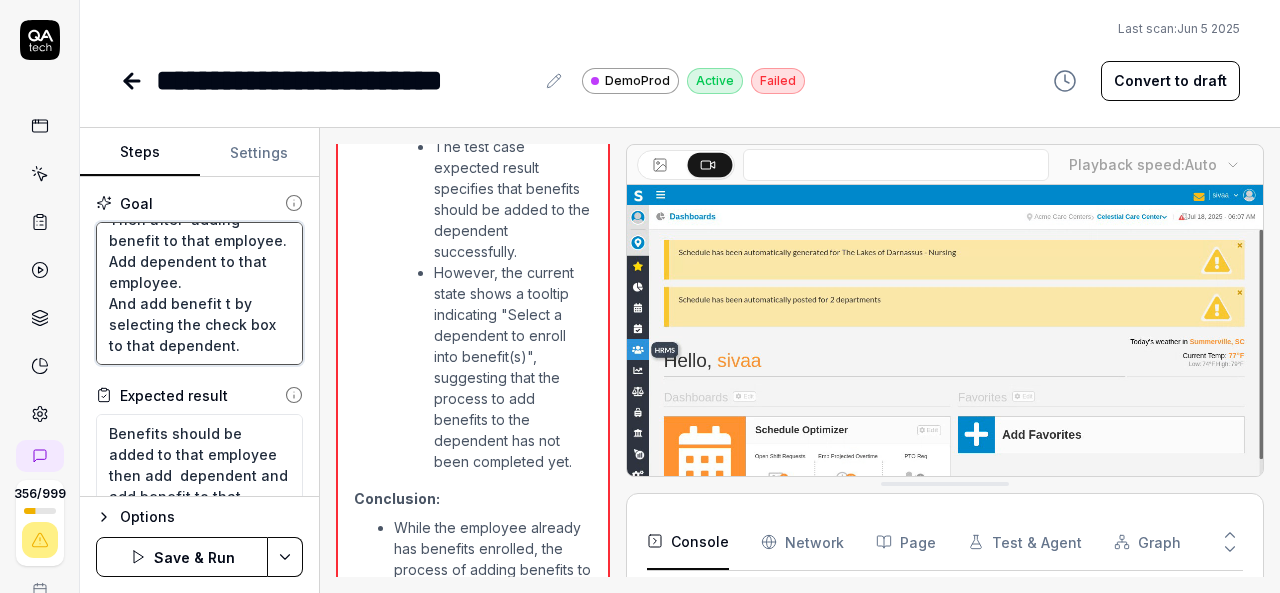 type on "*" 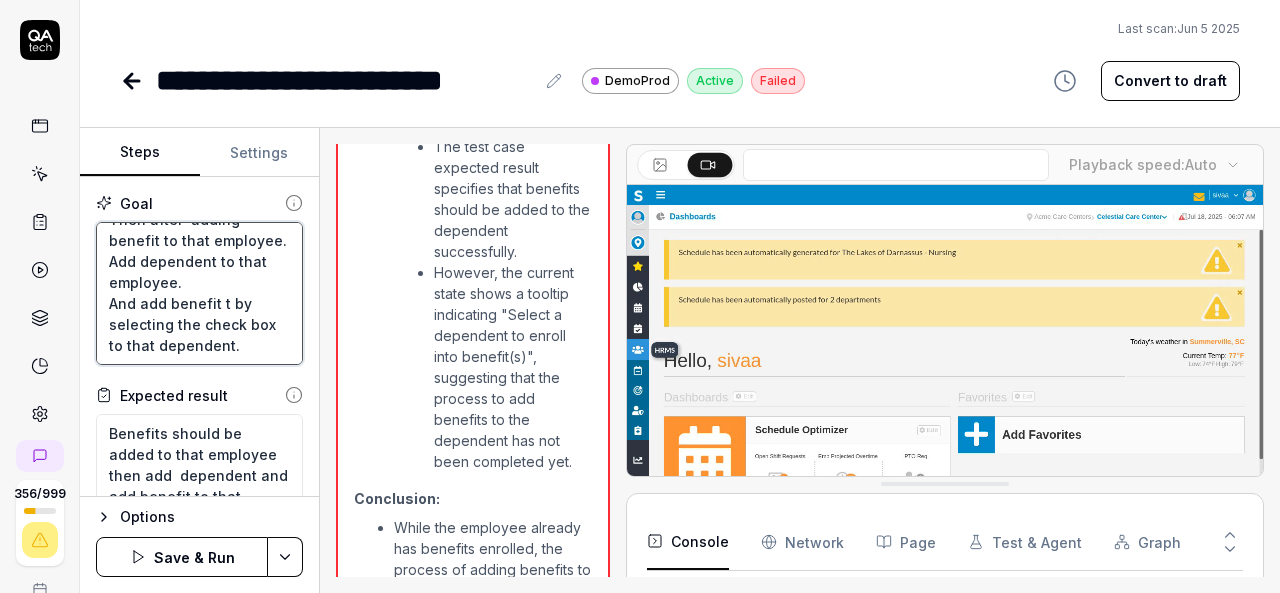 type on "Login to V6 application.
Navigate to employees, employees list.
select 659PPV, [LAST] employee and navigate to benefits management.
Enroll benefit to that employee.
Then after  adding benefit to that employee.
Add dependent to that employee.
And add benefit to by selecting the check box to that dependent." 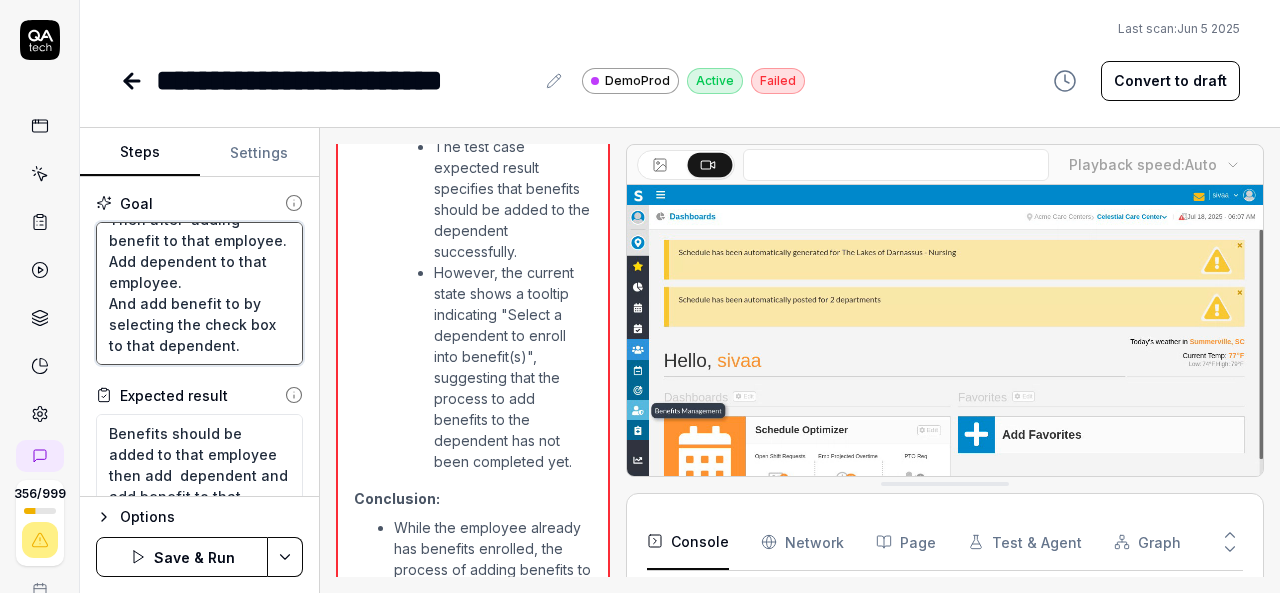type on "*" 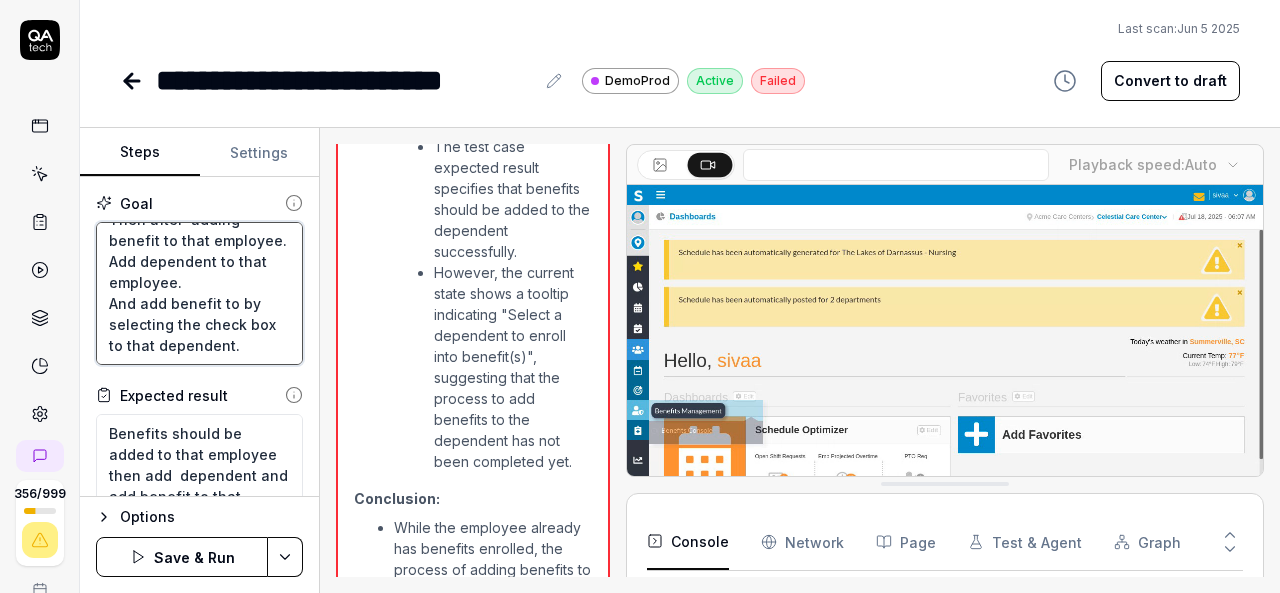 type on "Login to V6 application.
Navigate to employees, employees list.
select 659PPV, [LAST] employee and navigate to benefits management.
Enroll benefit to that employee.
Then after  adding benefit to that employee.
Add dependent to that employee.
And add benefit to  by selecting the check box to that dependent." 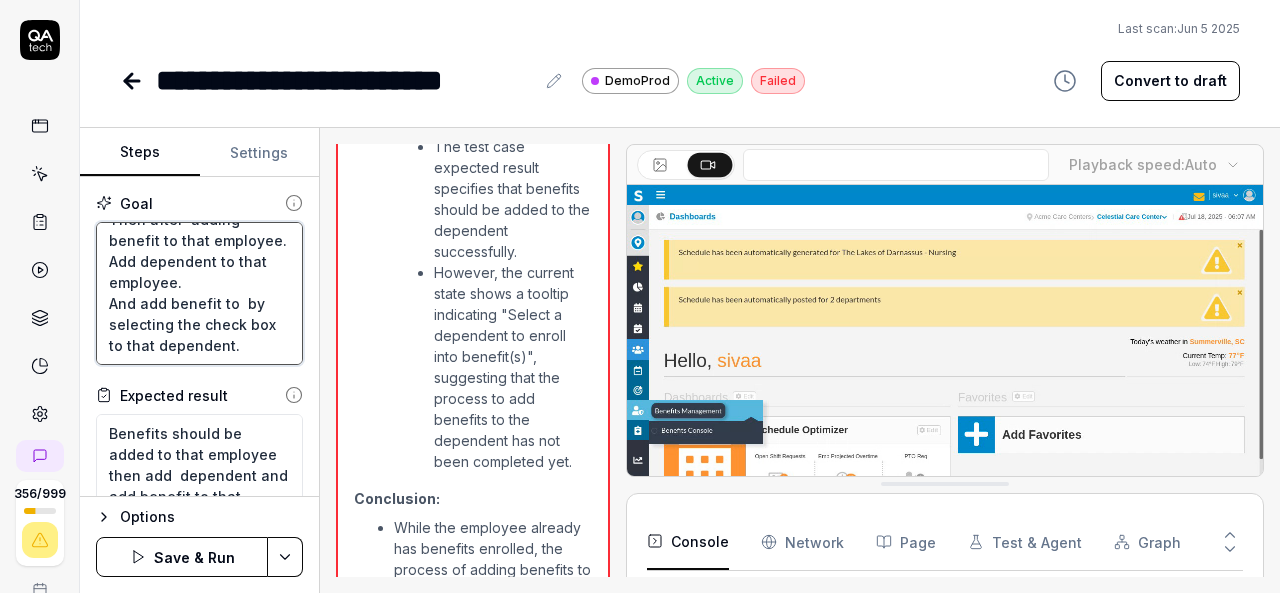 type on "*" 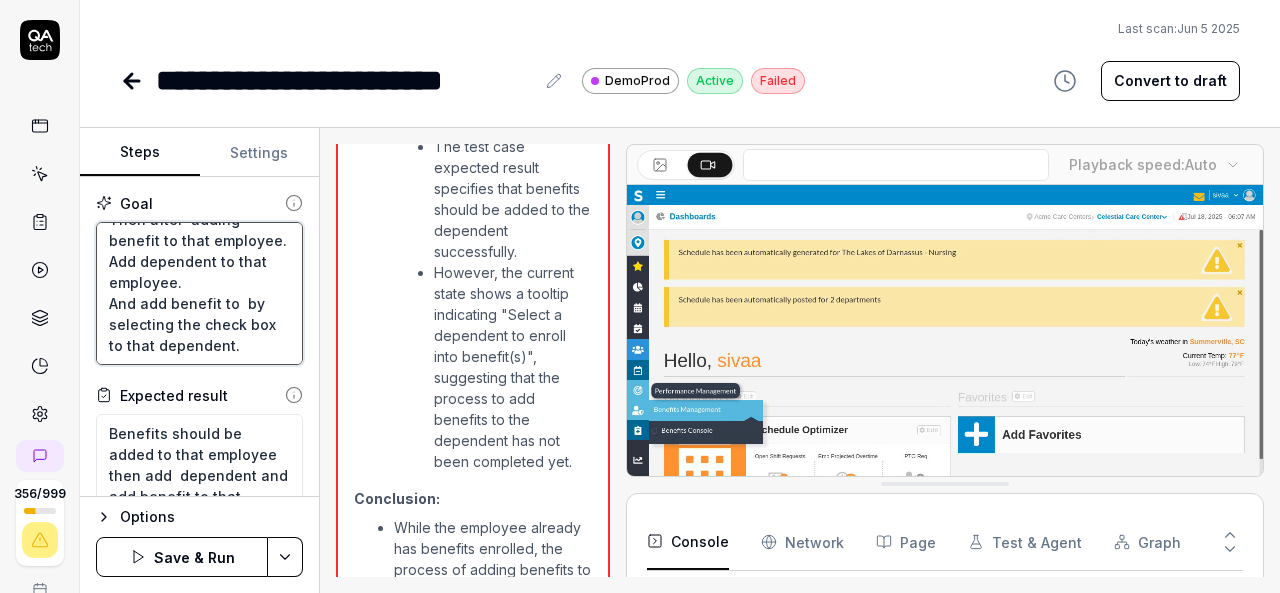 type on "Login to V6 application.
Navigate to employees, employees list.
select 659PPV, [FIRST] employee and navigate to benefits management.
Enroll benefit to that employee.
Then after  adding benefit to that employee.
Add dependent to that employee.
And add benefit to t by selecting the check box to that dependent." 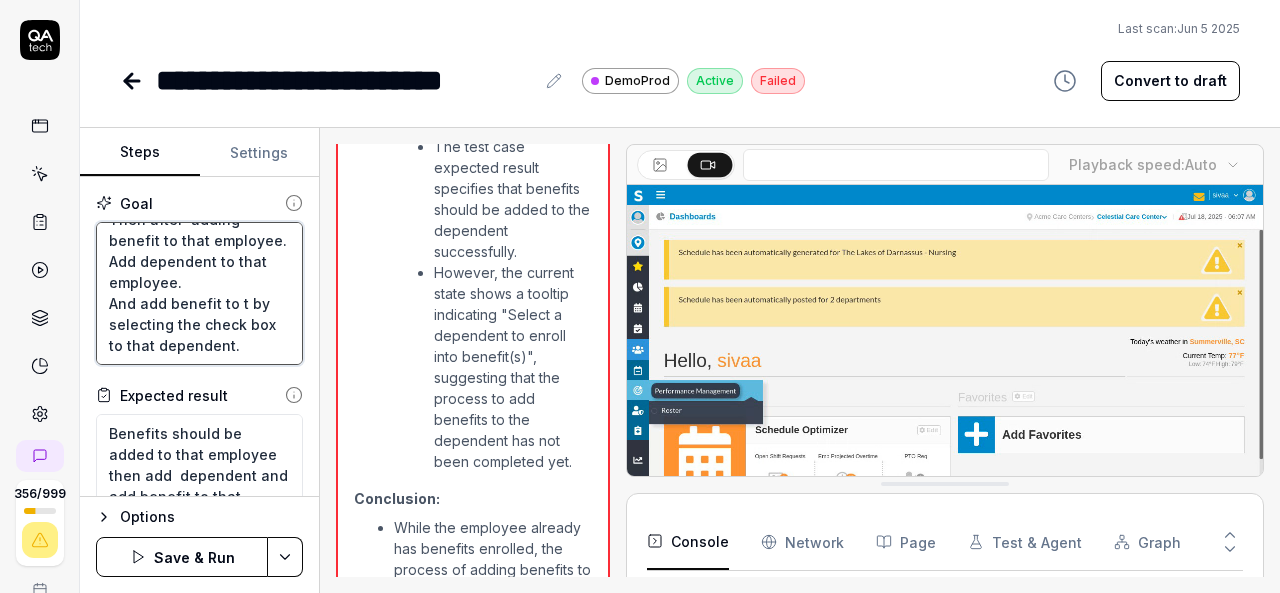 type on "*" 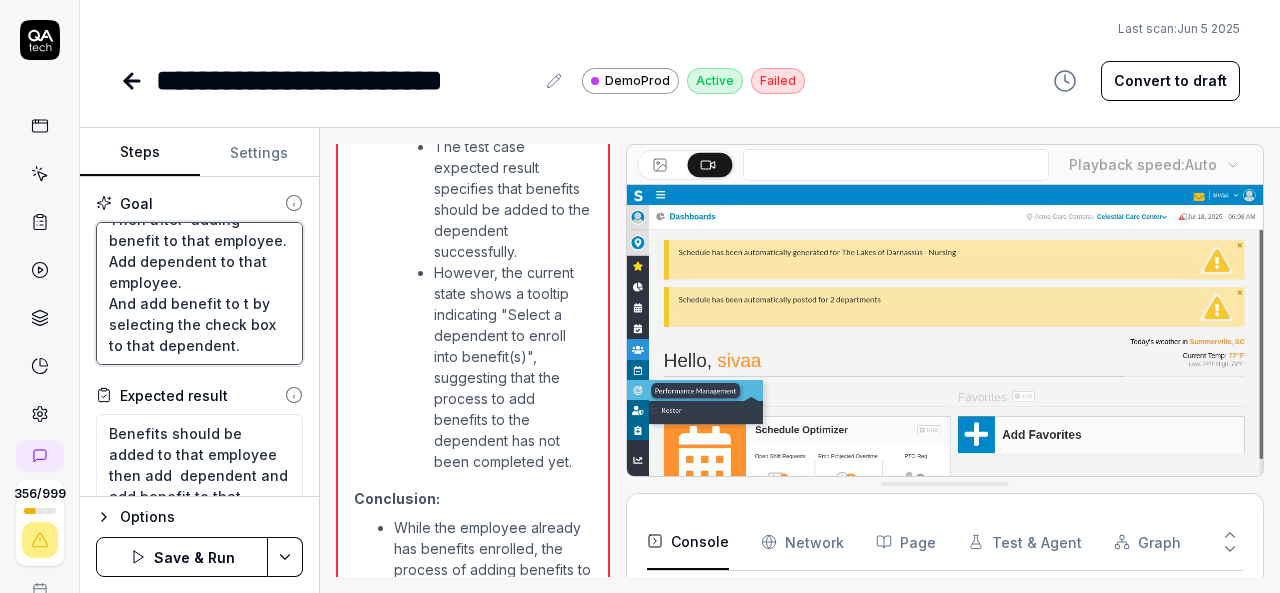 type on "Login to V6 application.
Navigate to employees, employees list.
select 659PPV, [FIRST] [LAST] employee and navigate to benefits management.
Enroll benefit to that employee.
Then after  adding benefit to that employee.
Add dependent to that employee.
And add benefit to th by selecting the check box to that dependent." 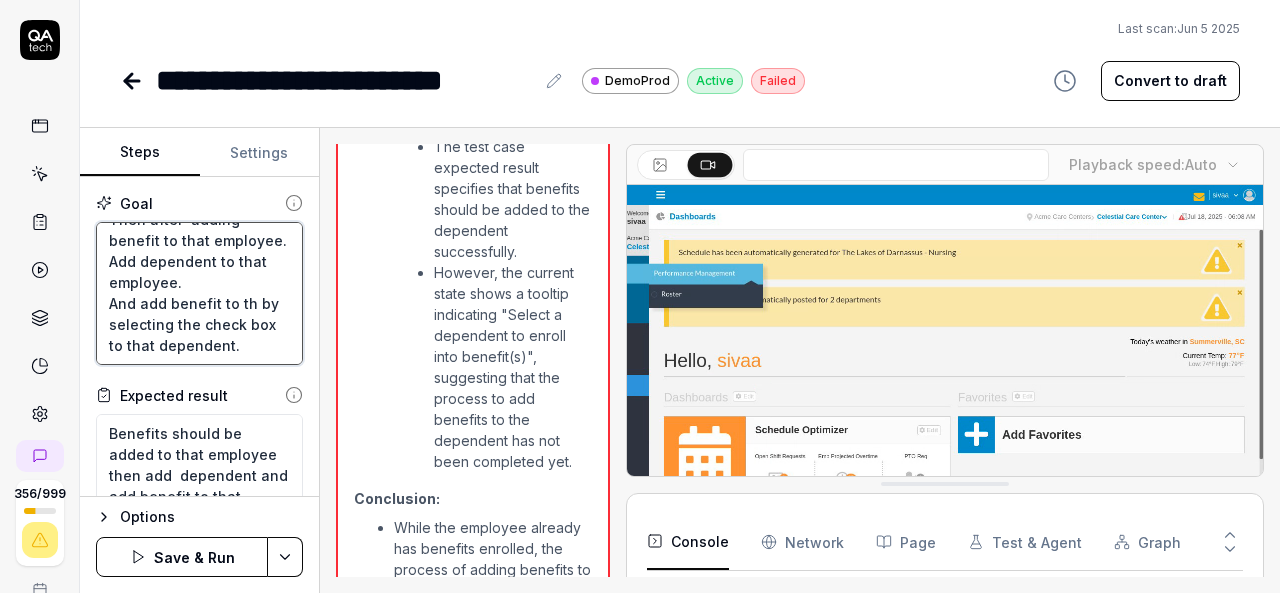 type on "*" 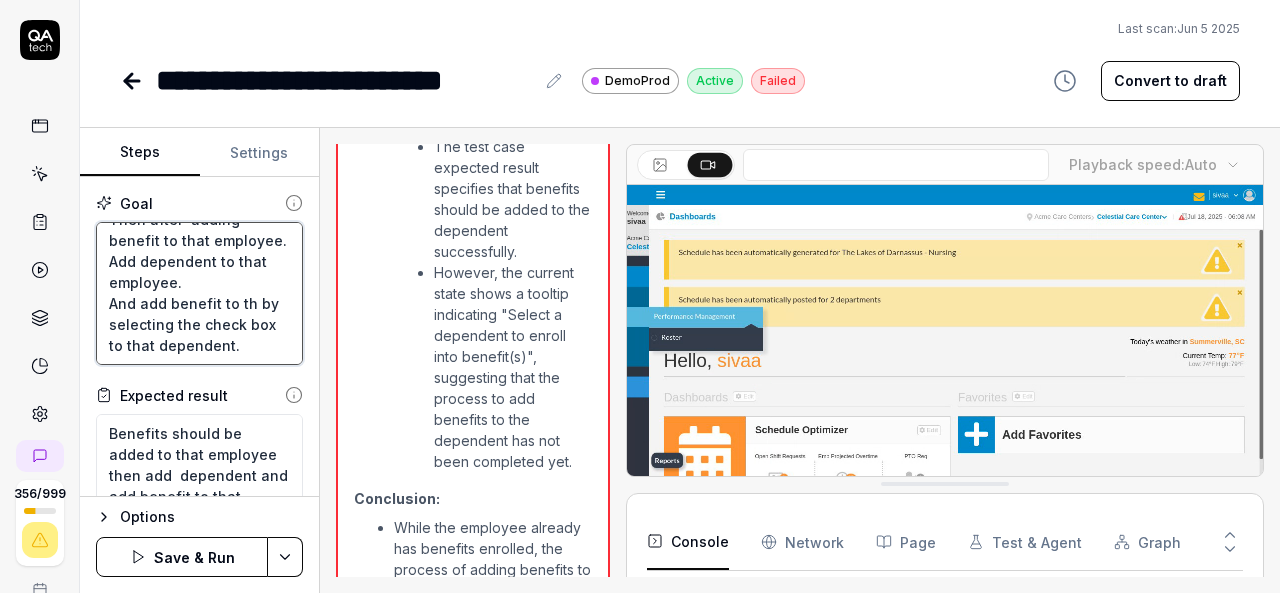 type on "Login to V6 application.
Navigate to employees, employees list.
select 659PPV, [FIRST] [LAST] employee and navigate to benefits management.
Enroll benefit to that employee.
Then after  adding benefit to that employee.
Add dependent to that employee.
And add benefit to tha by selecting the check box to that dependent." 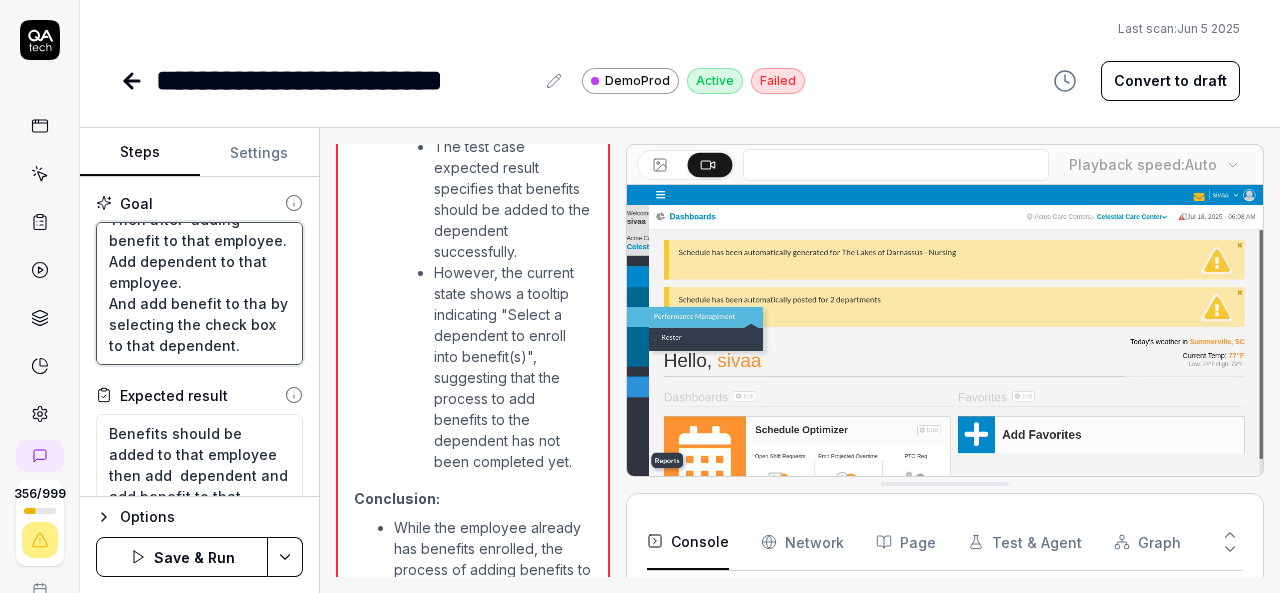 type on "*" 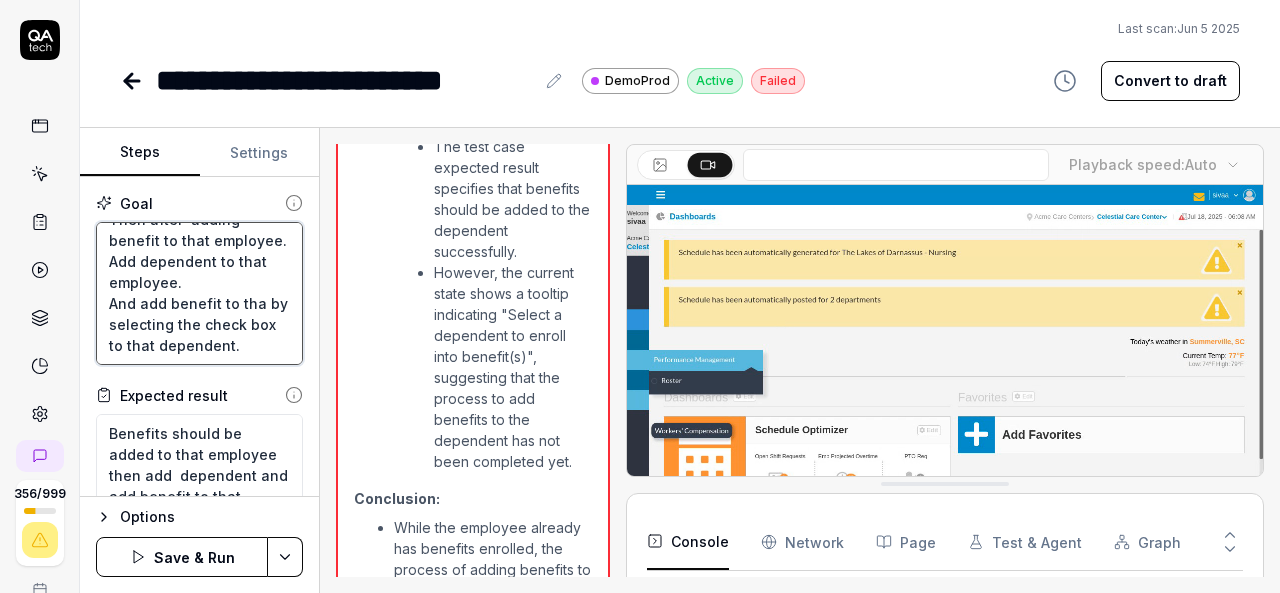 type on "Login to V6 application.
Navigate to employees, employees list.
select 659PPV, [LAST] employee and navigate to benefits management.
Enroll benefit to that employee.
Then after  adding benefit to that employee.
Add dependent to that employee.
And add benefit to that by selecting the check box to that dependent." 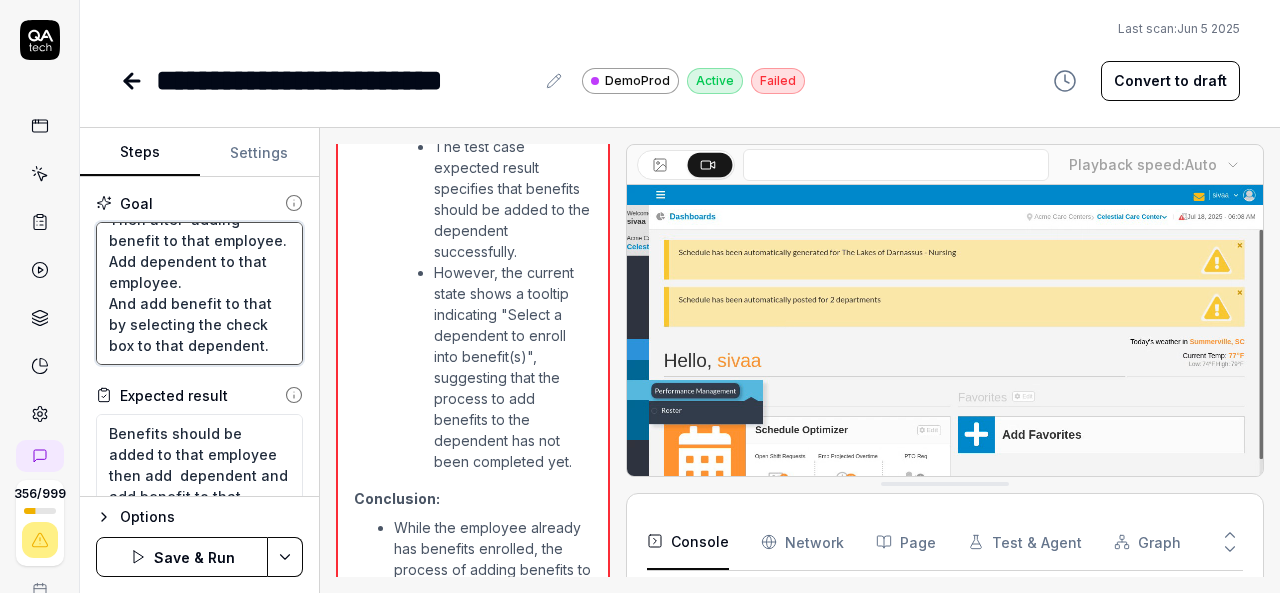 type on "*" 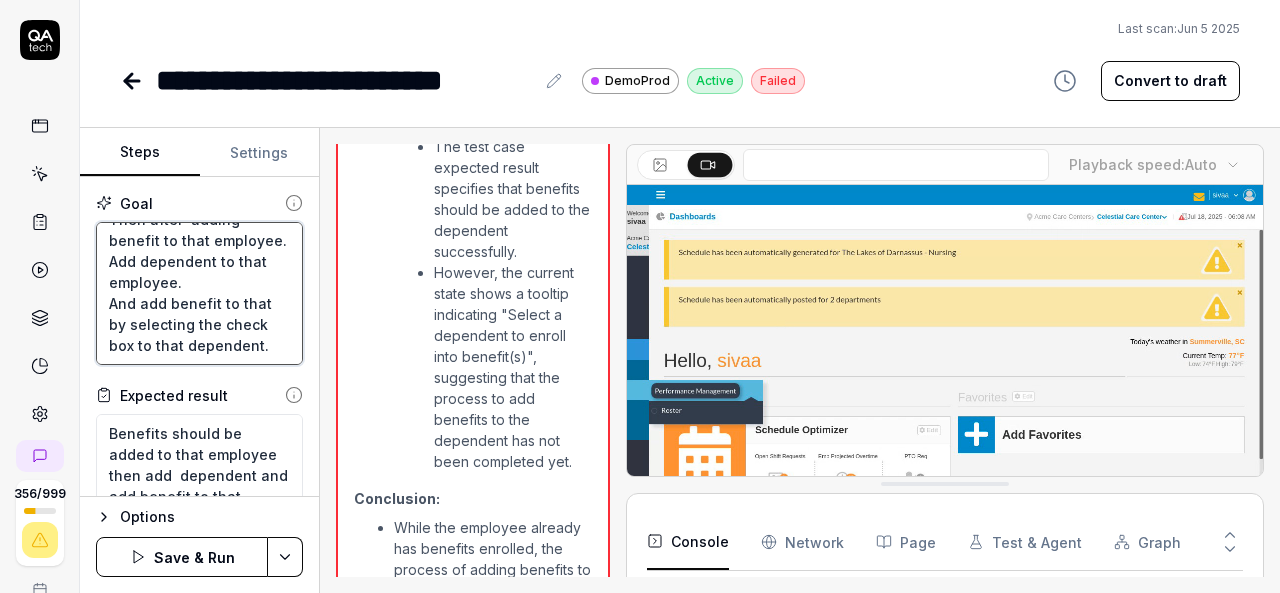 type on "Login to V6 application.
Navigate to employees, employees list.
select 659PPV, [PERSON] employee and navigate to benefits management.
Enroll benefit to that employee.
Then after  adding benefit to that employee.
Add dependent to that employee.
And add benefit to that  by selecting the check box to that dependent." 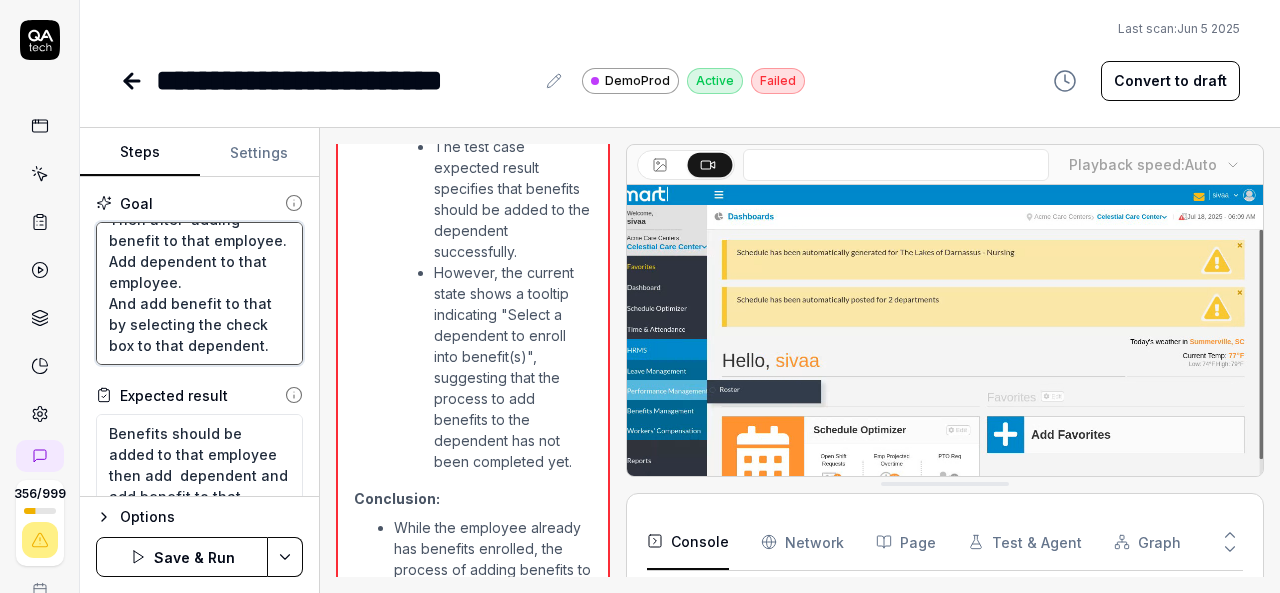 type on "*" 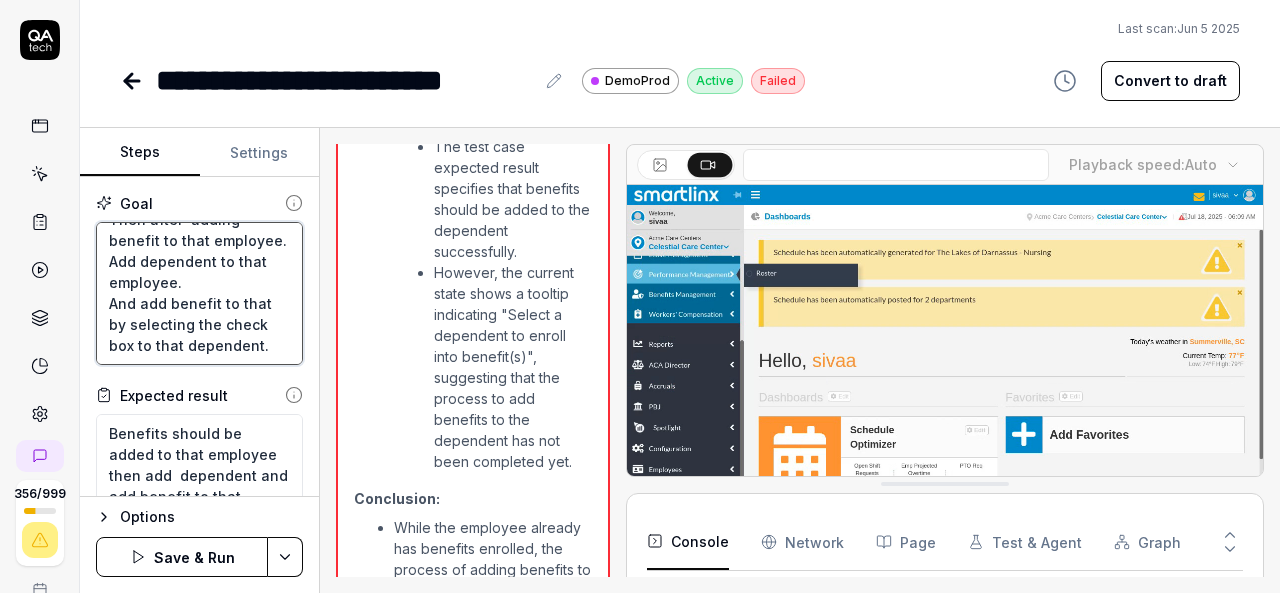 type on "Login to V6 application.
Navigate to employees, employees list.
select 659PPV, [FIRST] [LAST] employee and navigate to benefits management.
Enroll benefit to that employee.
Then after  adding benefit to that employee.
Add dependent to that employee.
And add benefit to that d by selecting the check box to that dependent." 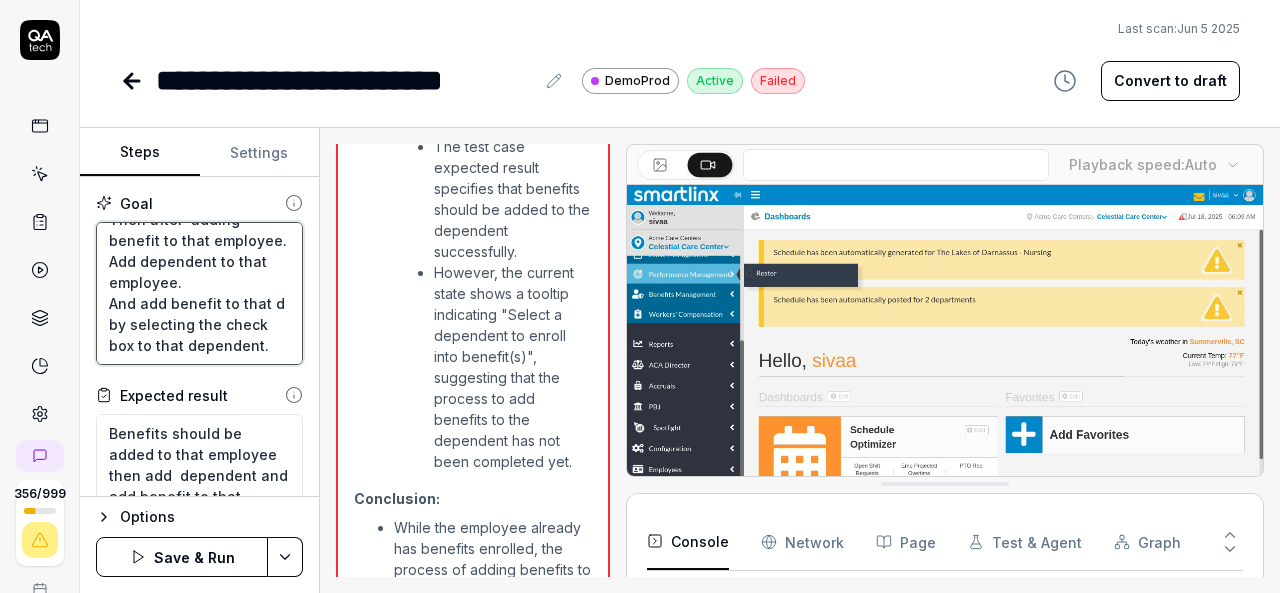 type on "*" 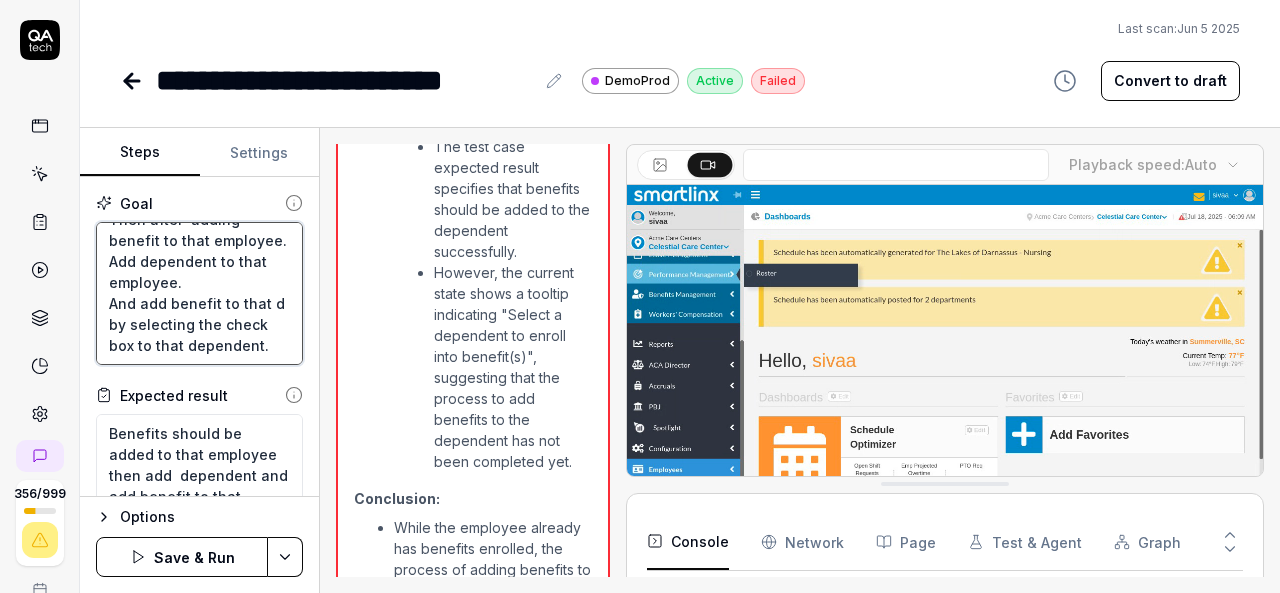 type on "Login to V6 application.
Navigate to employees, employees list.
select 659PPV, [FIRST] employee and navigate to benefits management.
Enroll benefit to that employee.
Then after  adding benefit to that employee.
Add dependent to that employee.
And add benefit to that de by selecting the check box to that dependent." 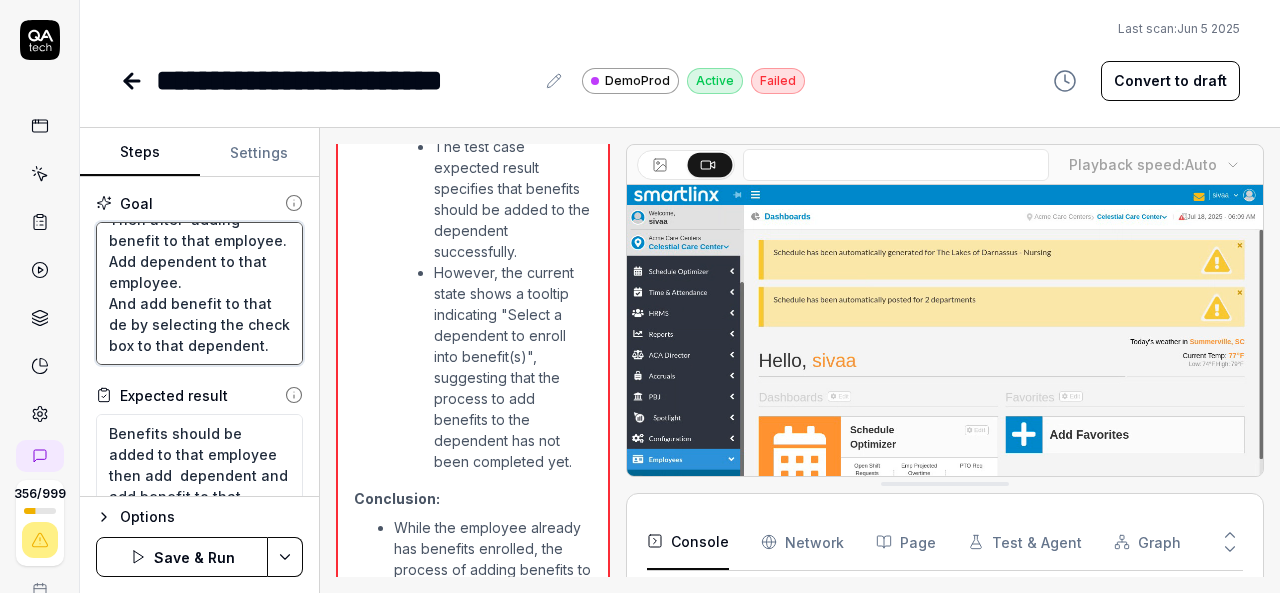 type on "*" 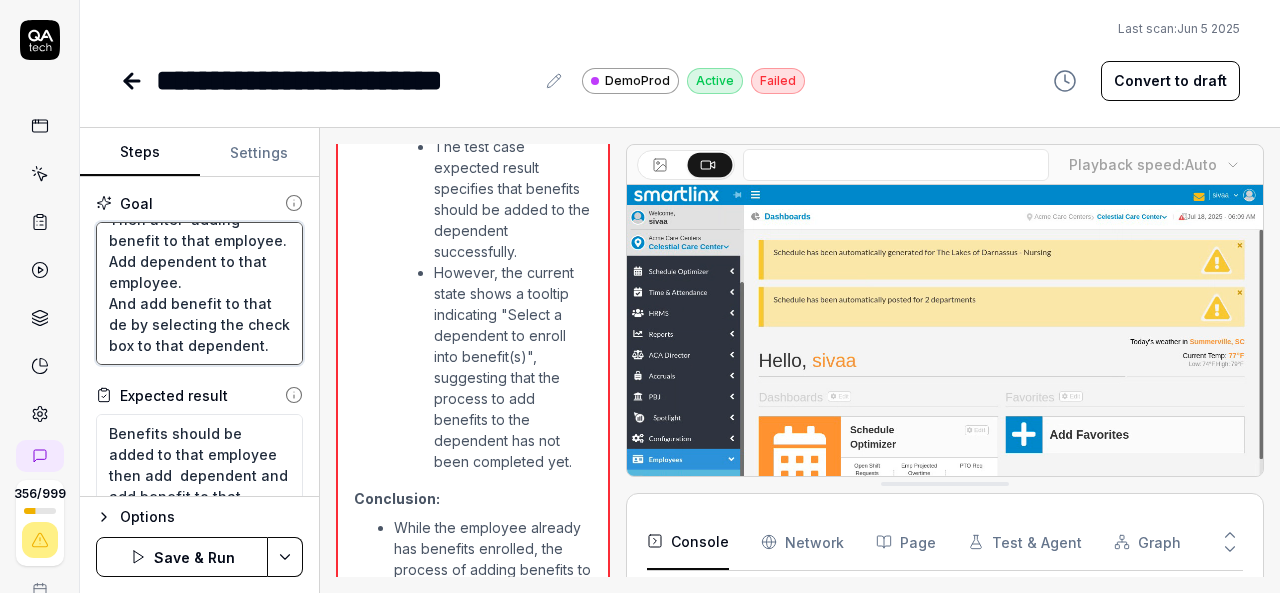 type on "Login to V6 application.
Navigate to employees, employees list.
select 659PPV, [FIRST] [LAST] employee and navigate to benefits management.
Enroll benefit to that employee.
Then after  adding benefit to that employee.
Add dependent to that employee.
And add benefit to that dep by selecting the check box to that dependent." 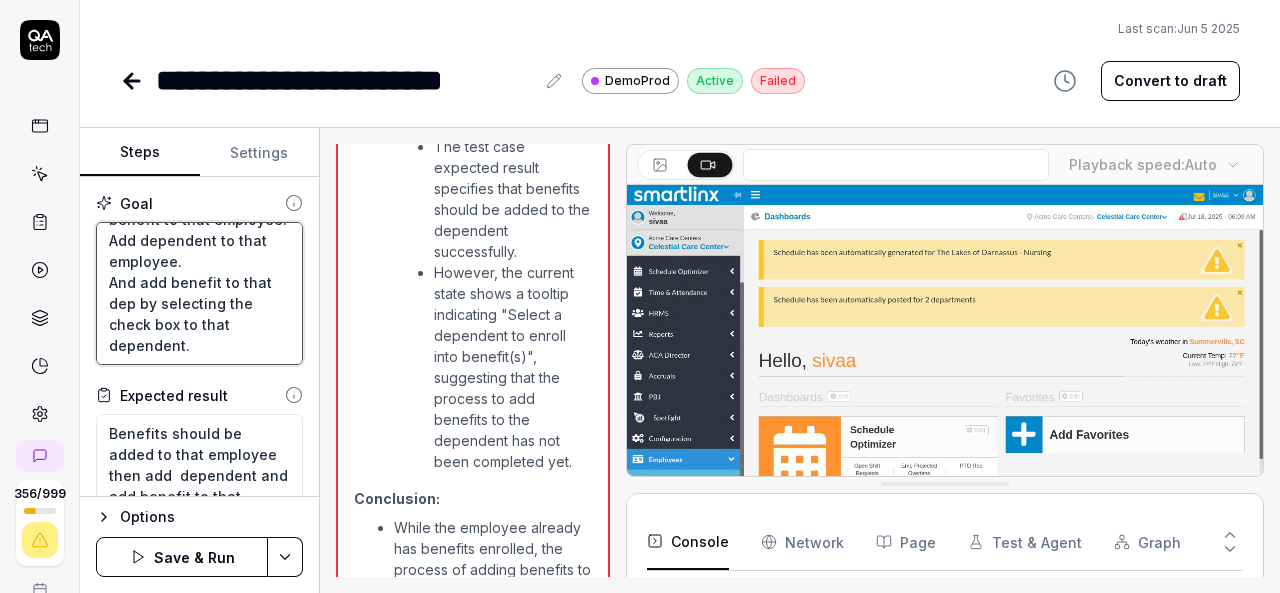 type on "*" 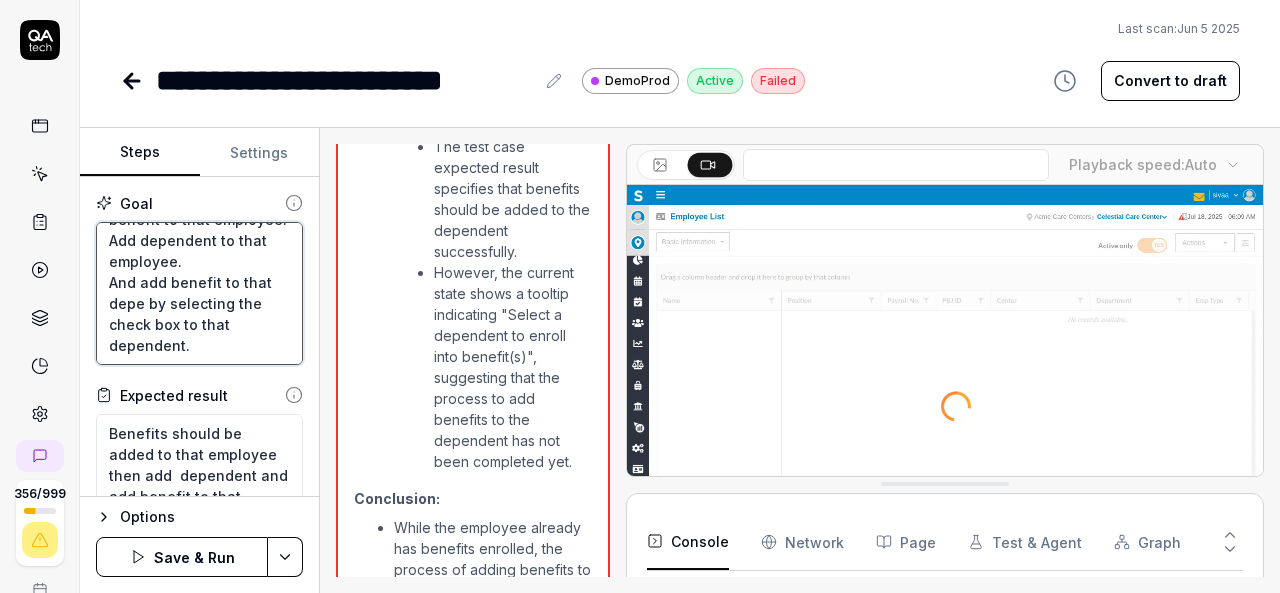 type on "Login to V6 application.
Navigate to employees, employees list.
select 659PPV, [LAST] employee and navigate to benefits management.
Enroll benefit to that employee.
Then after  adding benefit to that employee.
Add dependent to that employee.
And add benefit to that depem by selecting the check box to that dependent." 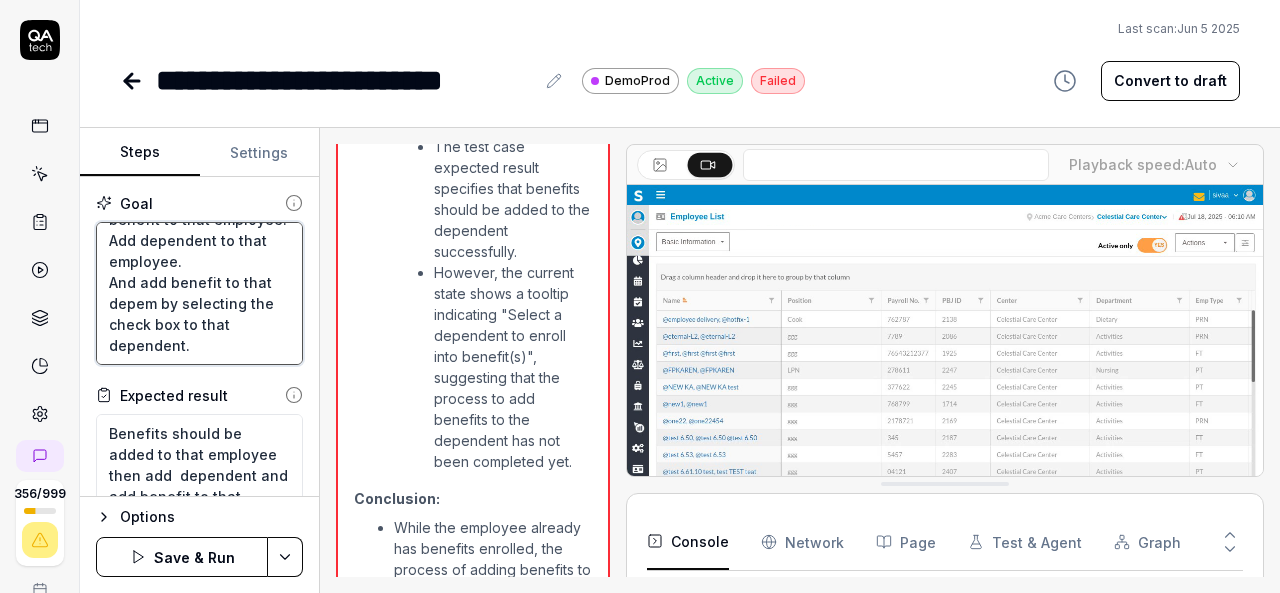 type on "*" 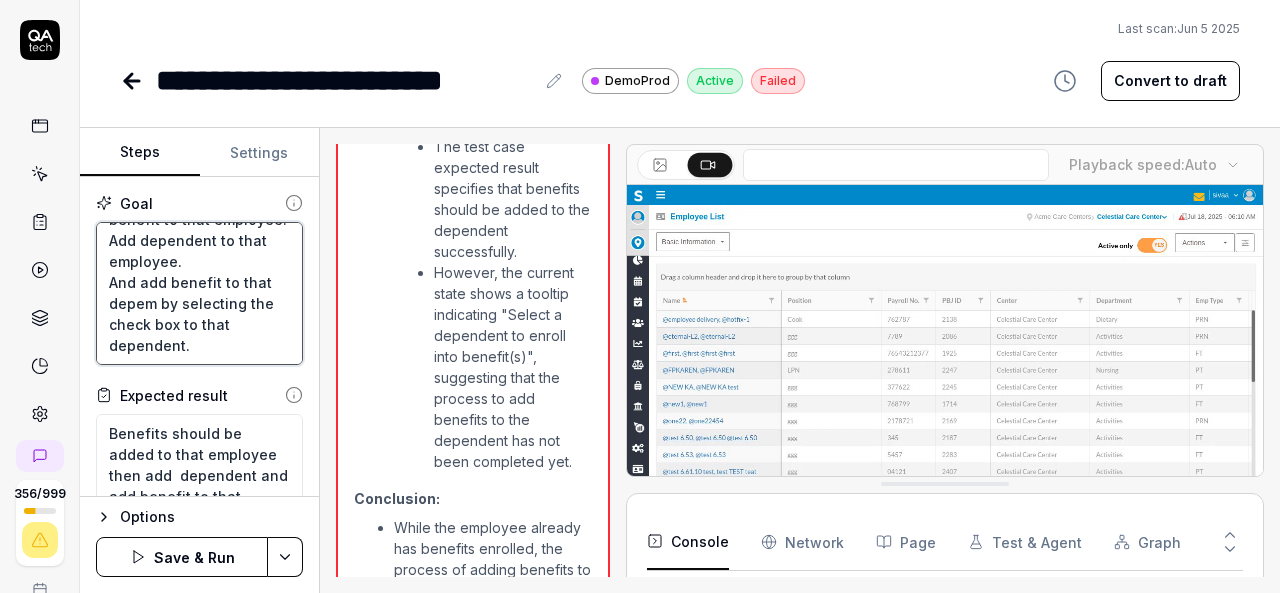type on "Login to V6 application.
Navigate to employees, employees list.
select 659PPV, [FIRST] employee and navigate to benefits management.
Enroll benefit to that employee.
Then after  adding benefit to that employee.
Add dependent to that employee.
And add benefit to that depemn by selecting the check box to that dependent." 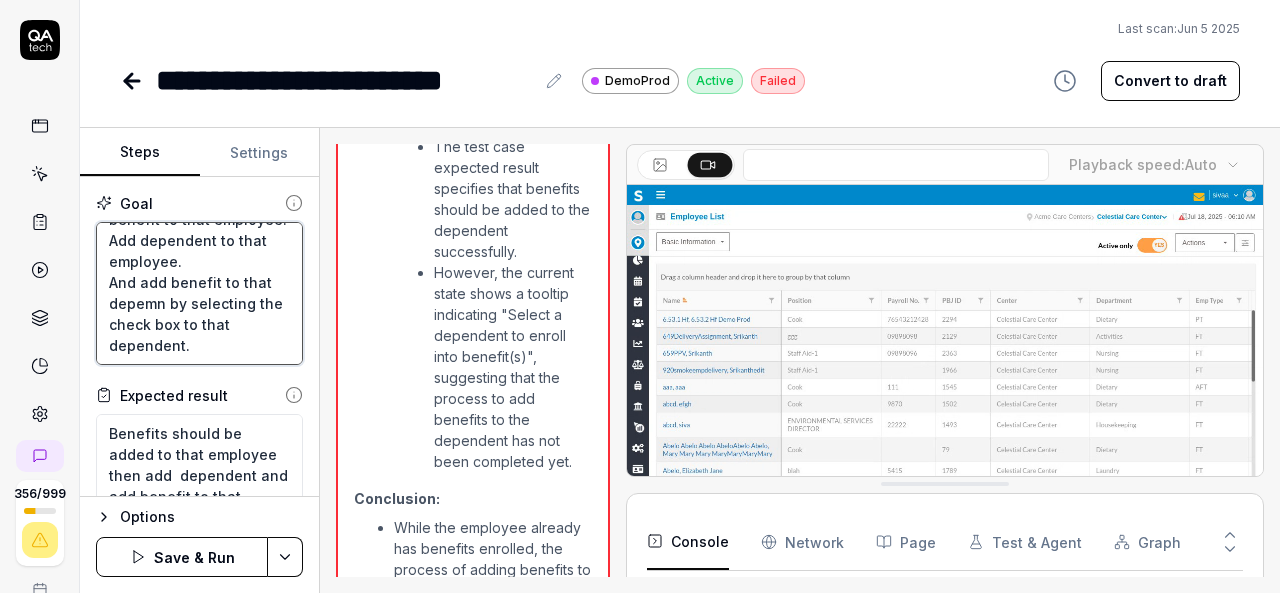 type on "*" 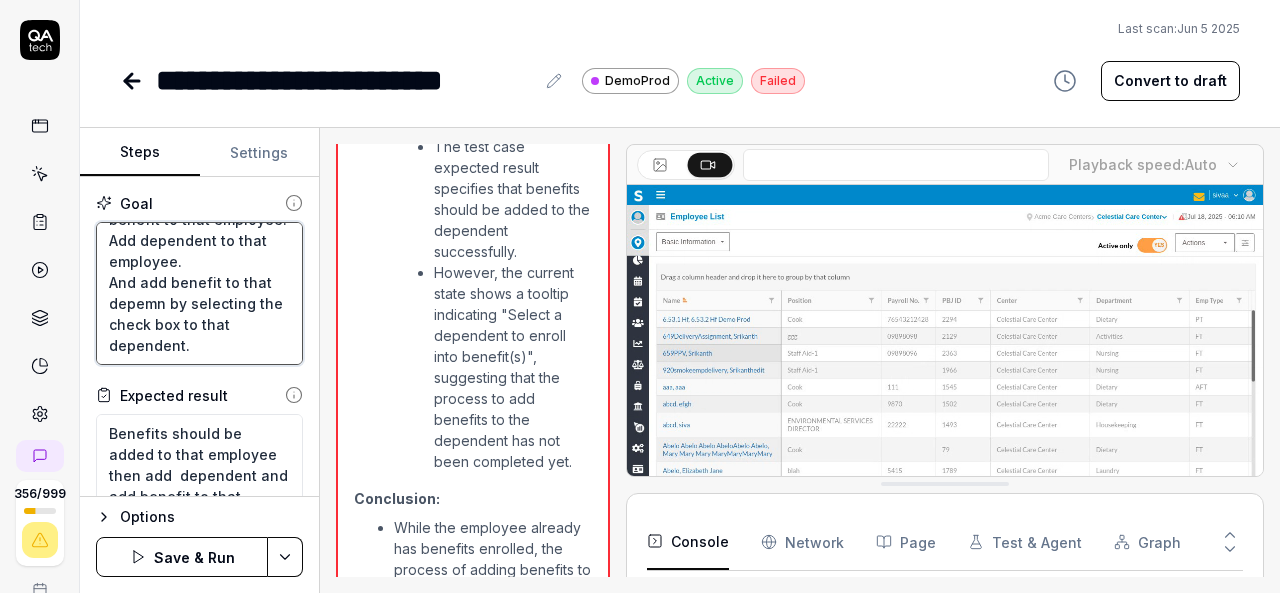 type on "Login to V6 application.
Navigate to employees, employees list.
select 659PPV, [FIRST] employee and navigate to benefits management.
Enroll benefit to that employee.
Then after  adding benefit to that employee.
Add dependent to that employee.
And add benefit to that depemnd by selecting the check box to that dependent." 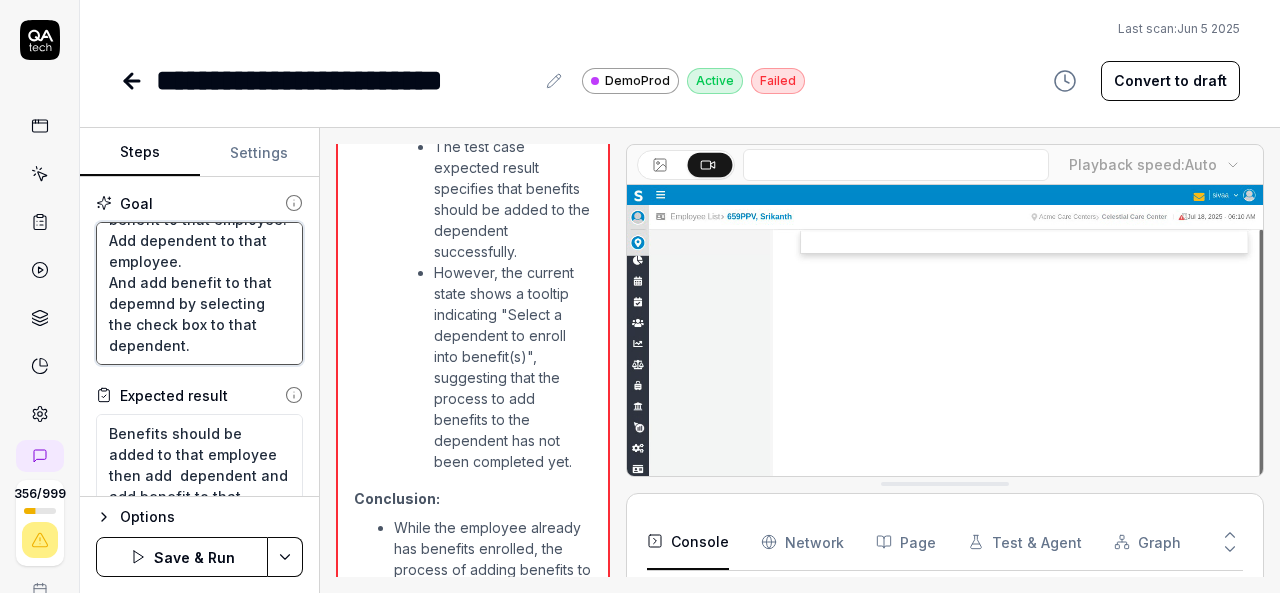 type on "*" 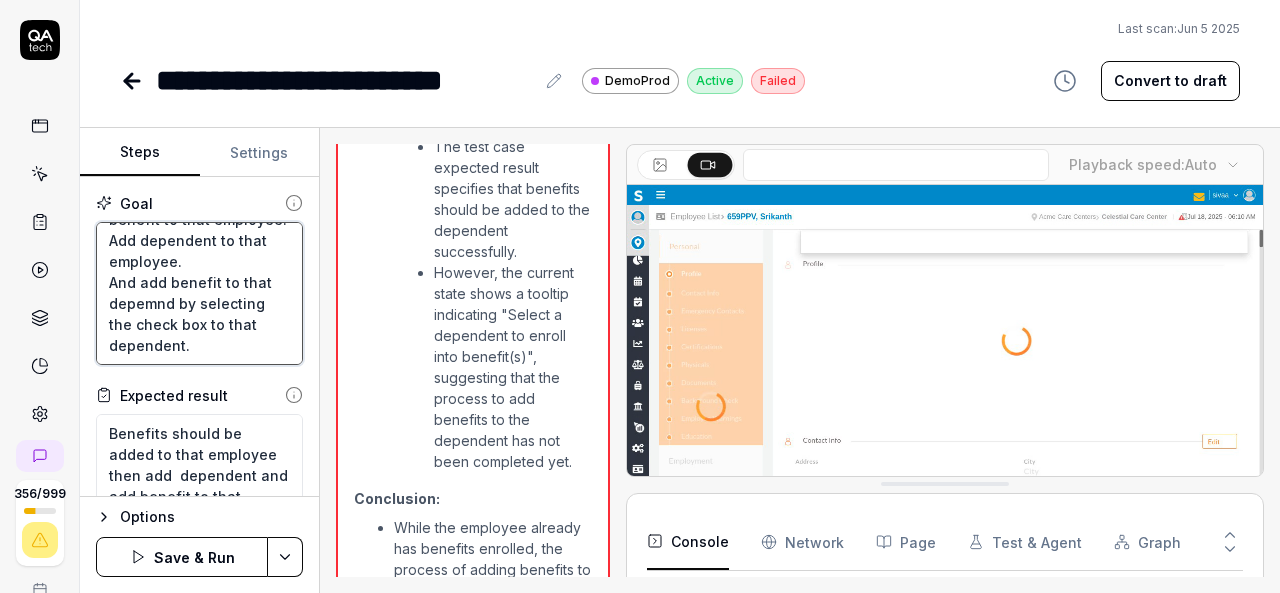 type on "Login to V6 application.
Navigate to employees, employees list.
select 659PPV, [FIRST] employee and navigate to benefits management.
Enroll benefit to that employee.
Then after  adding benefit to that employee.
Add dependent to that employee.
And add benefit to that depemn by selecting the check box to that dependent." 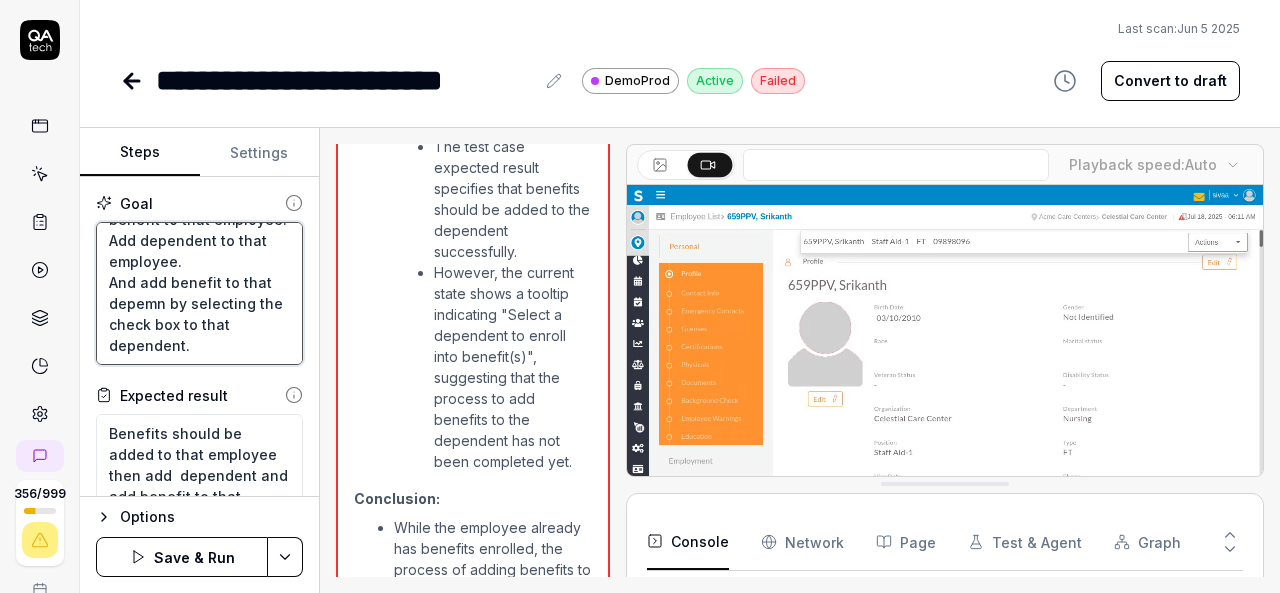 type on "*" 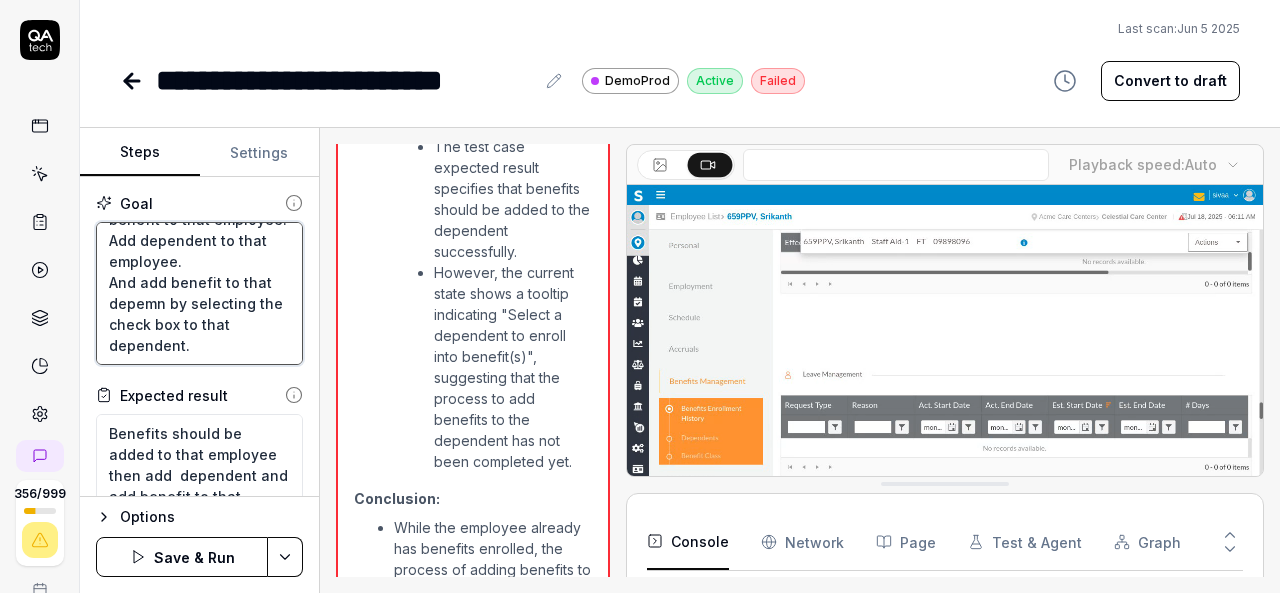 type on "Login to V6 application.
Navigate to employees, employees list.
select 659PPV, [LAST] employee and navigate to benefits management.
Enroll benefit to that employee.
Then after  adding benefit to that employee.
Add dependent to that employee.
And add benefit to that depem by selecting the check box to that dependent." 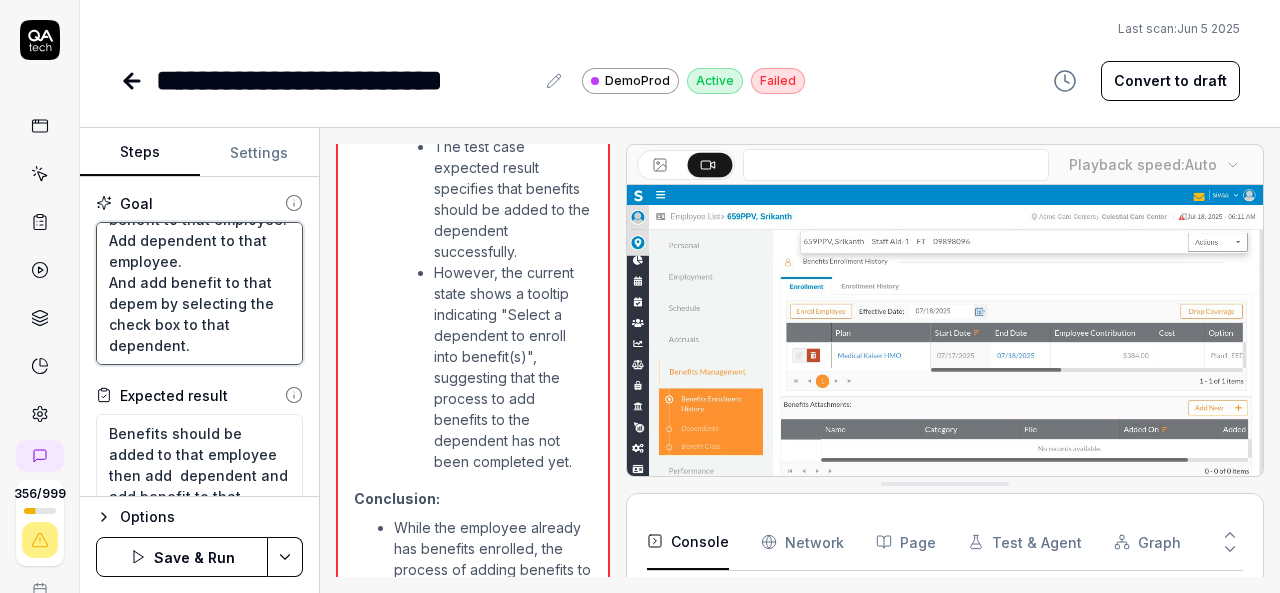 type on "*" 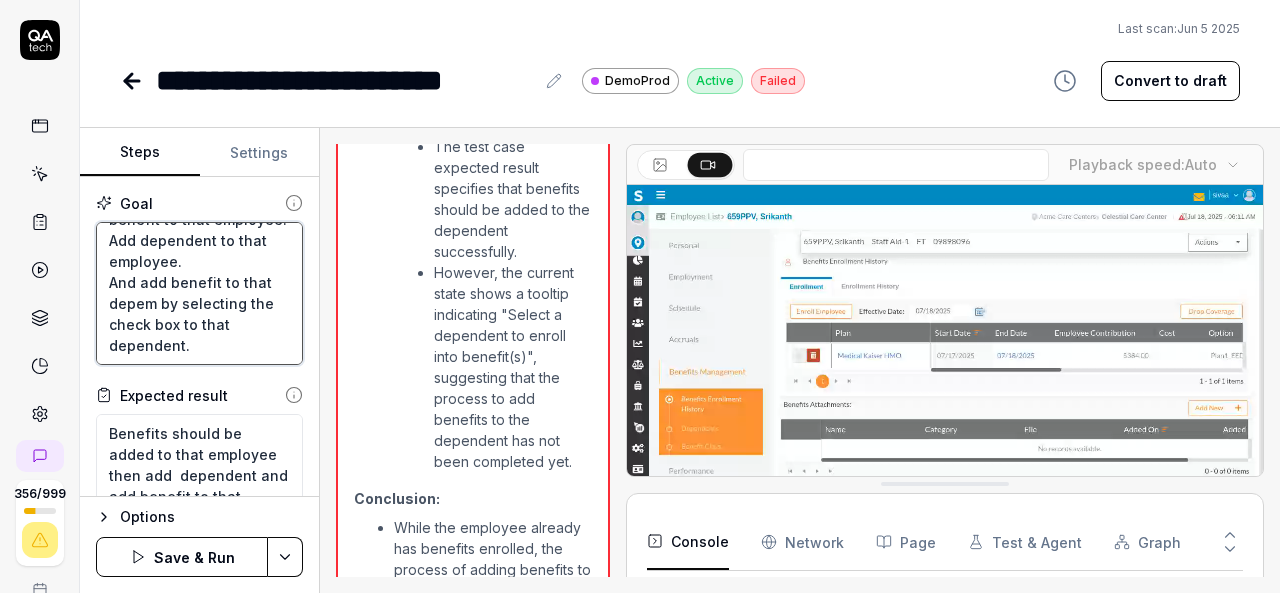 type on "Login to V6 application.
Navigate to employees, employees list.
select 659PPV, [FIRST] [LAST] employee and navigate to benefits management.
Enroll benefit to that employee.
Then after  adding benefit to that employee.
Add dependent to that employee.
And add benefit to that depe by selecting the check box to that dependent." 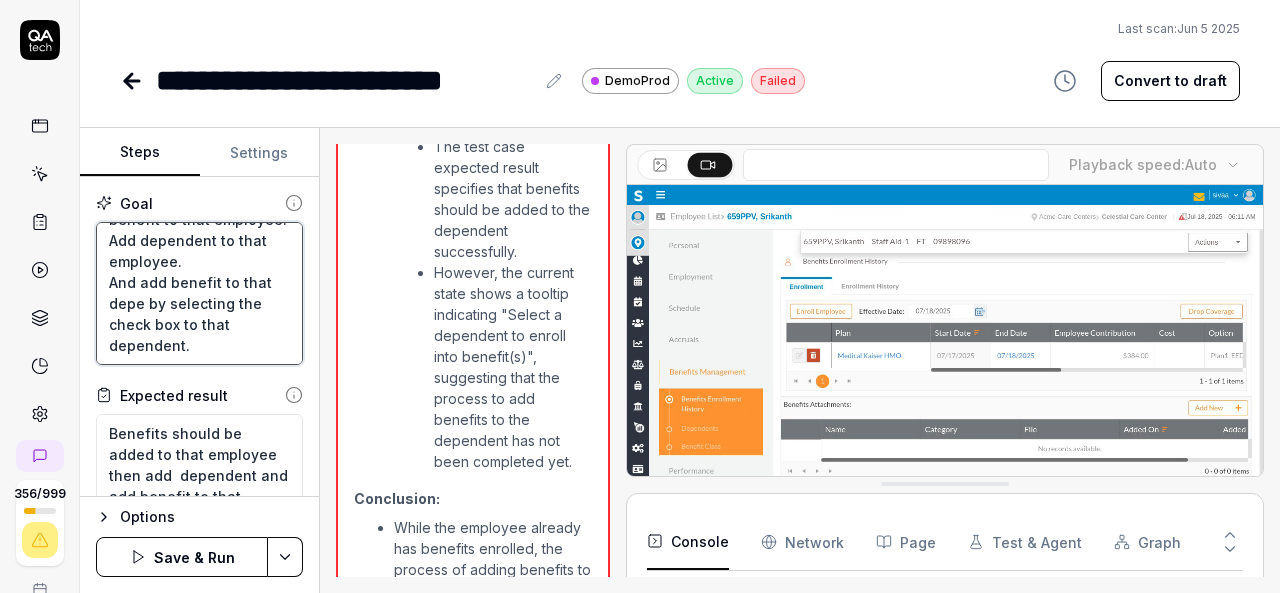 type on "*" 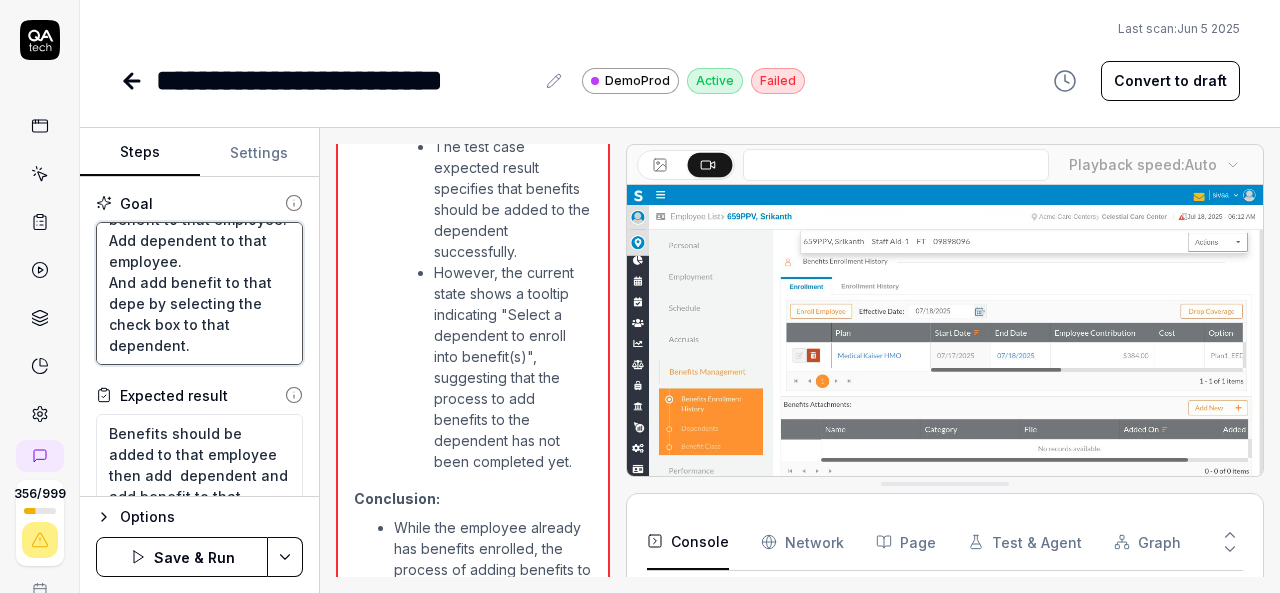 type on "Login to V6 application.
Navigate to employees, employees list.
select 659PPV, [FIRST] [LAST] employee and navigate to benefits management.
Enroll benefit to that employee.
Then after  adding benefit to that employee.
Add dependent to that employee.
And add benefit to that depen by selecting the check box to that dependent." 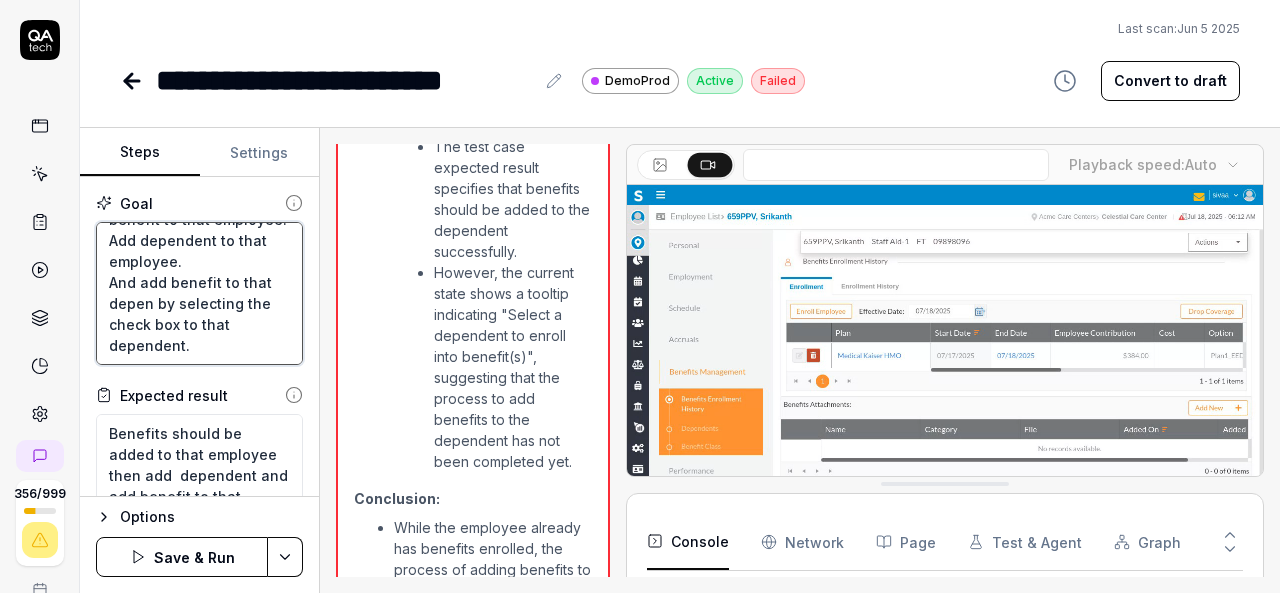 type on "*" 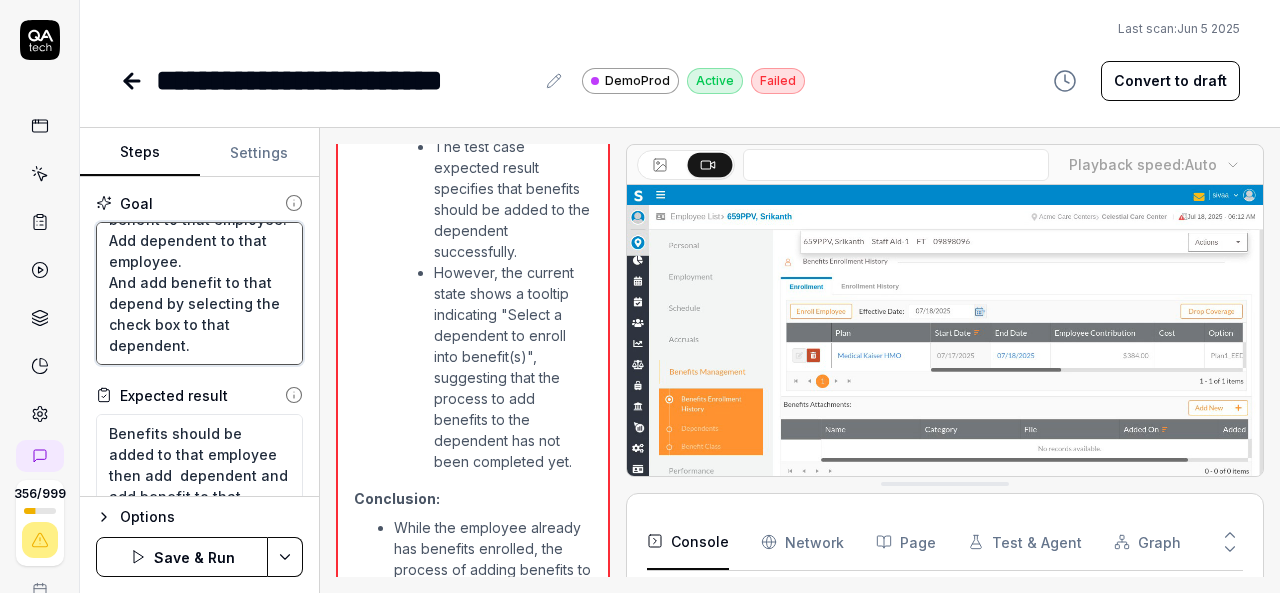 type on "Login to V6 application.
Navigate to employees, employees list.
select 659PPV, [PERSON] employee and navigate to benefits management.
Enroll benefit to that employee.
Then after  adding benefit to that employee.
Add dependent to that employee.
And add benefit to that depende by selecting the check box to that dependent." 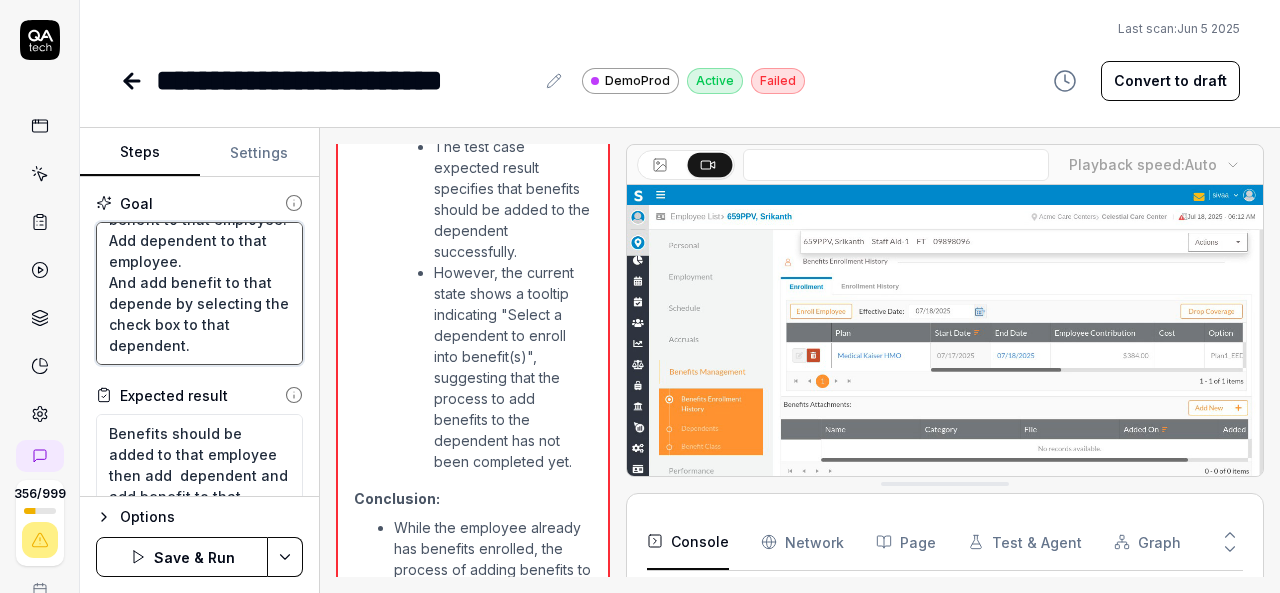 type on "*" 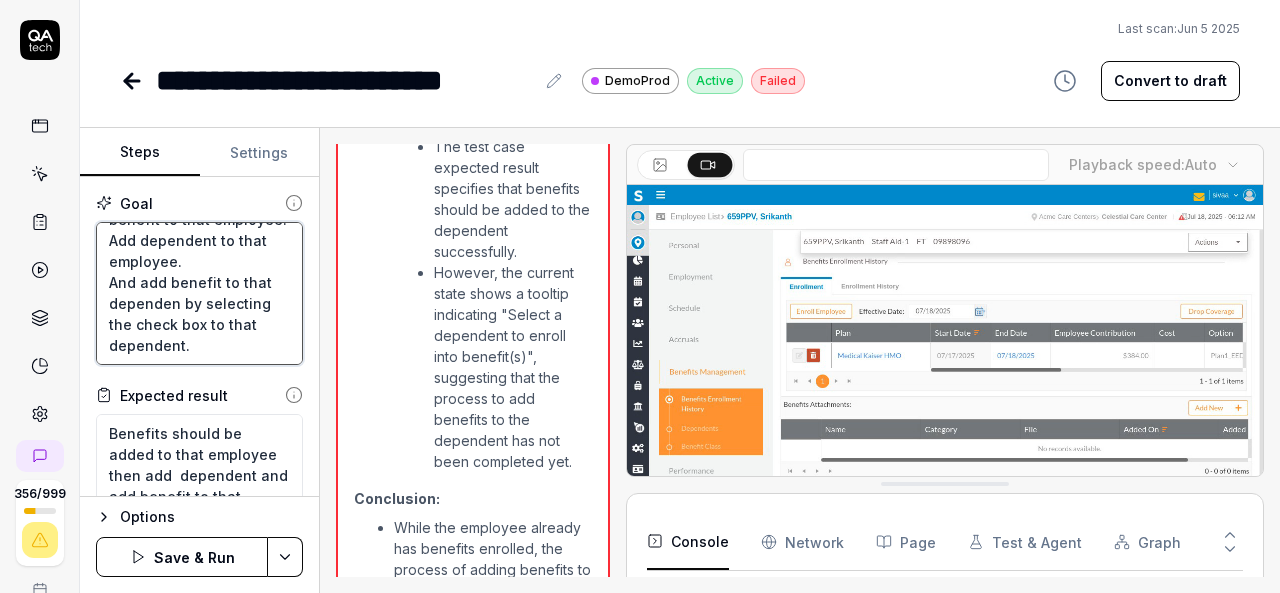 type on "*" 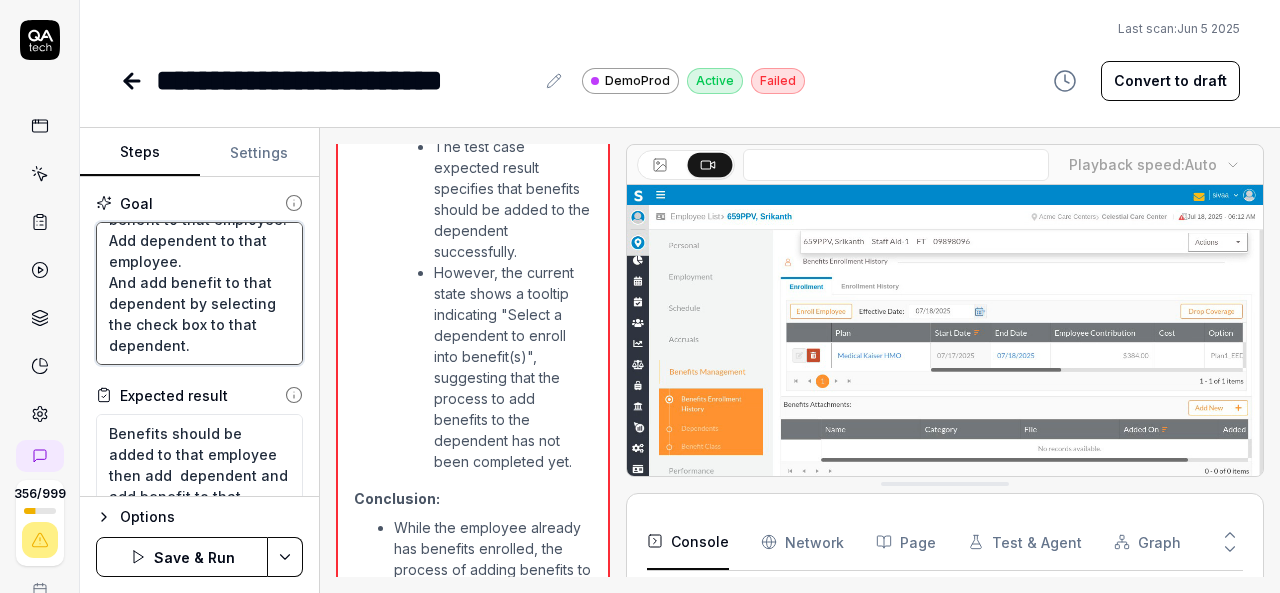 type on "Login to V6 application.
Navigate to employees, employees list.
select 659PPV, [FIRST] employee and navigate to benefits management.
Enroll benefit to that employee.
Then after  adding benefit to that employee.
Add dependent to that employee.
And add benefit to that dependent by selecting the check box to that dependent." 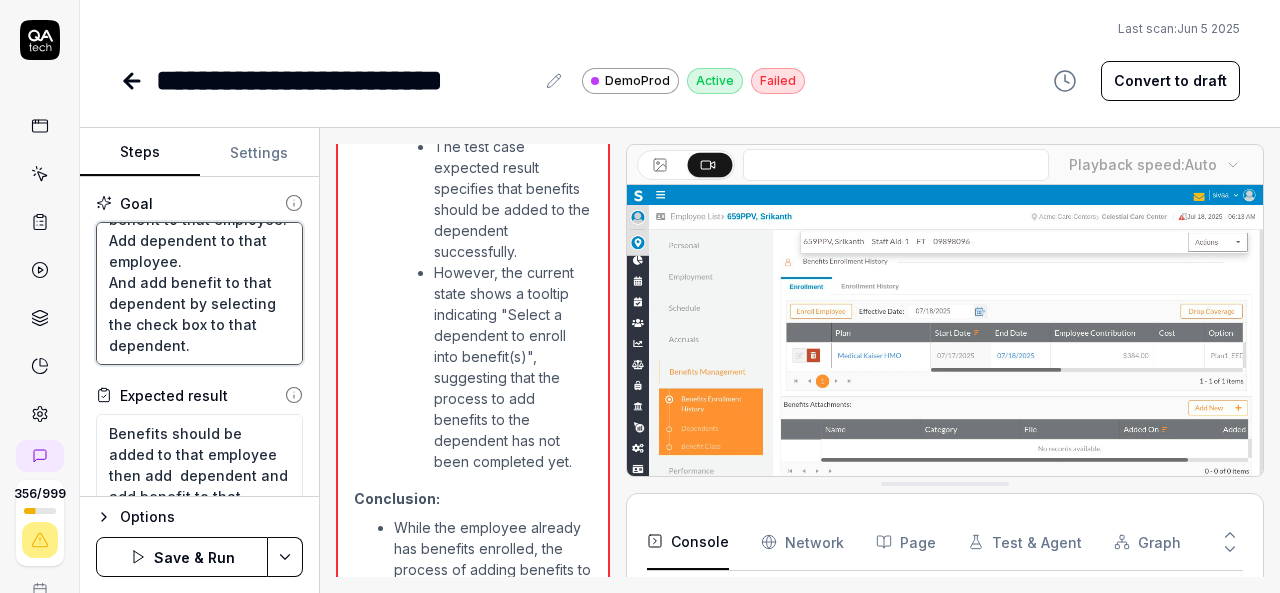 click on "Login to V6 application.
Navigate to employees, employees list.
select 659PPV, [FIRST] employee and navigate to benefits management.
Enroll benefit to that employee.
Then after  adding benefit to that employee.
Add dependent to that employee.
And add benefit to that dependent by selecting the check box to that dependent." at bounding box center (199, 293) 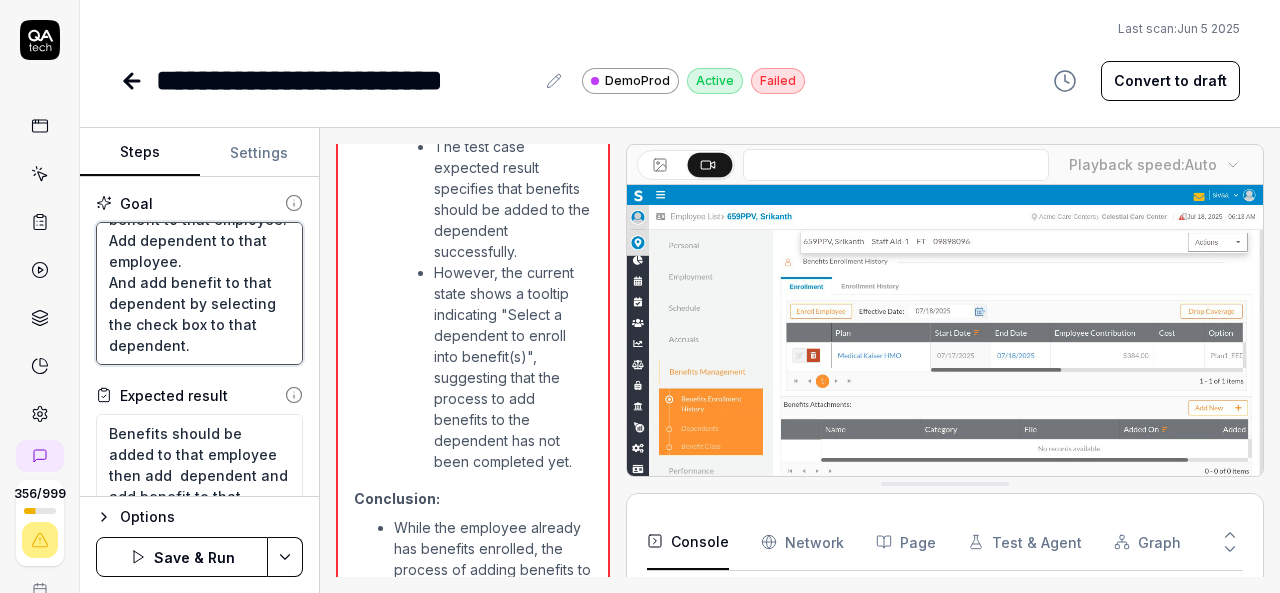 type on "*" 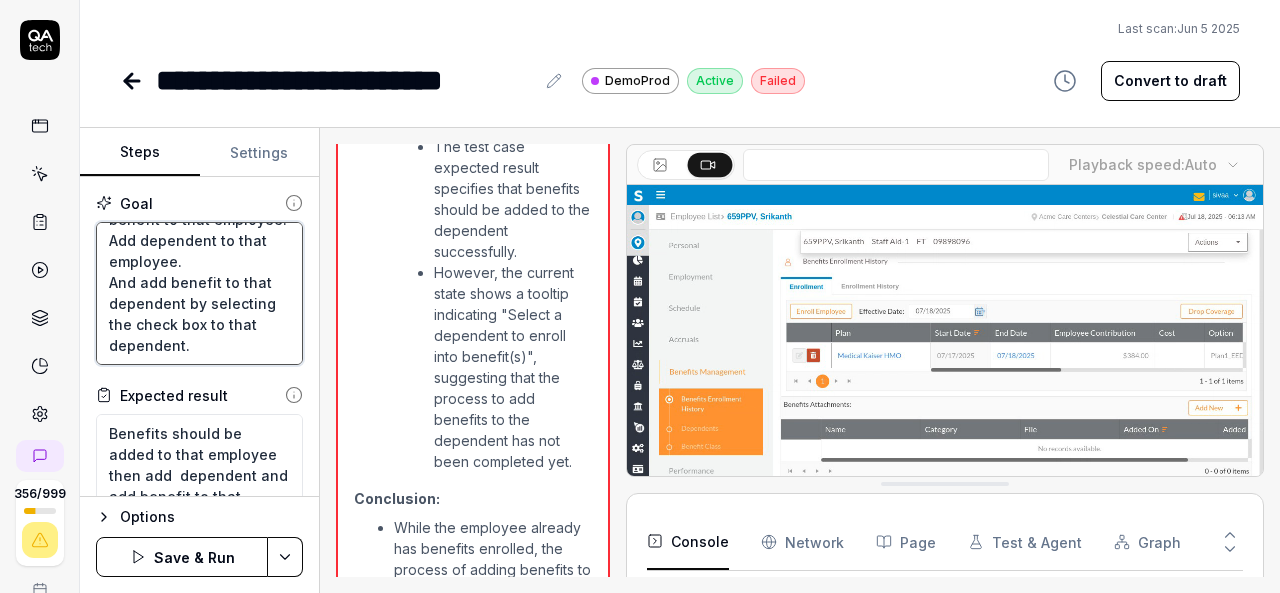 type on "Login to V6 application.
Navigate to employees, employees list.
select 659PPV, [PERSON] employee and navigate to benefits management.
Enroll benefit to that employee.
Then after  adding benefit to that employee.
Add dependent to that employee.
And add benefits to that dependent by selecting the check box to that dependent." 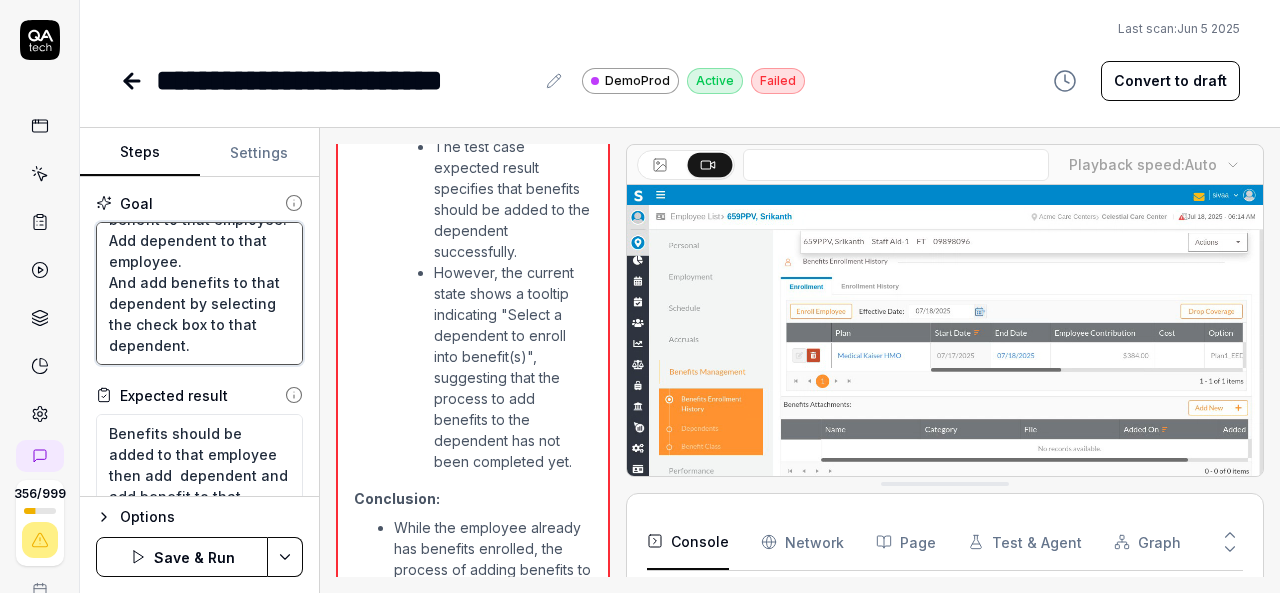 drag, startPoint x: 134, startPoint y: 326, endPoint x: 171, endPoint y: 321, distance: 37.336308 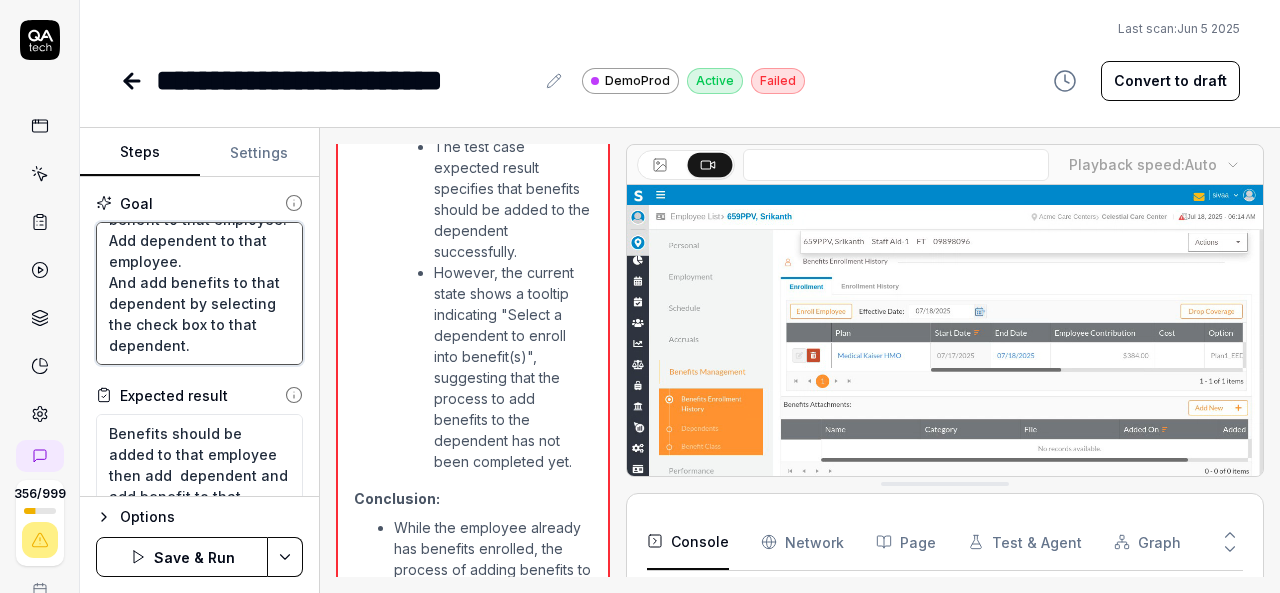 click on "Login to V6 application.
Navigate to employees, employees list.
select 659PPV, [PERSON] employee and navigate to benefits management.
Enroll benefit to that employee.
Then after  adding benefit to that employee.
Add dependent to that employee.
And add benefits to that dependent by selecting the check box to that dependent." at bounding box center [199, 293] 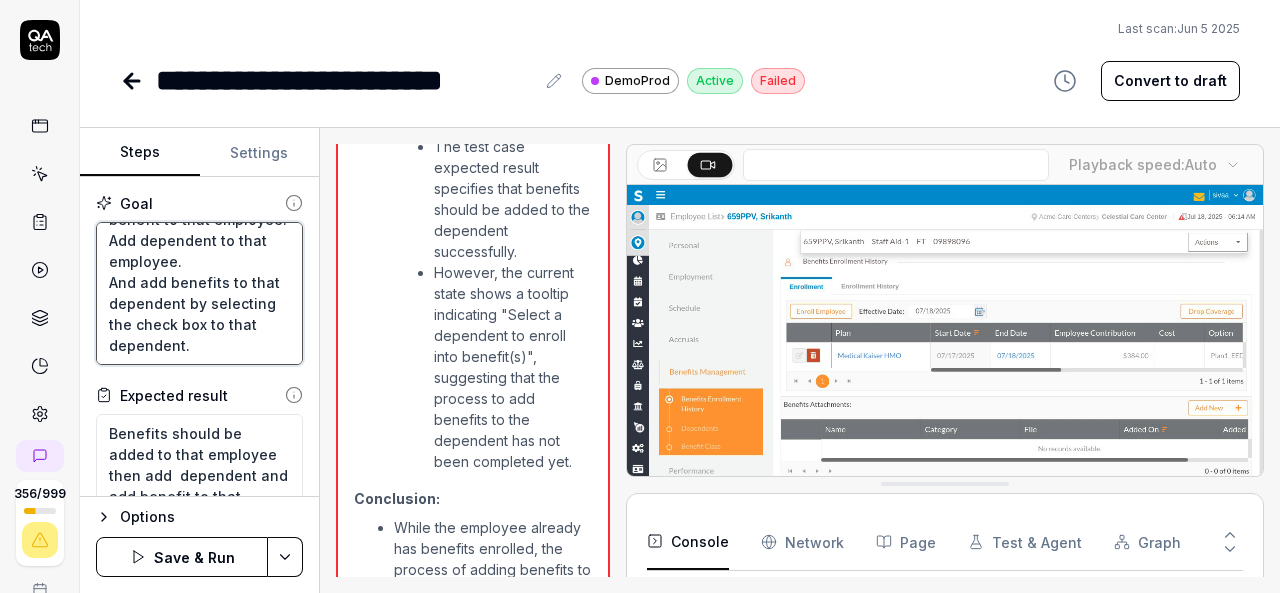 type on "*" 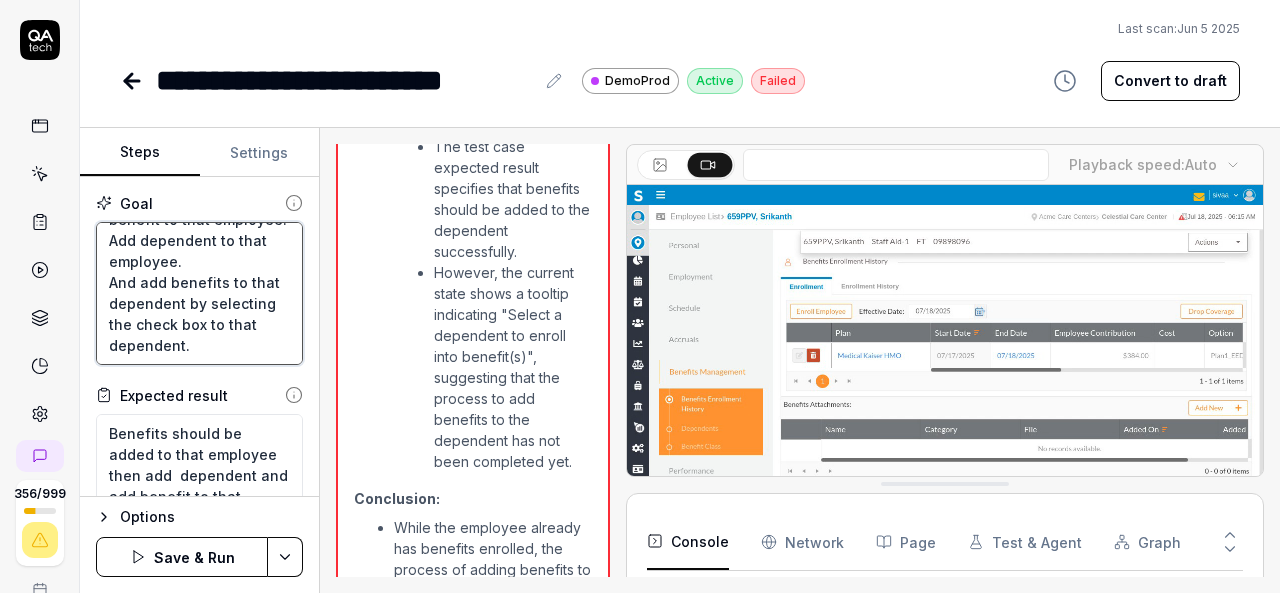 type on "Login to V6 application.
Navigate to employees, employees list.
select 659PPV, [PERSON] employee and navigate to benefits management.
Enroll benefit to that employee.
Then after  adding benefit to that employee.
Add dependent to that employee.
And add benefits to that dependent by selecting the check box bto that dependent." 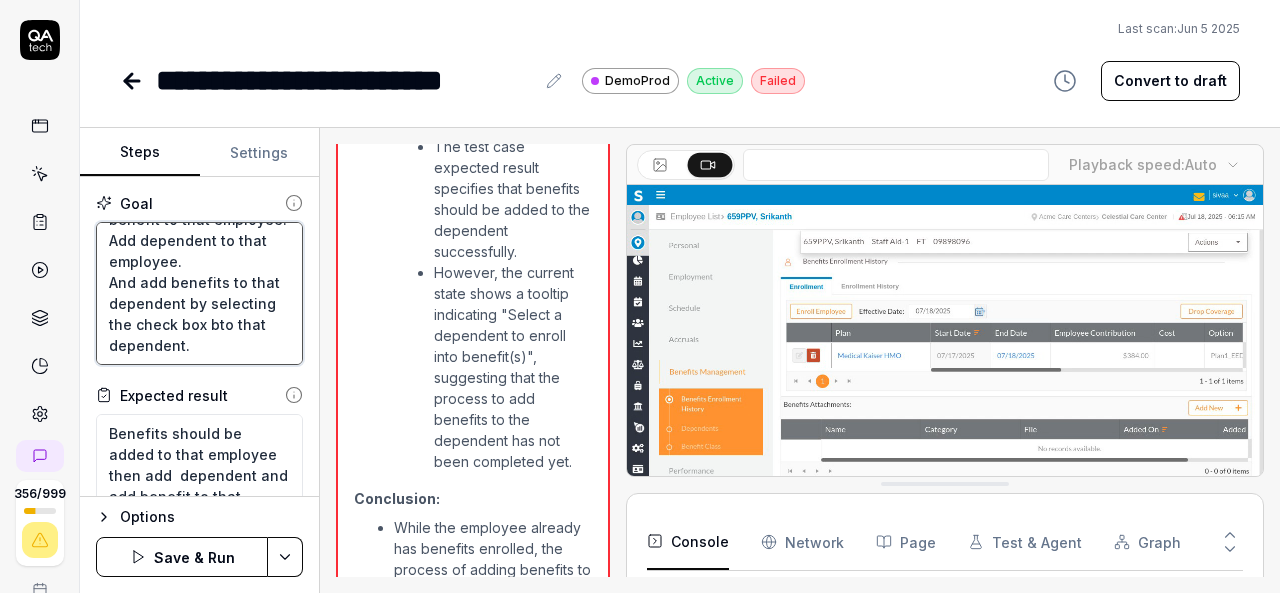 type on "*" 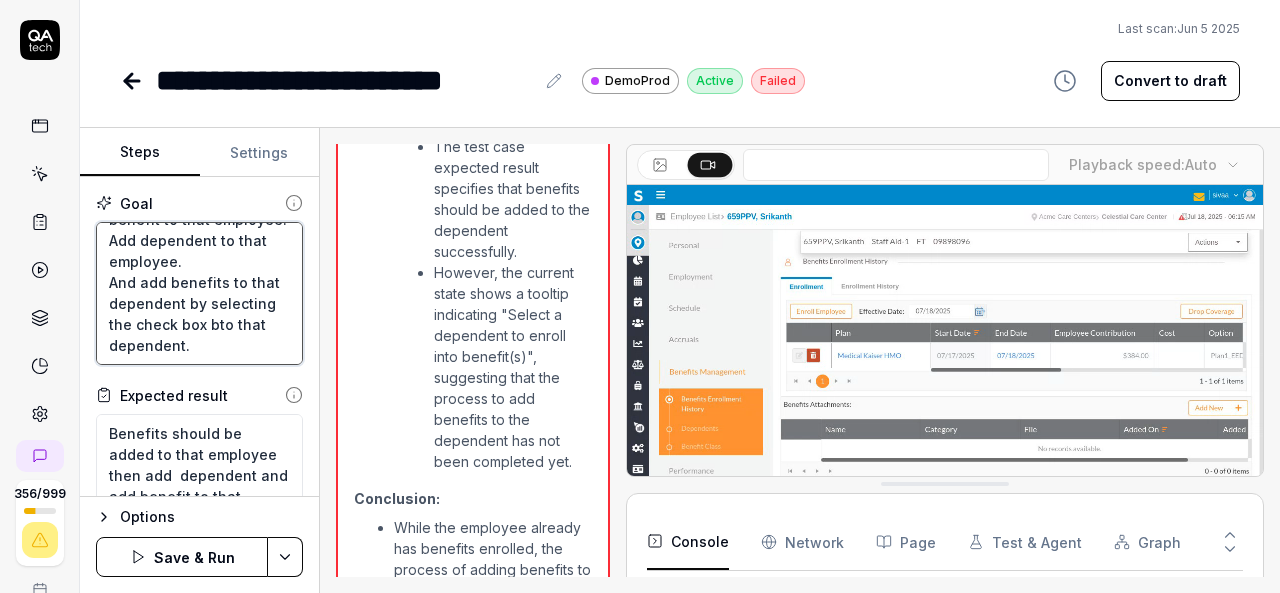 type on "Login to V6 application.
Navigate to employees, employees list.
select 659PPV, [PERSON] employee and navigate to benefits management.
Enroll benefit to that employee.
Then after  adding benefit to that employee.
Add dependent to that employee.
And add benefits to that dependent by selecting the check box beto that dependent." 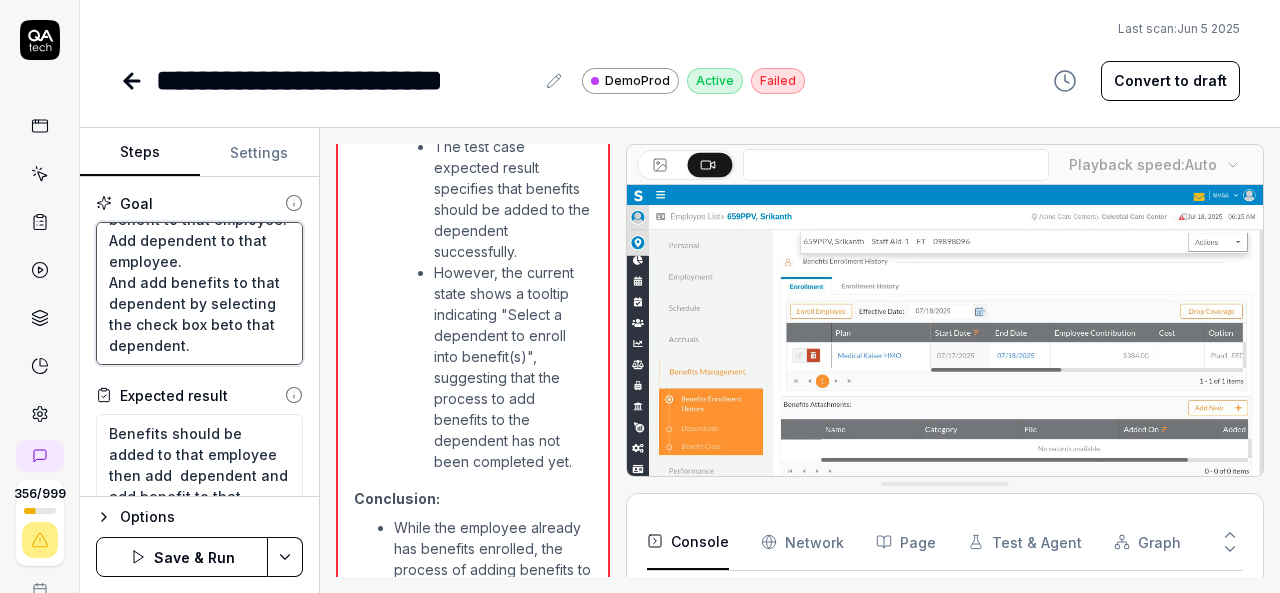 type on "*" 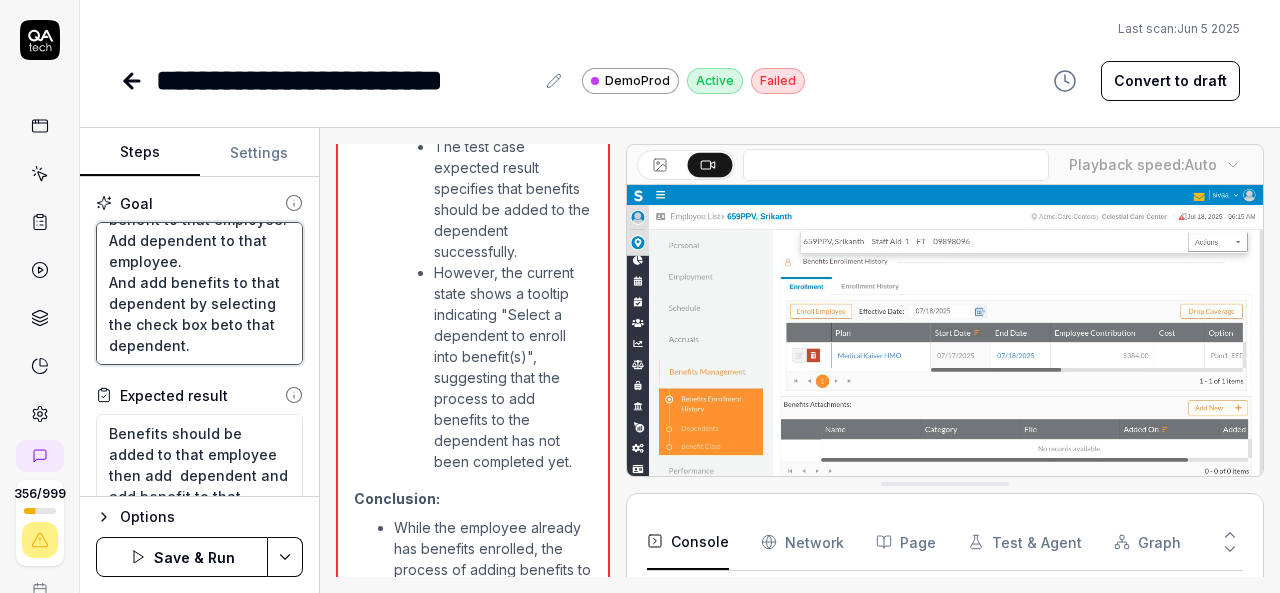type on "Login to V6 application.
Navigate to employees, employees list.
select 659PPV, [FIRST] [LAST] employee and navigate to benefits management.
Enroll benefit to that employee.
Then after  adding benefit to that employee.
Add dependent to that employee.
And add benefits to that dependent by selecting the check box besto that dependent." 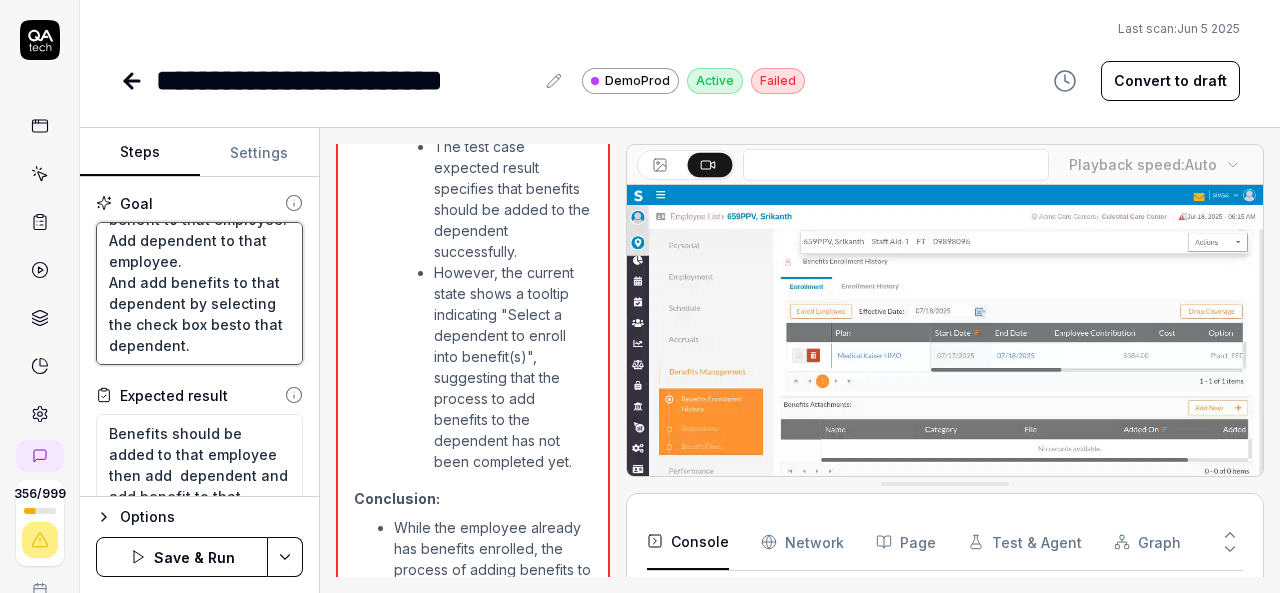 type on "*" 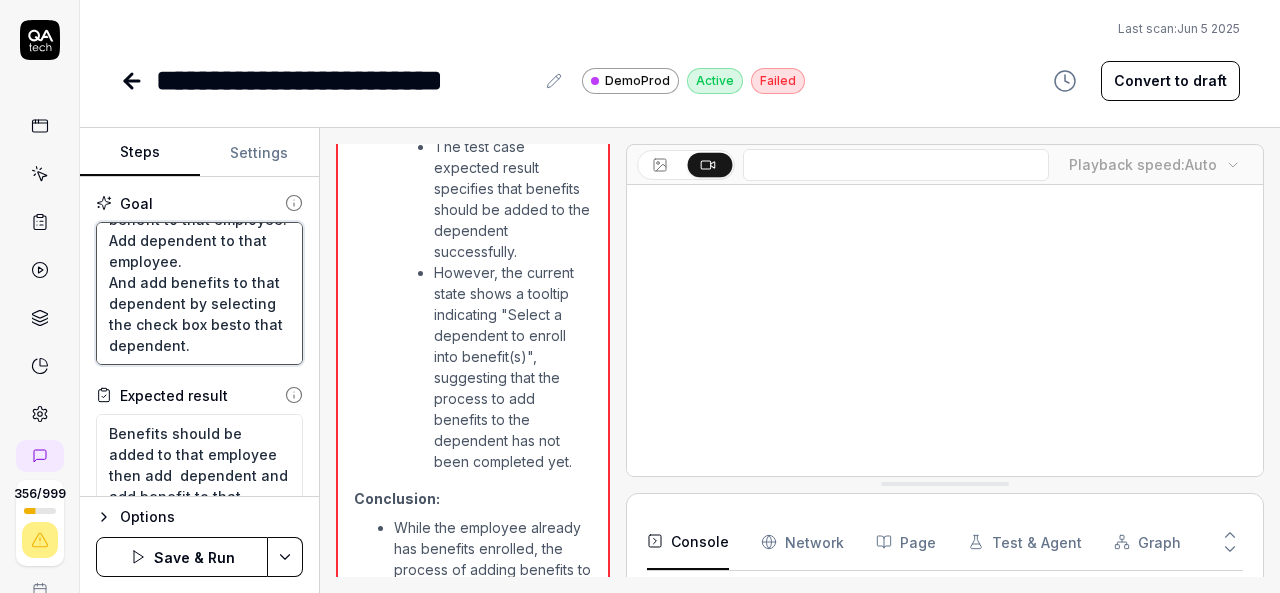 type on "Login to V6 application.
Navigate to employees, employees list.
select 659PPV, [FIRST] [LAST] employee and navigate to benefits management.
Enroll benefit to that employee.
Then after  adding benefit to that employee.
Add dependent to that employee.
And add benefits to that dependent by selecting the check box besito that dependent." 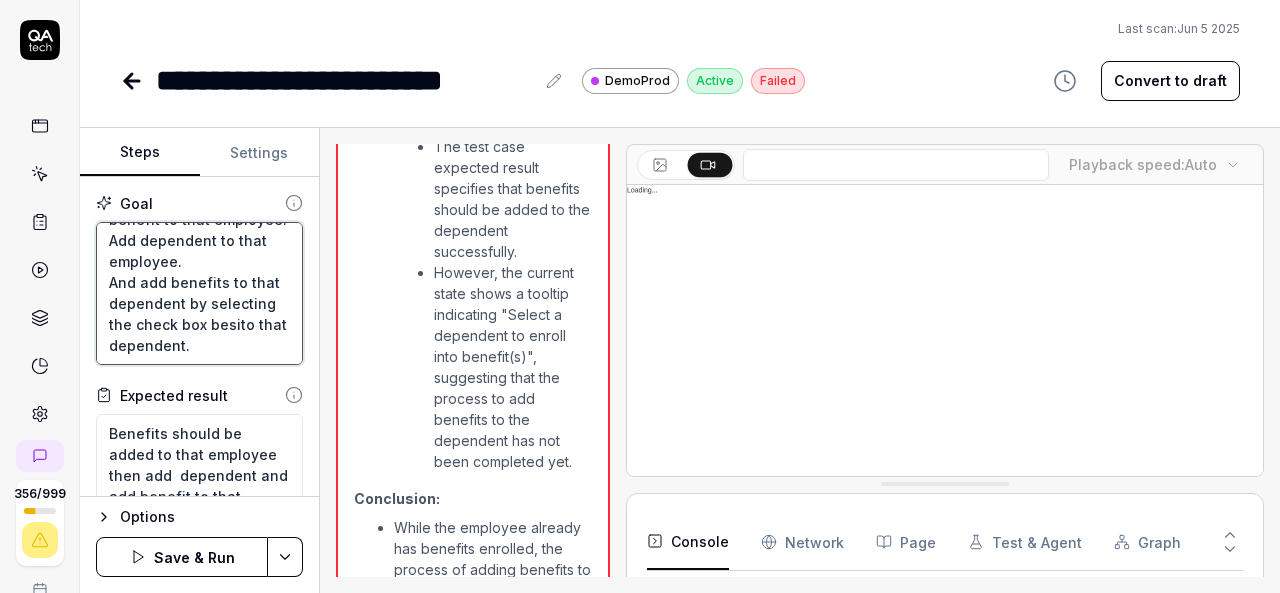 type on "*" 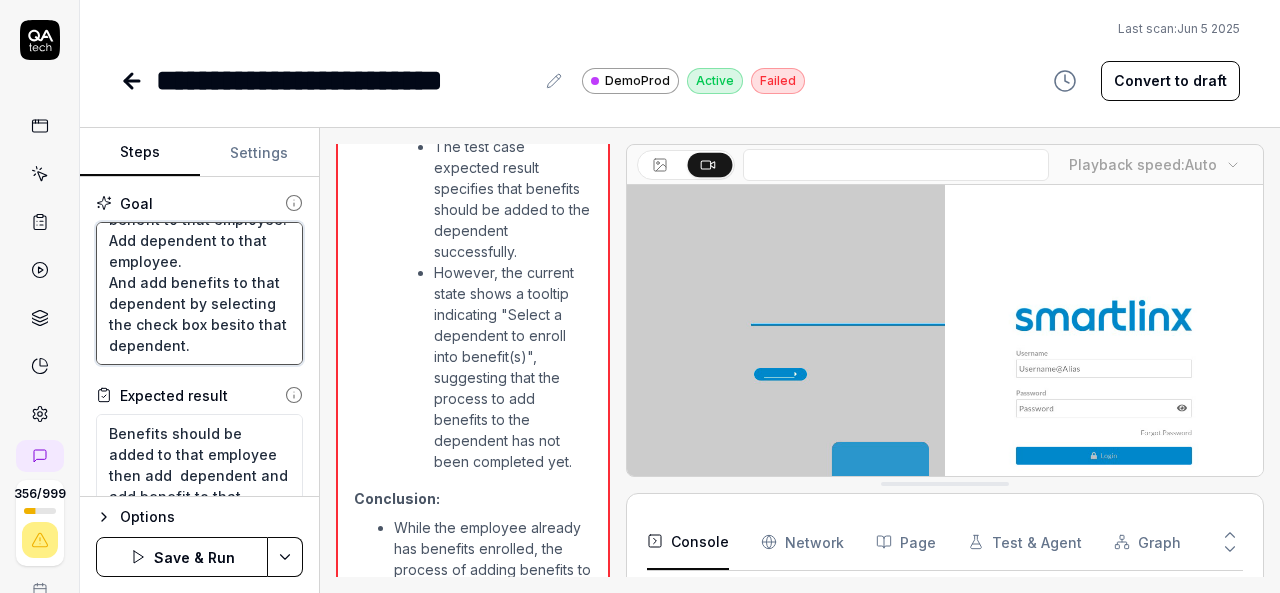 type on "Login to V6 application.
Navigate to employees, employees list.
select 659PPV, [FIRST] [LAST] employee and navigate to benefits management.
Enroll benefit to that employee.
Then after  adding benefit to that employee.
Add dependent to that employee.
And add benefits to that dependent by selecting the check box besideto that dependent." 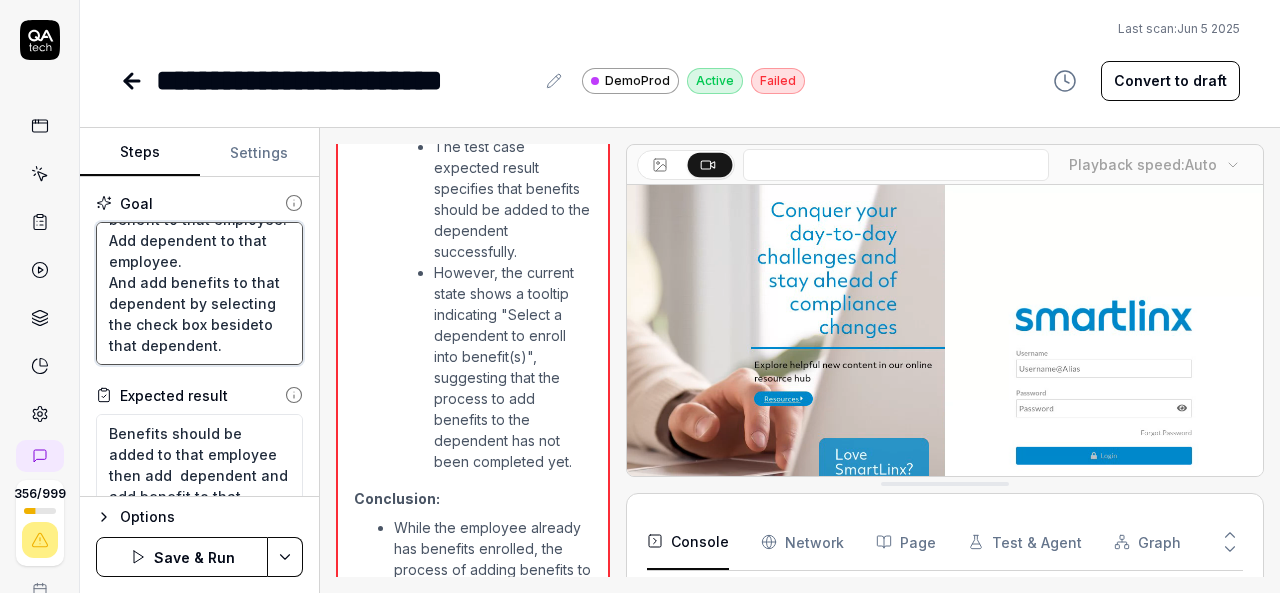 type on "*" 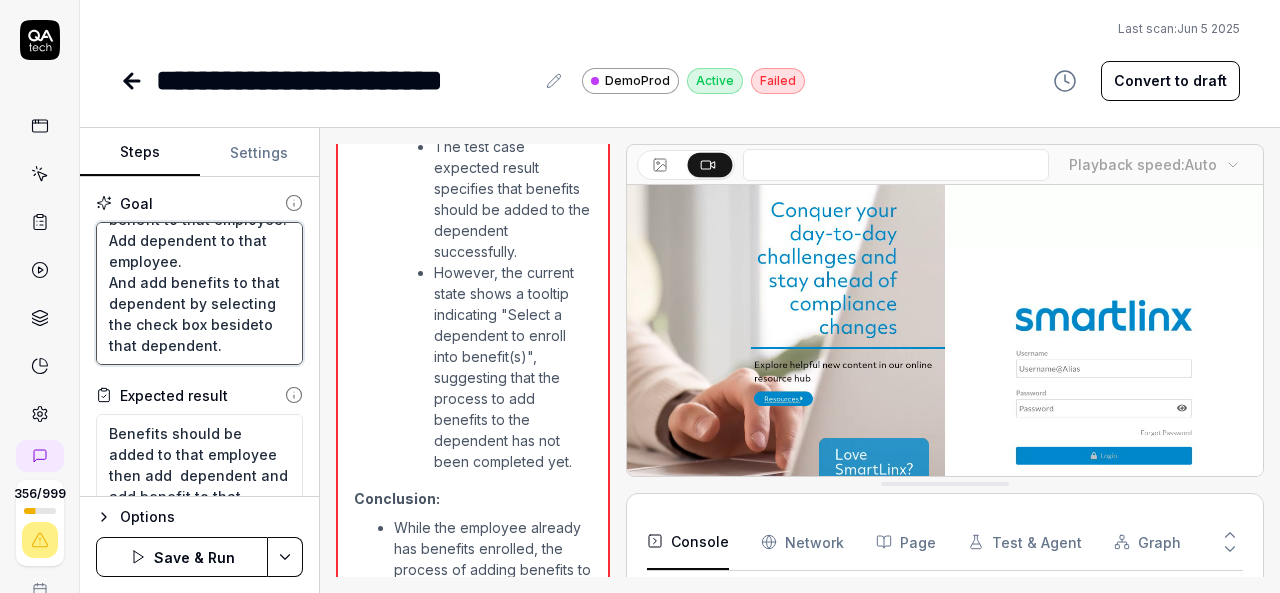 type on "Login to V6 application.
Navigate to employees, employees list.
select 659PPV, [FIRST] [LAST] employee and navigate to benefits management.
Enroll benefit to that employee.
Then after  adding benefit to that employee.
Add dependent to that employee.
And add benefits to that dependent by selecting the check box besideto that dependent." 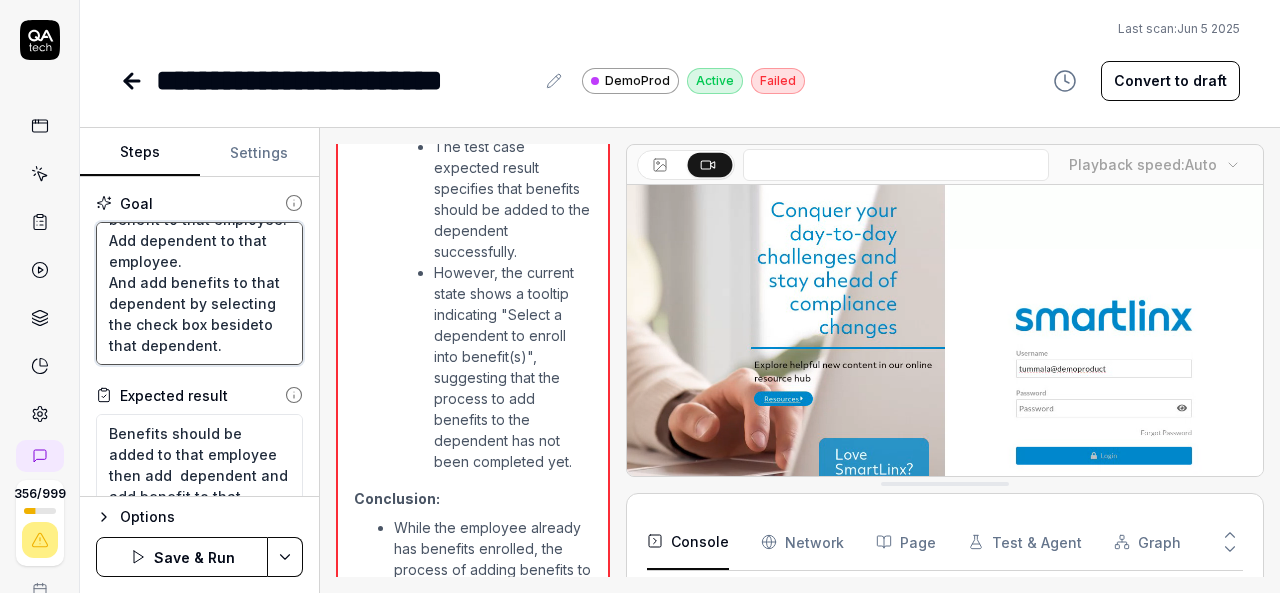 type on "*" 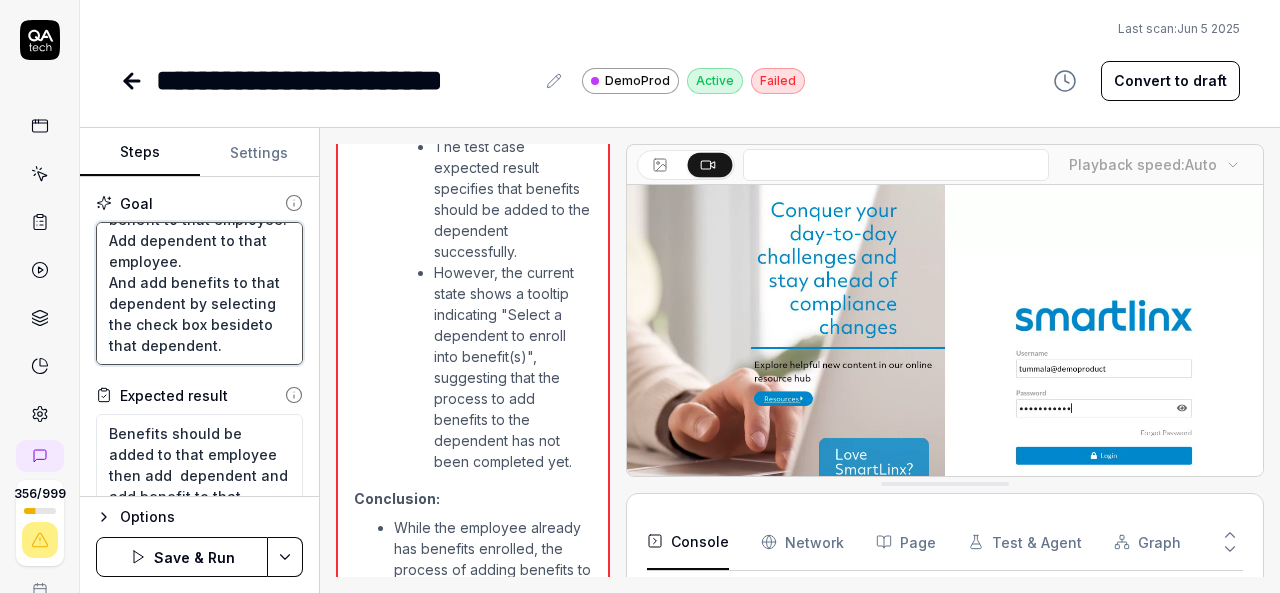 type on "Login to V6 application.
Navigate to employees, employees list.
select 659PPV, [FIRST] [LAST] employee and navigate to benefits management.
Enroll benefit to that employee.
Then after  adding benefit to that employee.
Add dependent to that employee.
And add benefits to that dependent by selecting the check box beside to that dependent." 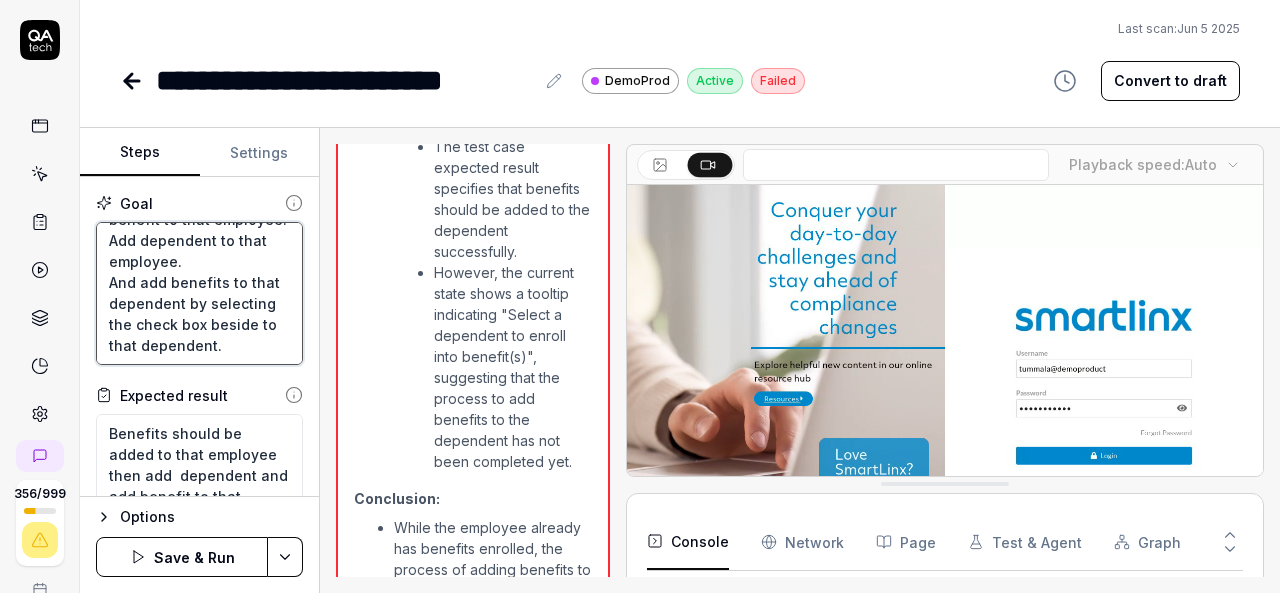 type on "*" 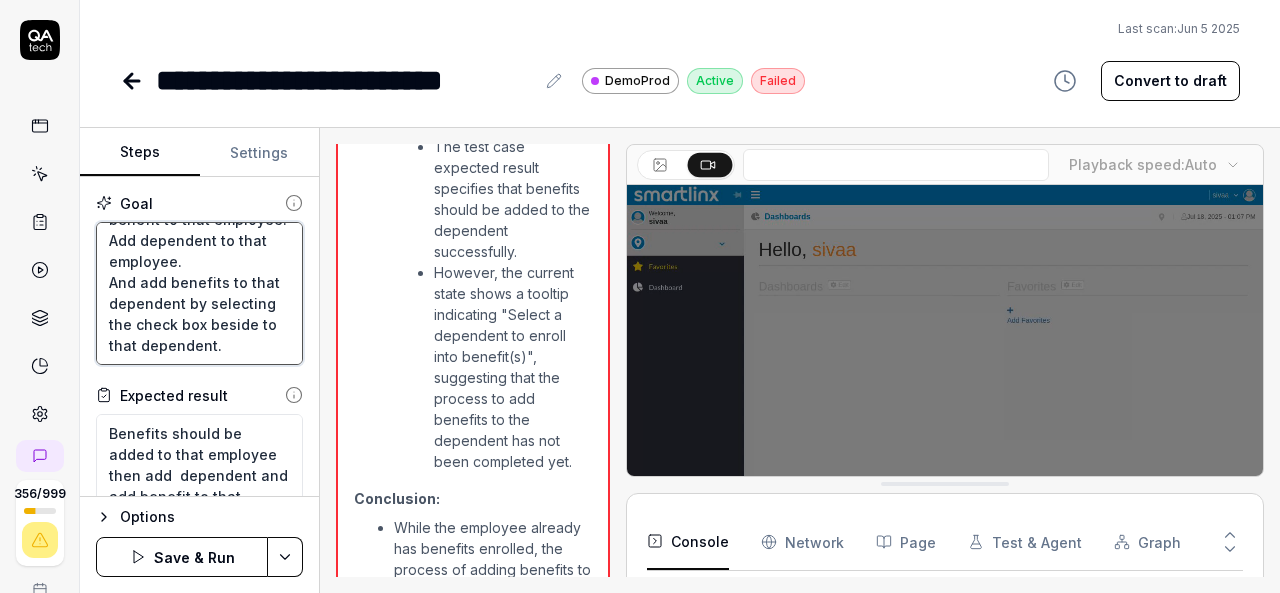 type on "Login to V6 application.
Navigate to employees, employees list.
select 659PPV, [FIRST] [LAST] employee and navigate to benefits management.
Enroll benefit to that employee.
Then after  adding benefit to that employee.
Add dependent to that employee.
And add benefits to that dependent by selecting the check box beside eto that dependent." 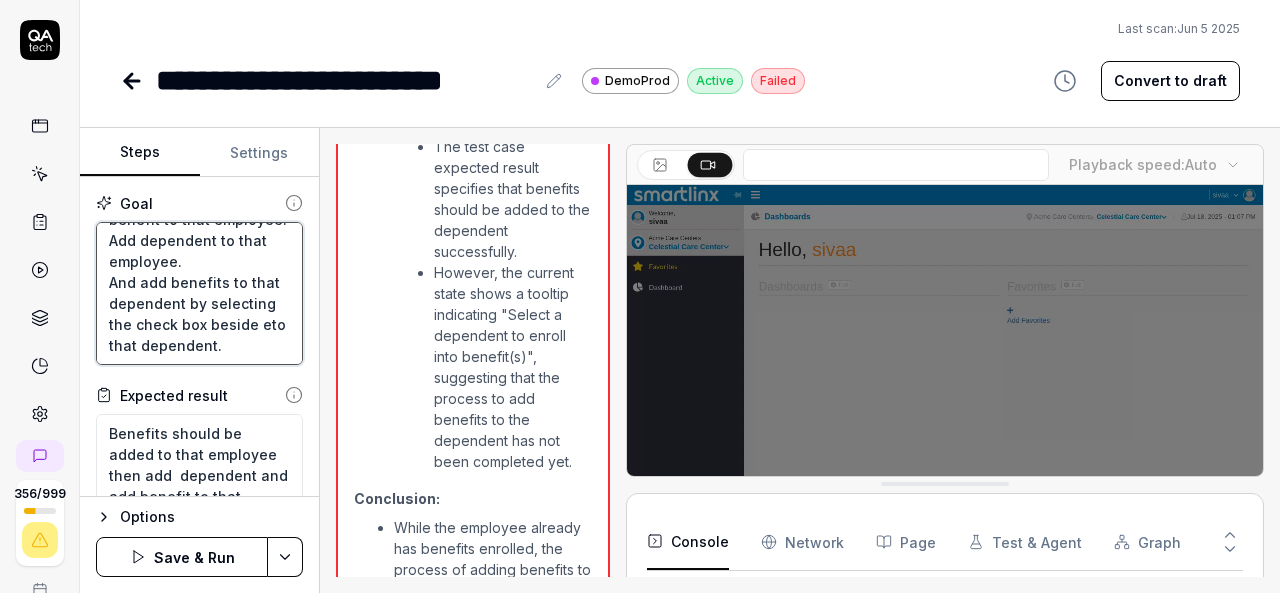 type on "*" 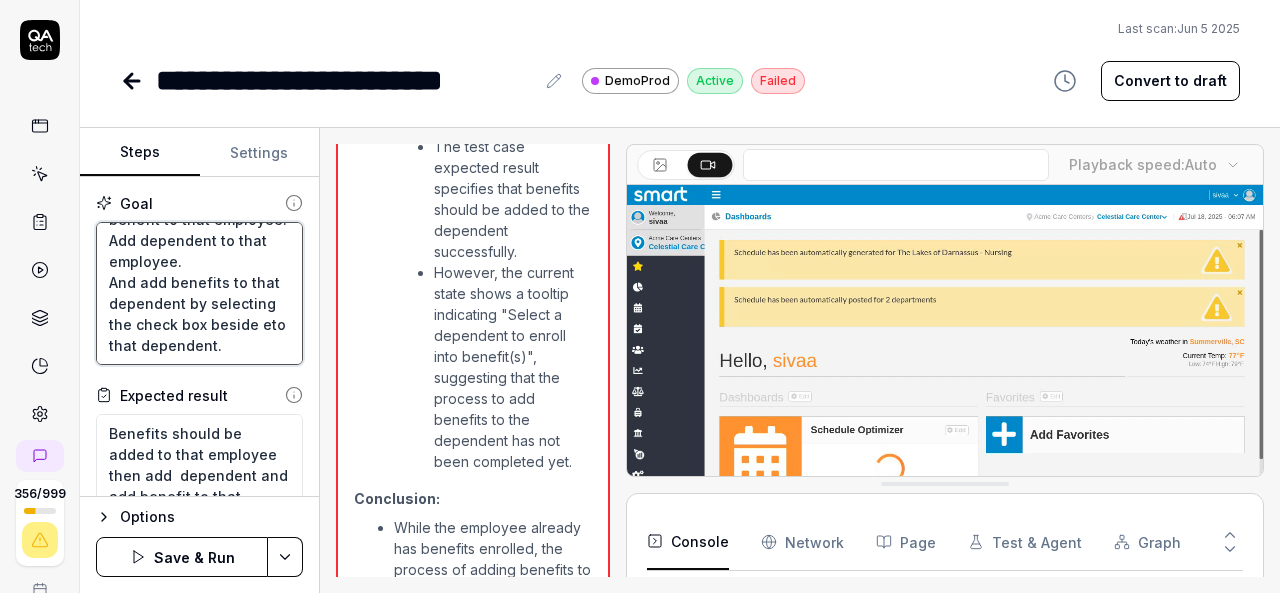 type on "Login to V6 application.
Navigate to employees, employees list.
select 659PPV, [LAST] employee and navigate to benefits management.
Enroll benefit to that employee.
Then after  adding benefit to that employee.
Add dependent to that employee.
And add benefits to that dependent by selecting the check box beside edto that dependent." 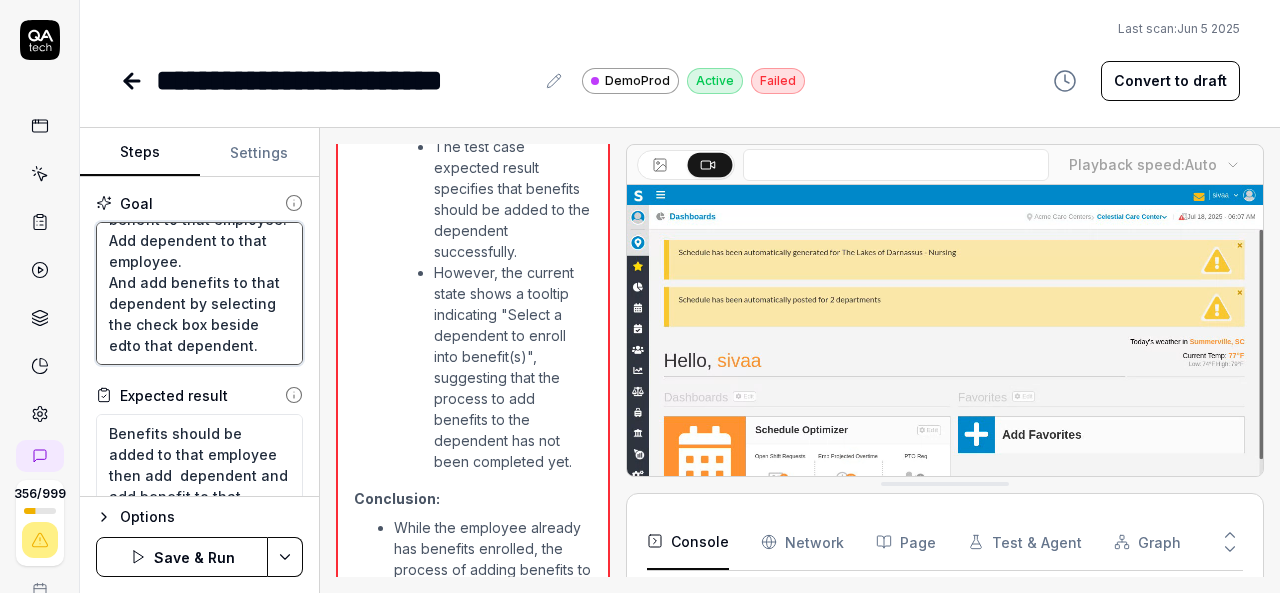 type on "*" 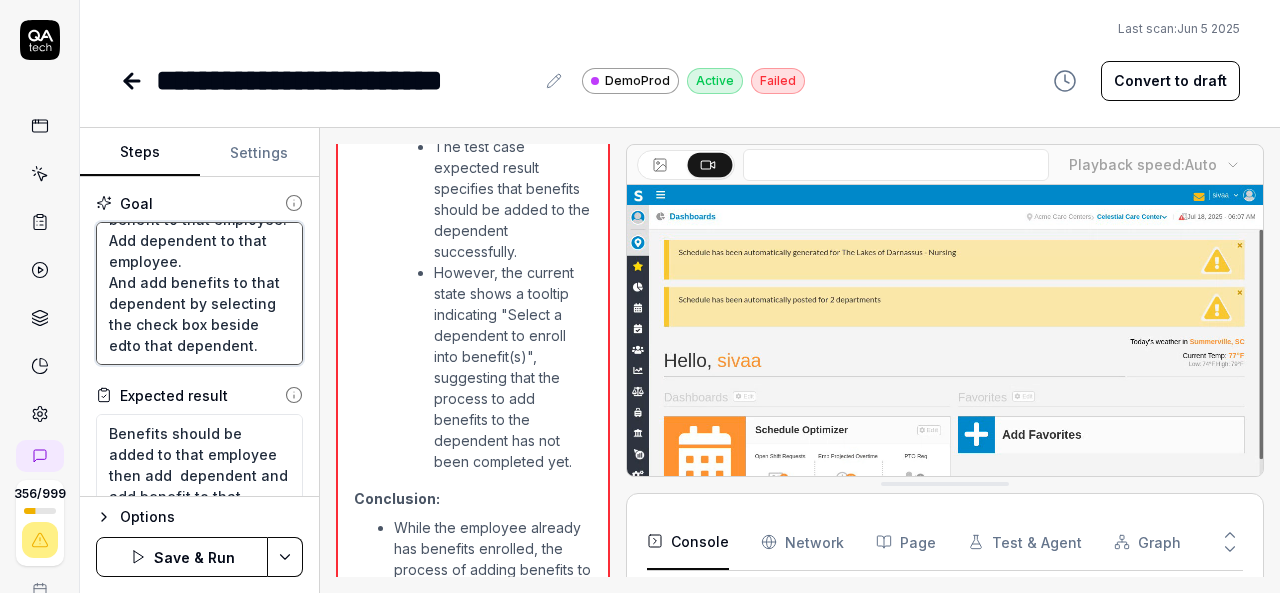 type on "Login to V6 application.
Navigate to employees, employees list.
select 659PPV, [PERSON] employee and navigate to benefits management.
Enroll benefit to that employee.
Then after  adding benefit to that employee.
Add dependent to that employee.
And add benefits to that dependent by selecting the check box beside edito that dependent." 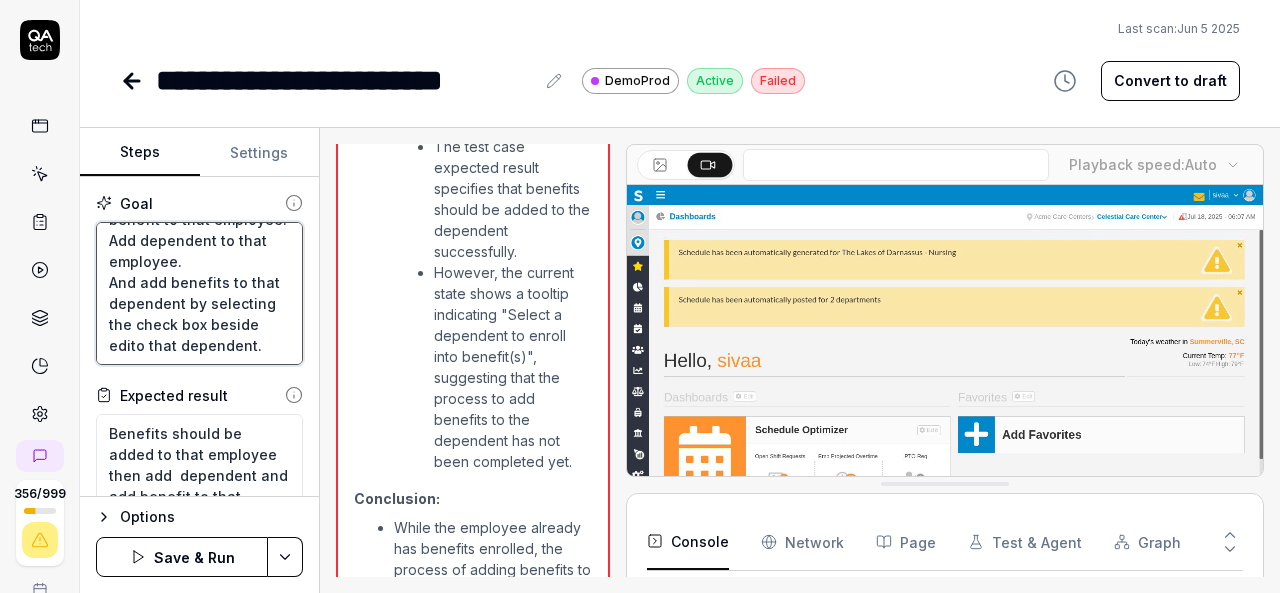 type on "*" 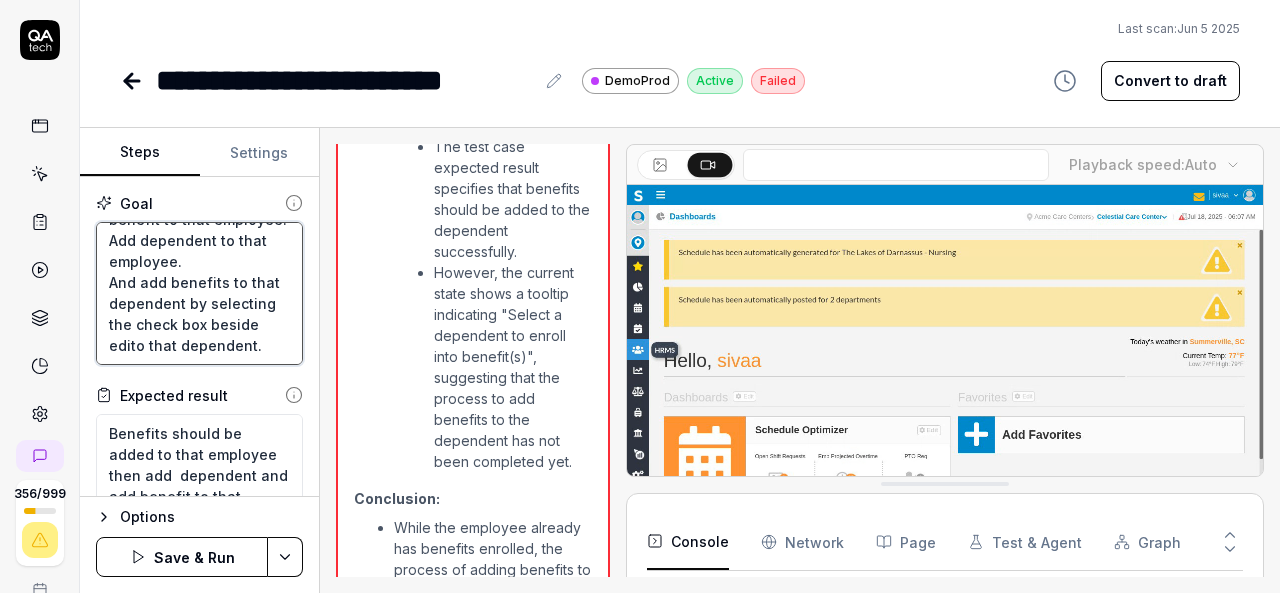 type on "Login to V6 application.
Navigate to employees, employees list.
select 659PPV, [FIRST] [LAST] employee and navigate to benefits management.
Enroll benefit to that employee.
Then after  adding benefit to that employee.
Add dependent to that employee.
And add benefits to that dependent by selecting the check box beside editto that dependent." 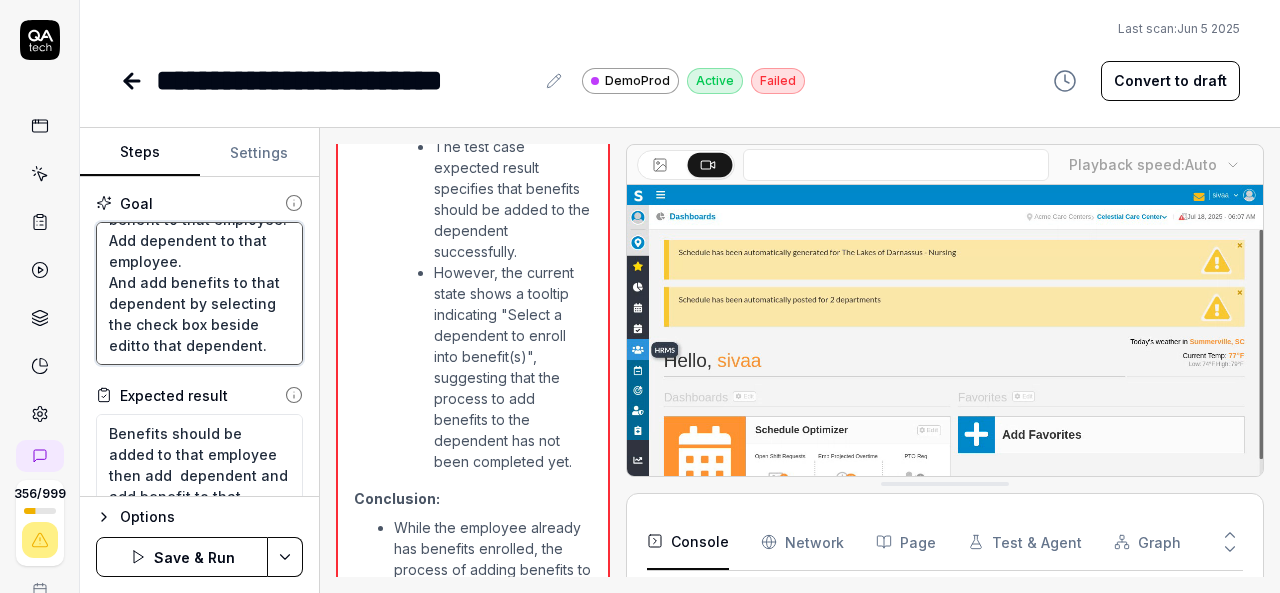 type on "*" 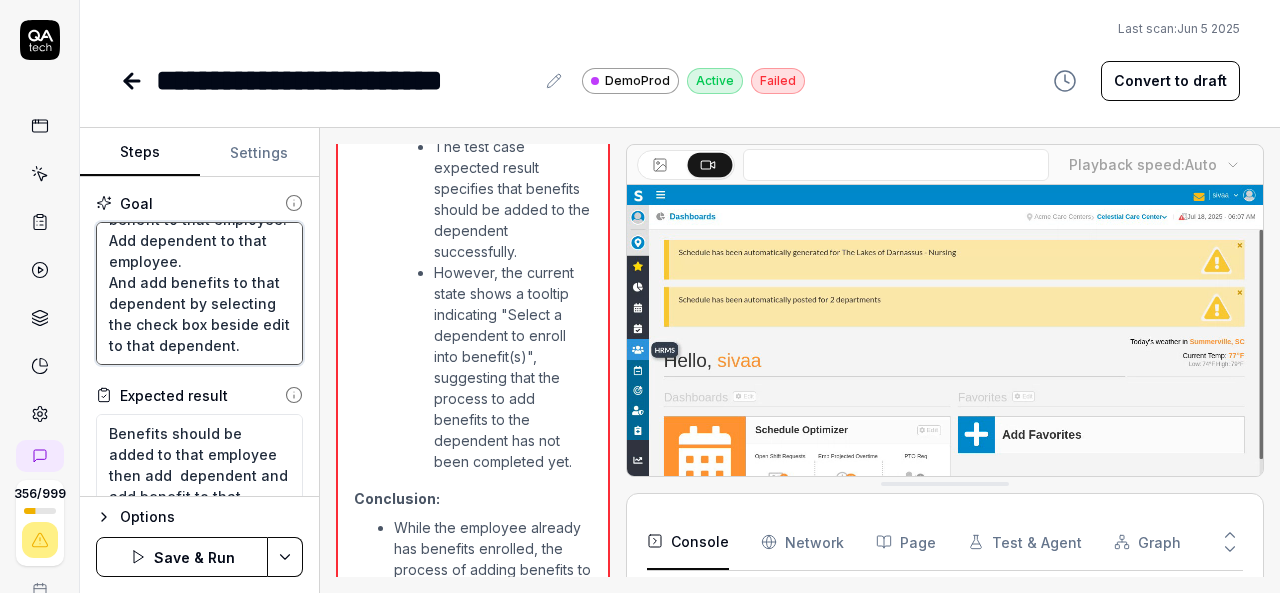 type on "Login to V6 application.
Navigate to employees, employees list.
select 659PPV, [PERSON] employee and navigate to benefits management.
Enroll benefit to that employee.
Then after  adding benefit to that employee.
Add dependent to that employee.
And add benefits to that dependent by selecting the check box beside edit to that dependent." 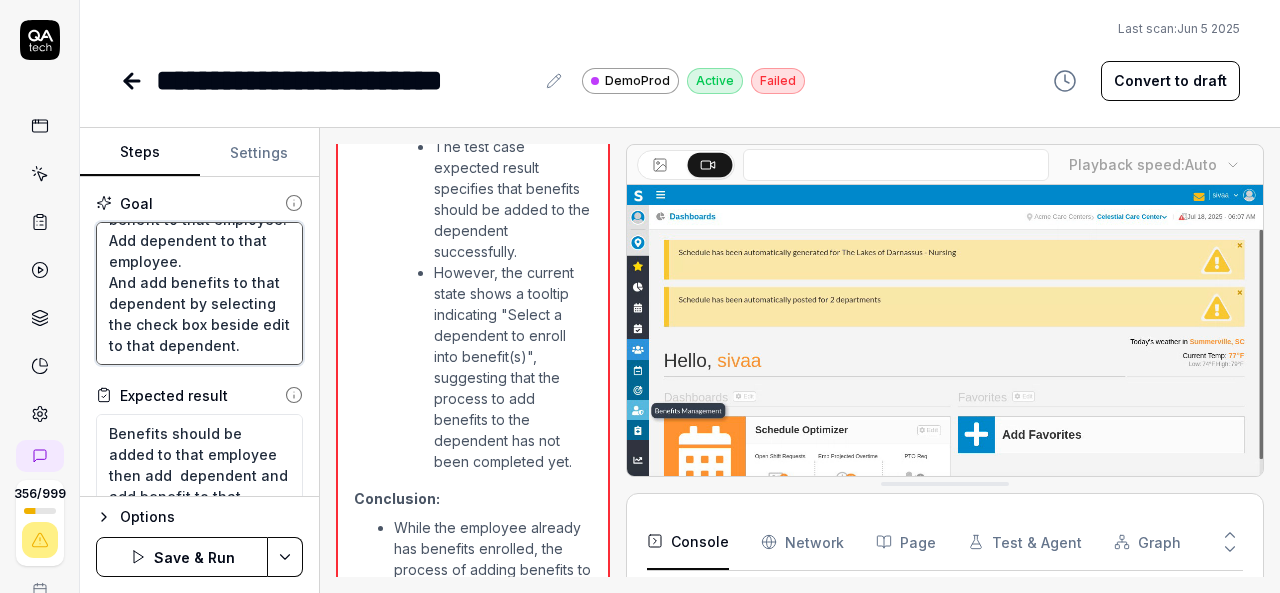 type on "*" 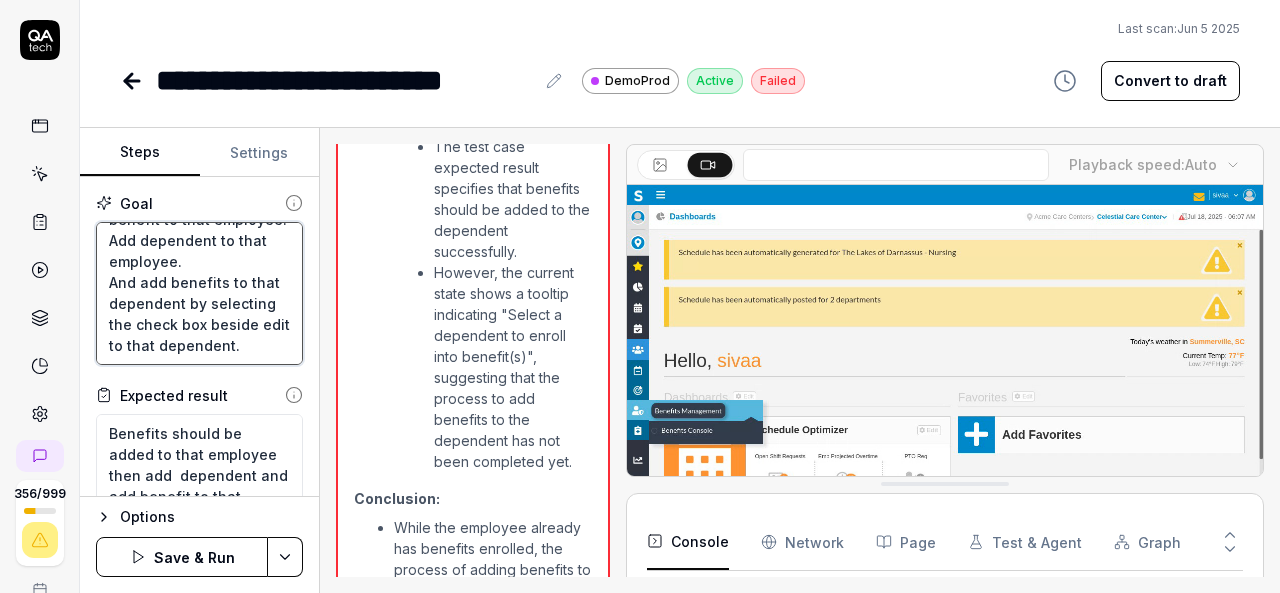 type on "Login to V6 application.
Navigate to employees, employees list.
select 659PPV, [LAST] employee and navigate to benefits management.
Enroll benefit to that employee.
Then after  adding benefit to that employee.
Add dependent to that employee.
And add benefits to that dependent by selecting the check box beside edit cto that dependent." 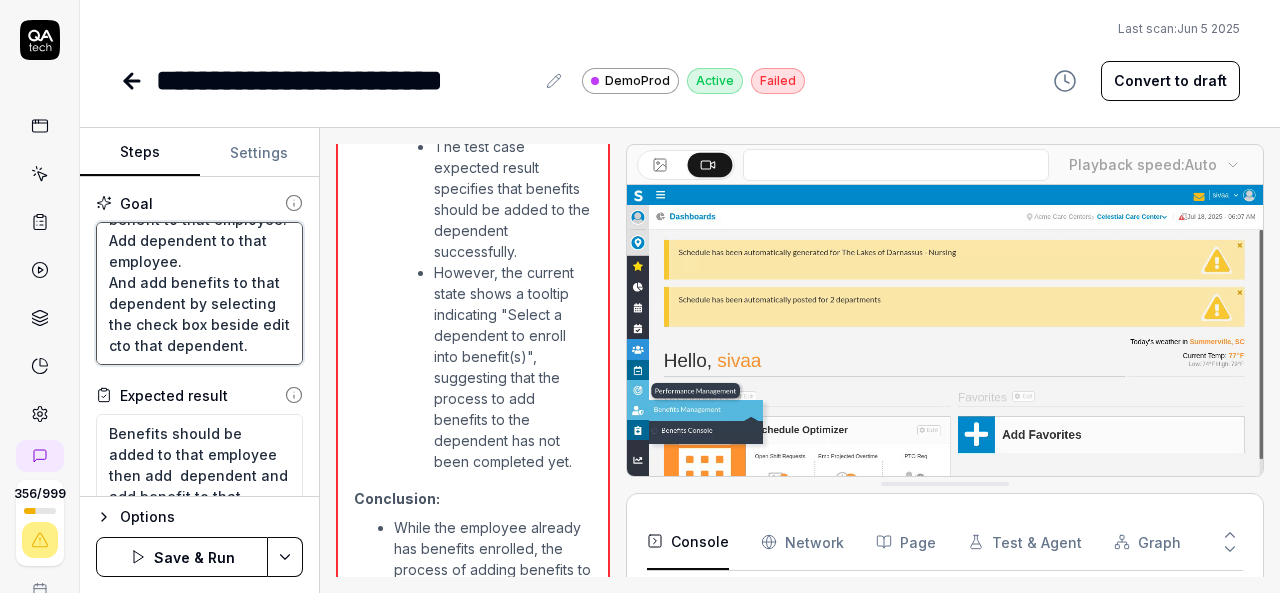 type on "*" 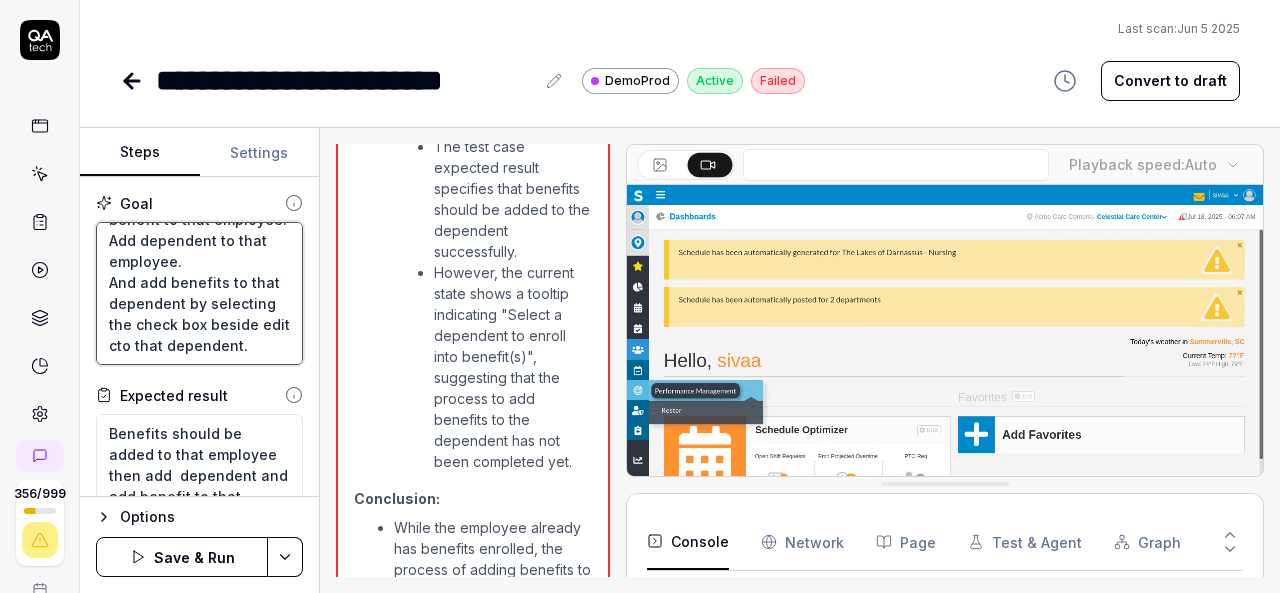 type on "Login to V6 application.
Navigate to employees, employees list.
select 659PPV, [FIRST] [LAST] employee and navigate to benefits management.
Enroll benefit to that employee.
Then after  adding benefit to that employee.
Add dependent to that employee.
And add benefits to that dependent by selecting the check box beside edit coto that dependent." 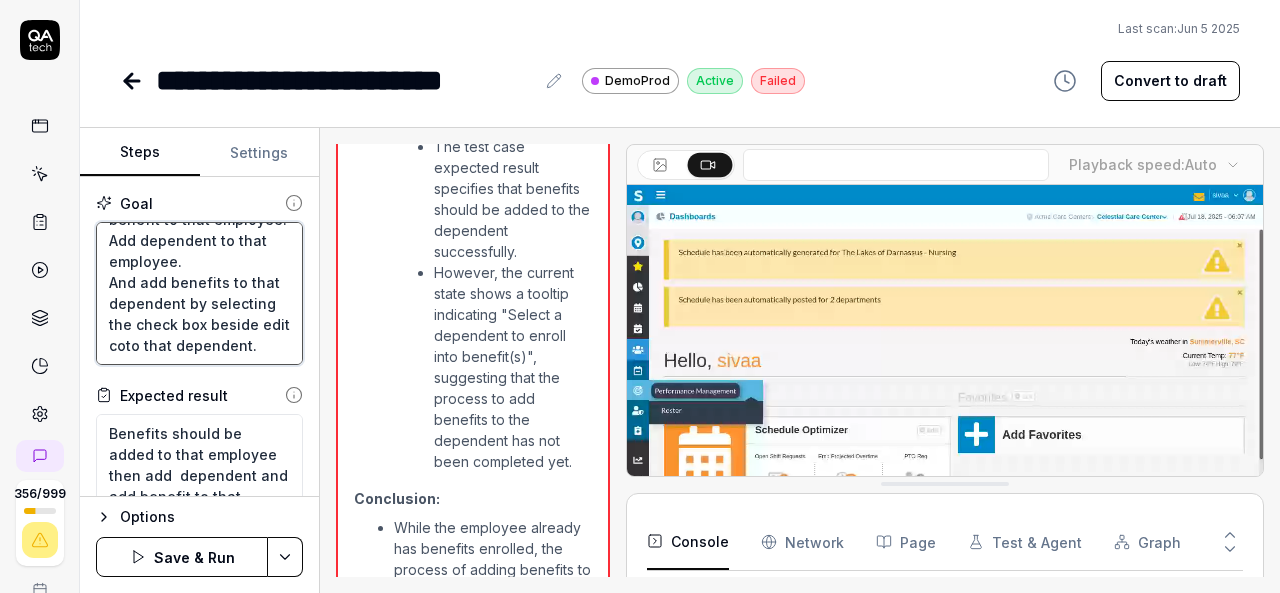 type on "*" 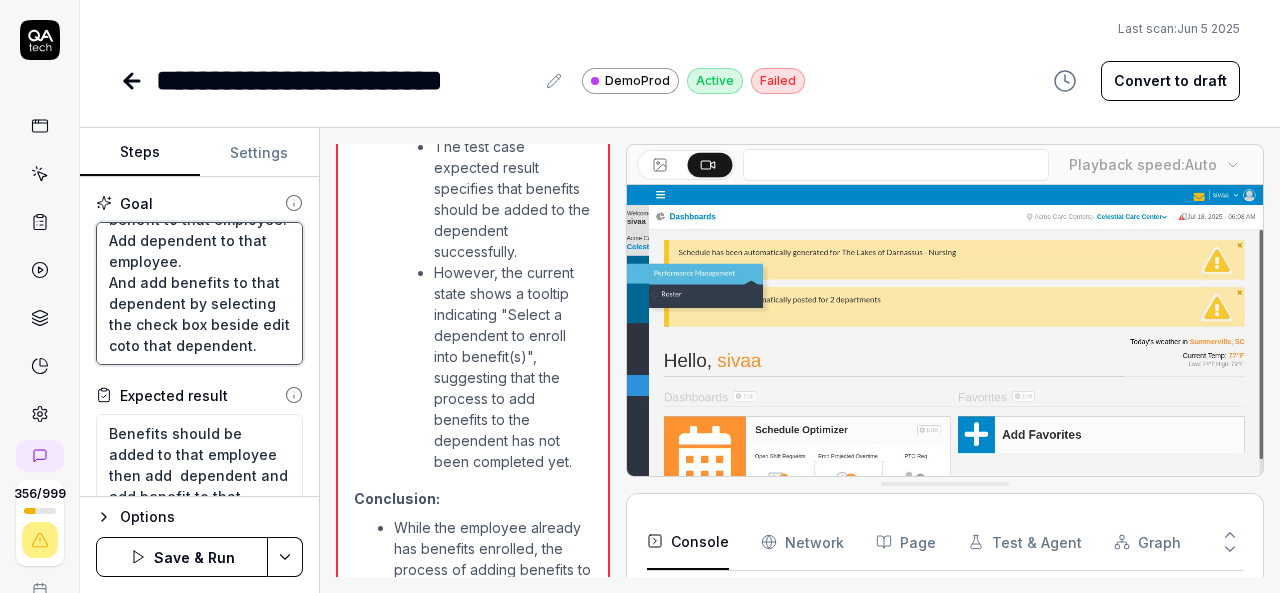 type on "Login to V6 application.
Navigate to employees, employees list.
select 659PPV, [LAST] employee and navigate to benefits management.
Enroll benefit to that employee.
Then after  adding benefit to that employee.
Add dependent to that employee.
And add benefits to that dependent by selecting the check box beside edit colto that dependent." 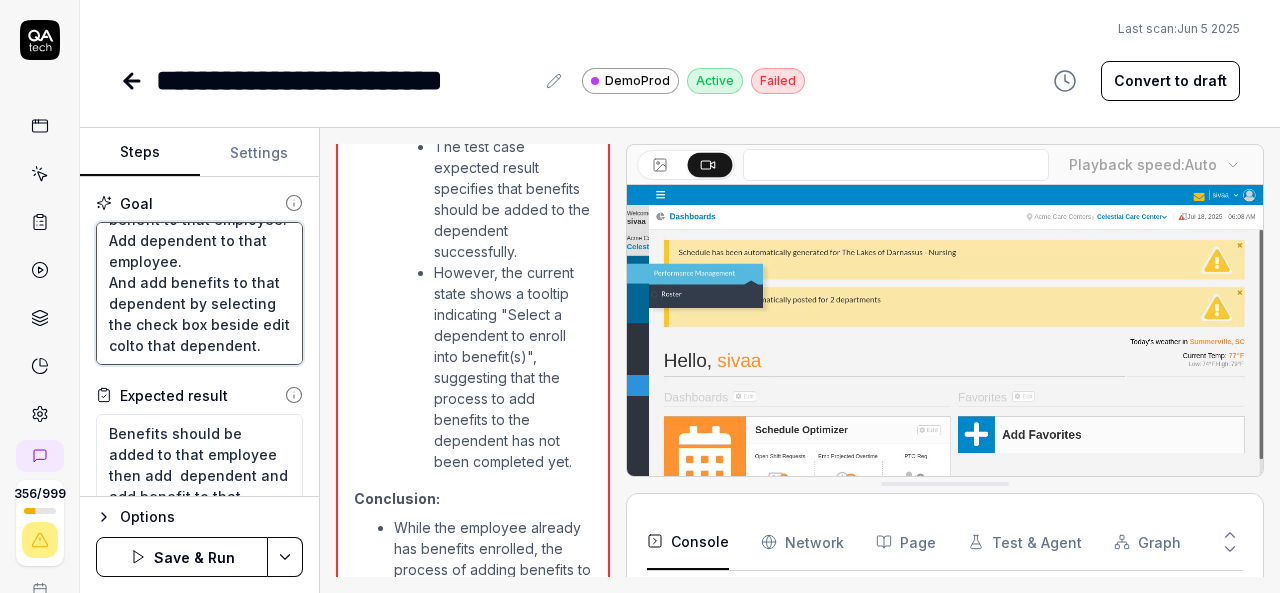 type on "*" 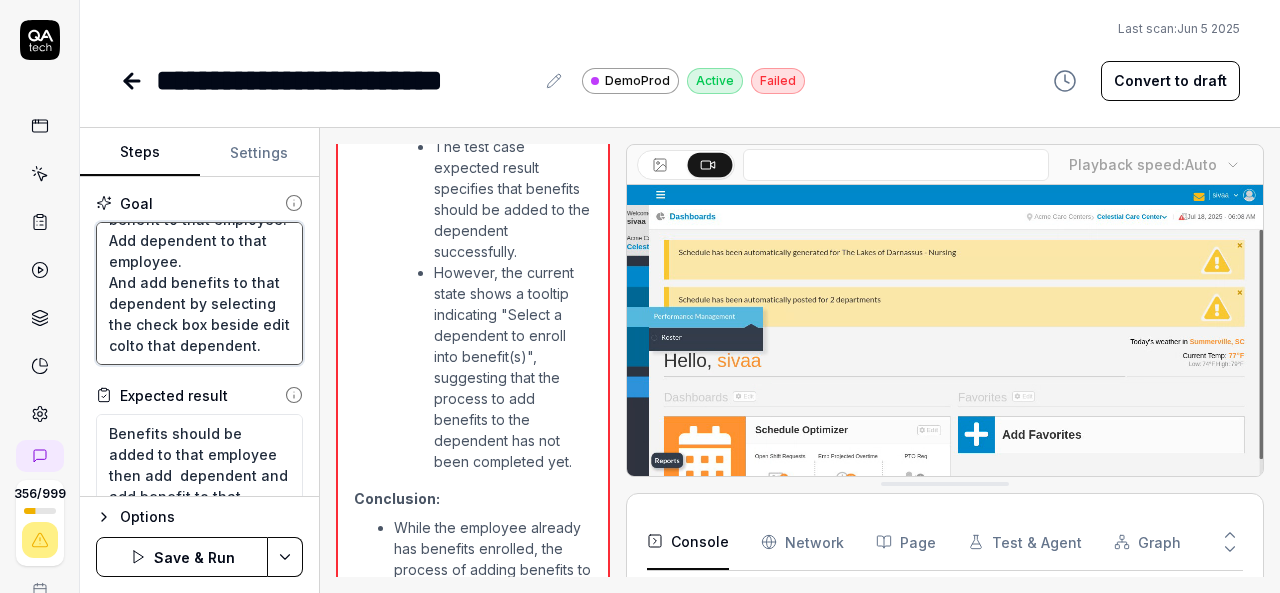 type on "Login to V6 application.
Navigate to employees, employees list.
select 659PPV, [FIRST] [LAST] employee and navigate to benefits management.
Enroll benefit to that employee.
Then after  adding benefit to that employee.
Add dependent to that employee.
And add benefits to that dependent by selecting the check box beside edit coluto that dependent." 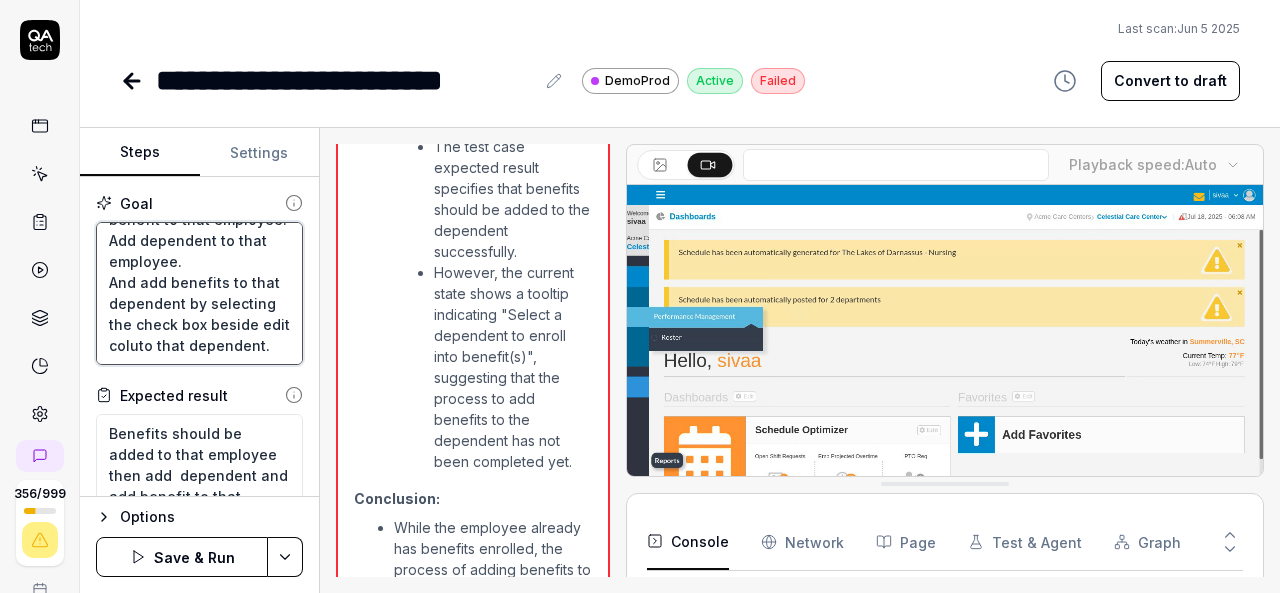 type on "*" 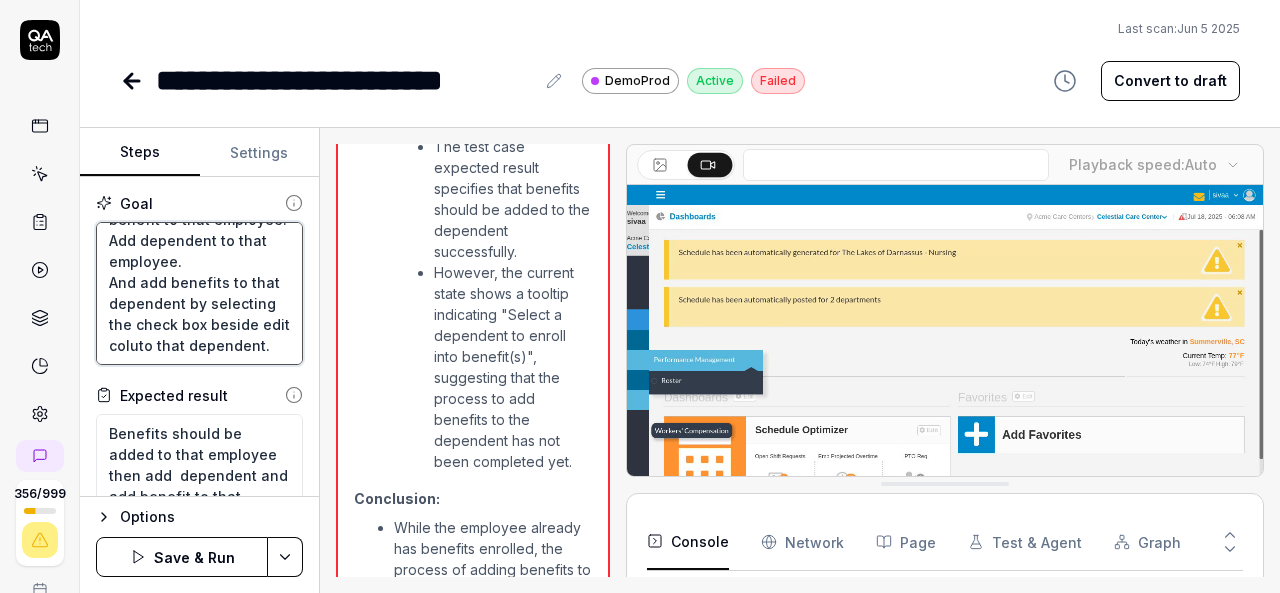type on "Login to V6 application.
Navigate to employees, employees list.
select 659PPV, [PERSON] employee and navigate to benefits management.
Enroll benefit to that employee.
Then after  adding benefit to that employee.
Add dependent to that employee.
And add benefits to that dependent by selecting the check box beside edit columto that dependent." 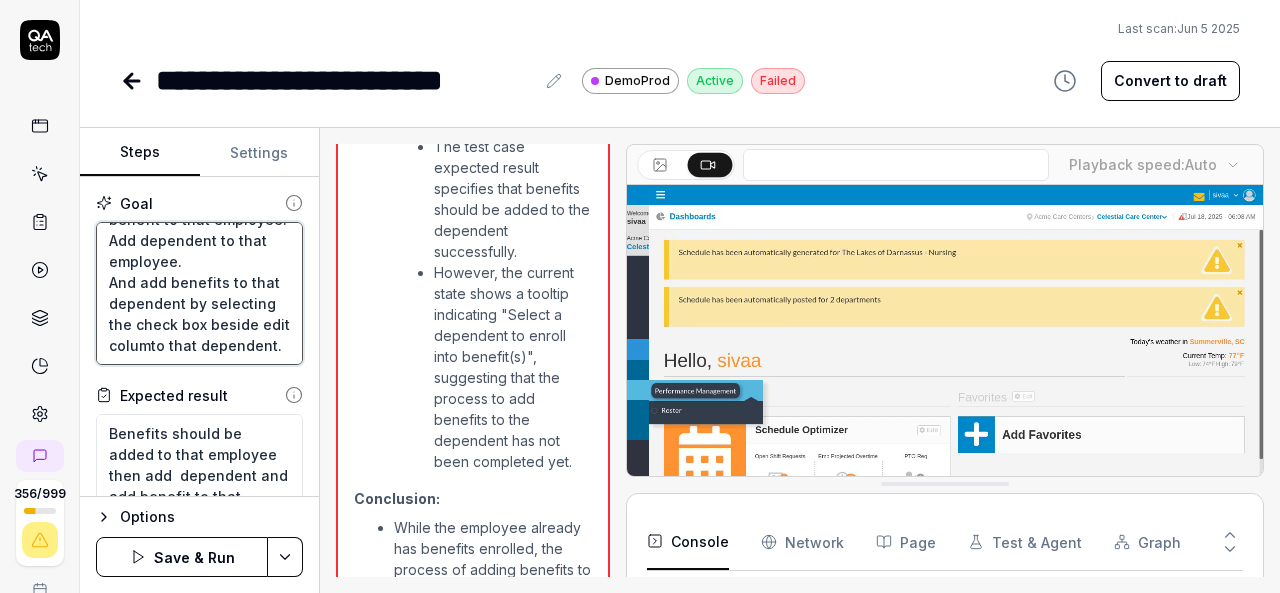type on "*" 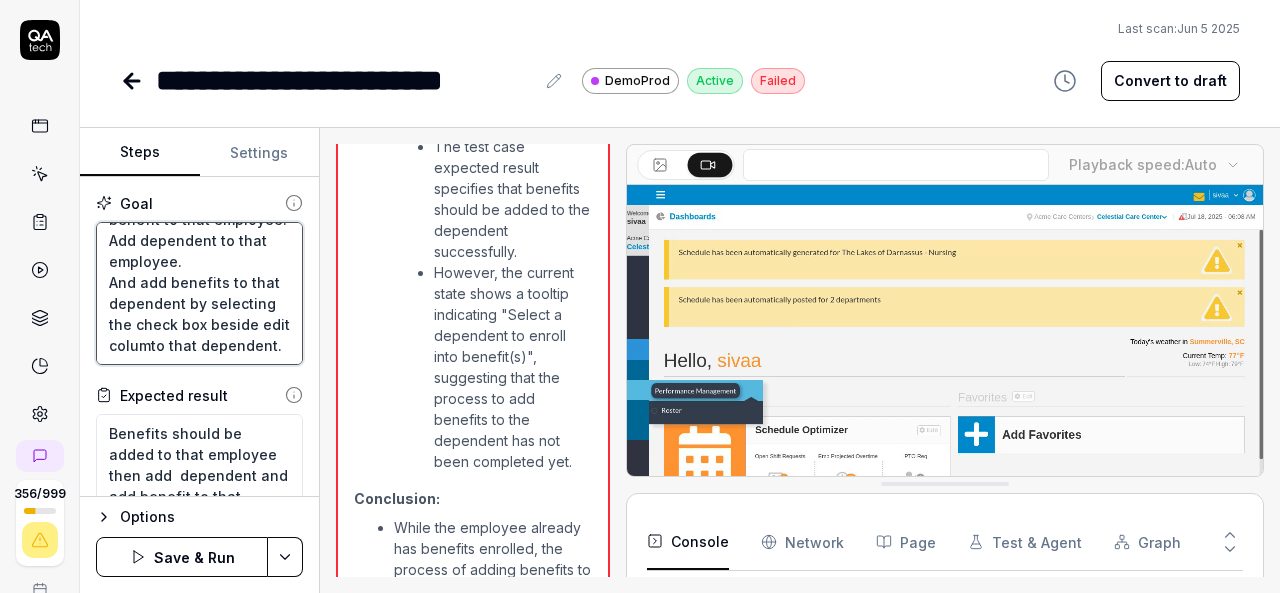 type on "Login to V6 application.
Navigate to employees, employees list.
select 659PPV, [FIRST] employee and navigate to benefits management.
Enroll benefit to that employee.
Then after  adding benefit to that employee.
Add dependent to that employee.
And add benefits to that dependent by selecting the check box beside edit columnto that dependent." 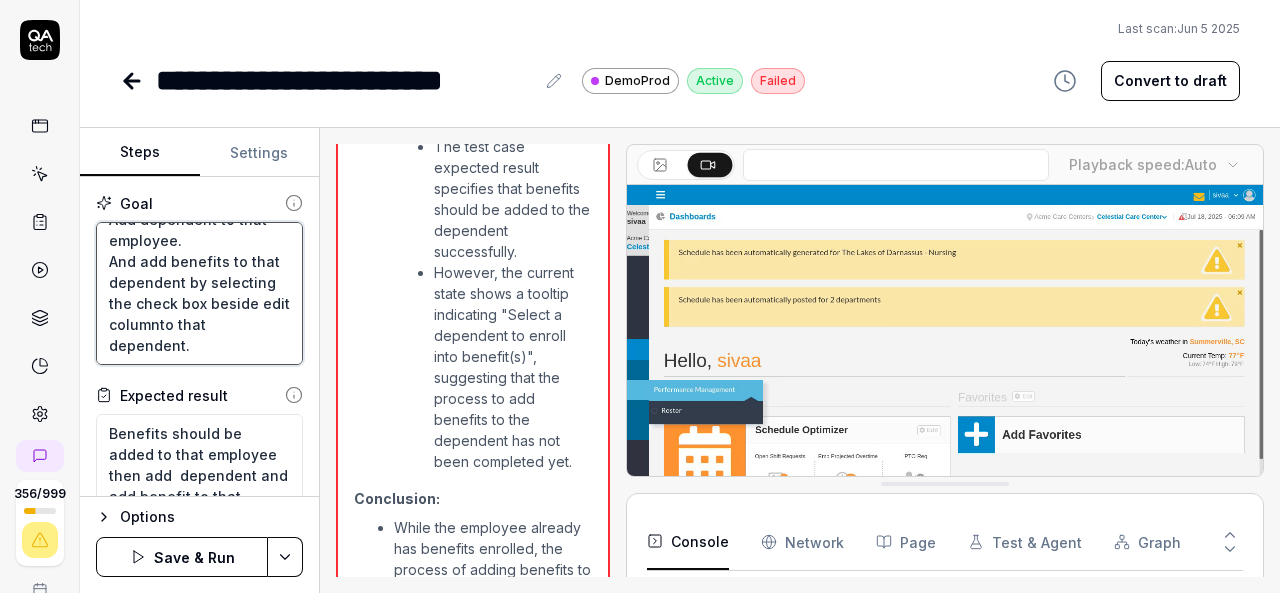 type on "*" 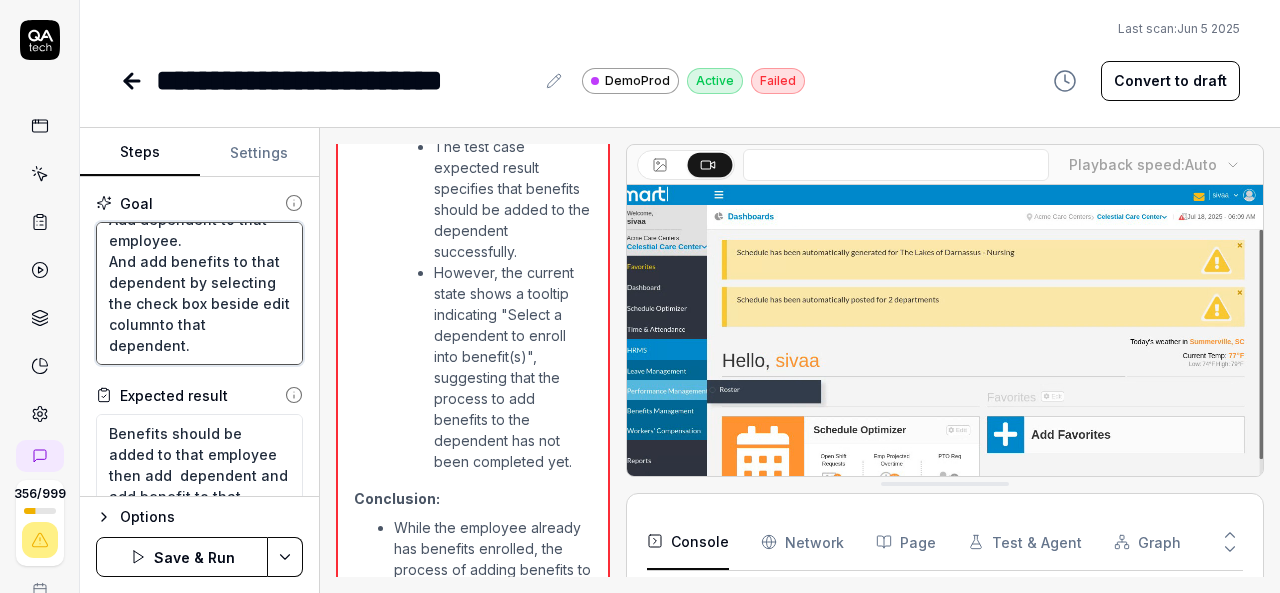 type on "Login to V6 application.
Navigate to employees, employees list.
select 659PPV, [FIRST] [LAST] employee and navigate to benefits management.
Enroll benefit to that employee.
Then after  adding benefit to that employee.
Add dependent to that employee.
And add benefits to that dependent by selecting the check box beside edit column to that dependent." 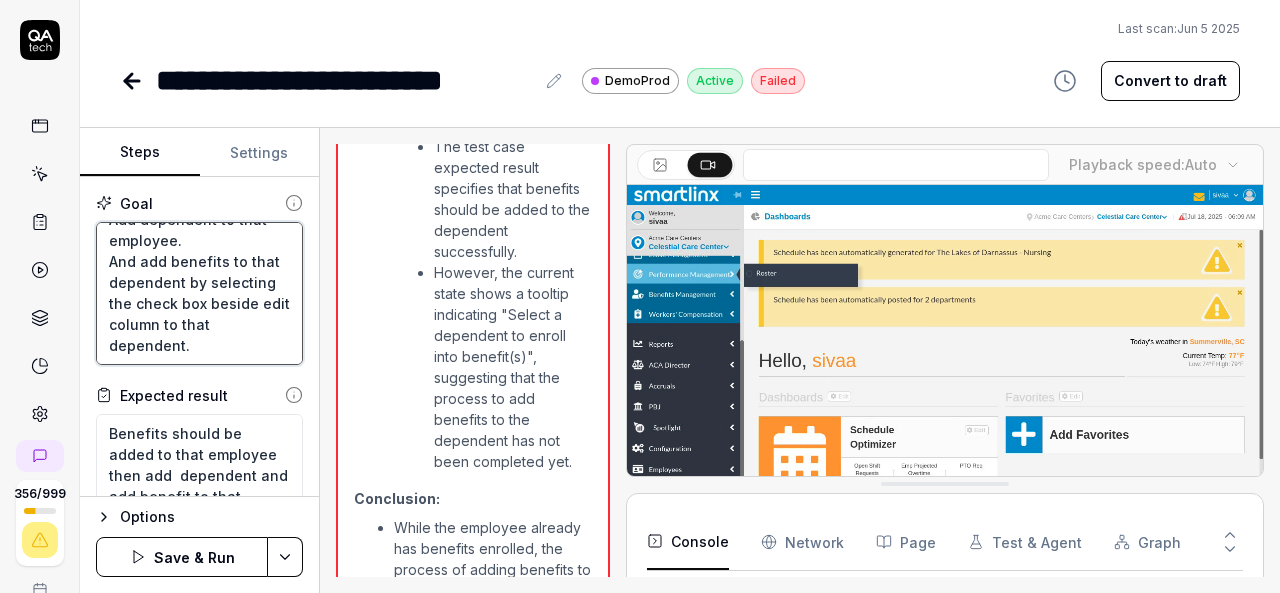 scroll, scrollTop: 378, scrollLeft: 0, axis: vertical 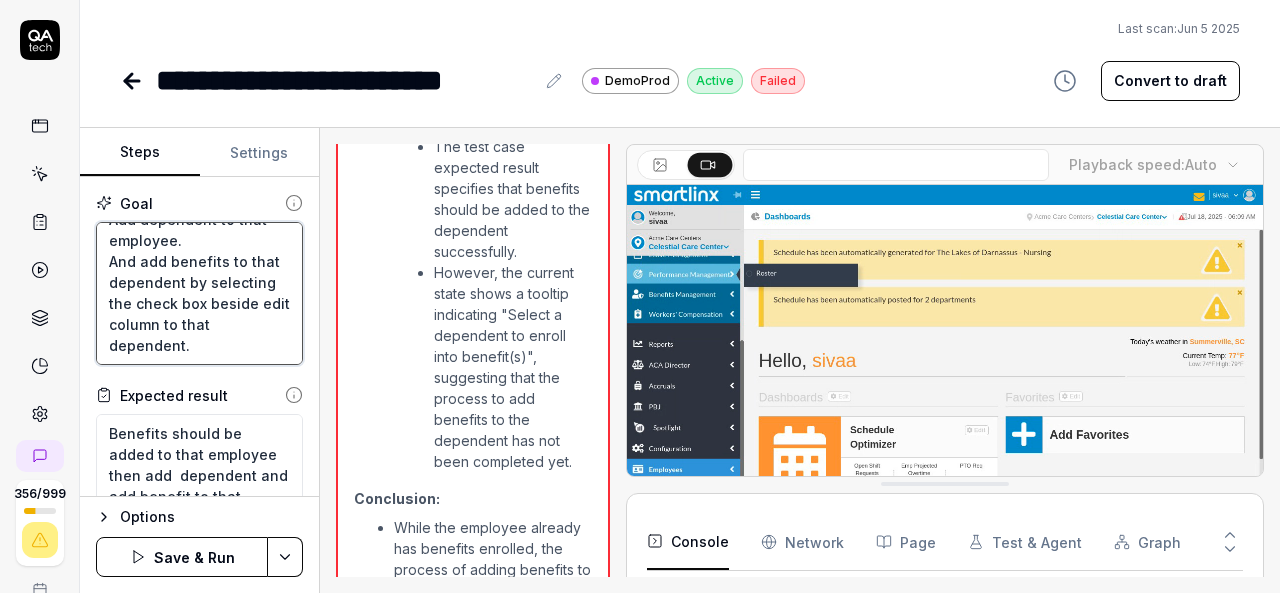 type on "*" 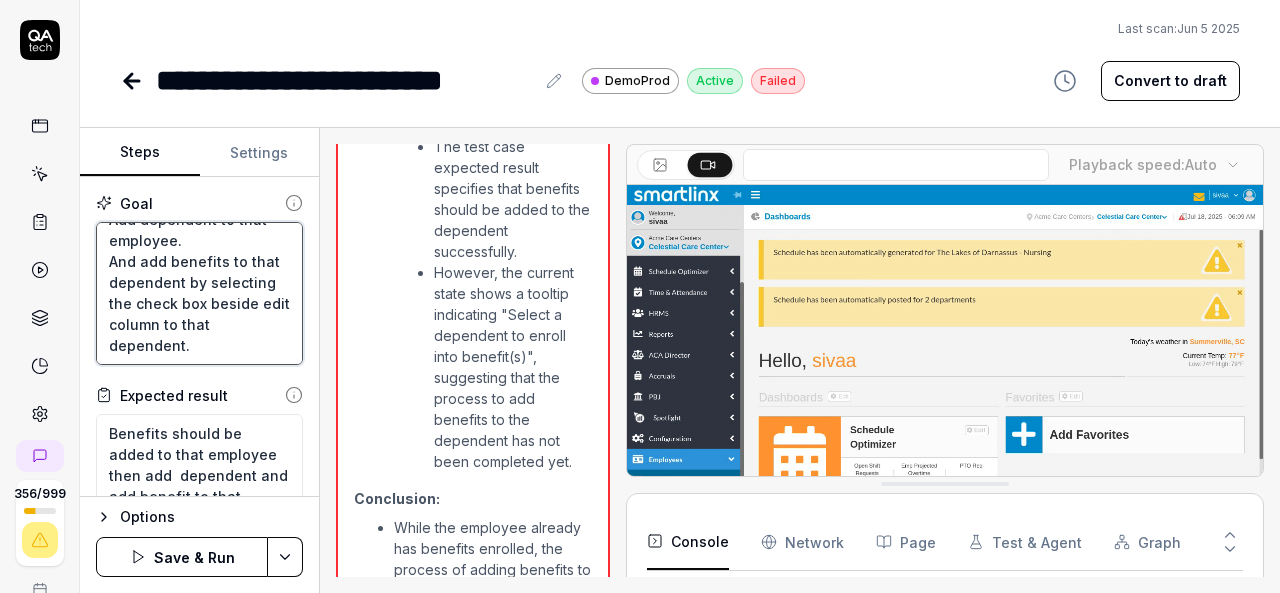 type on "Login to V6 application.
Navigate to employees, employees list.
select 659PPV, [FIRST] employee and navigate to benefits management.
Enroll benefit to that employee.
Then after  adding benefit to that employee.
Add dependent to that employee.
And add benefits to that dependent by selecting the check box beside edit columnto that dependent." 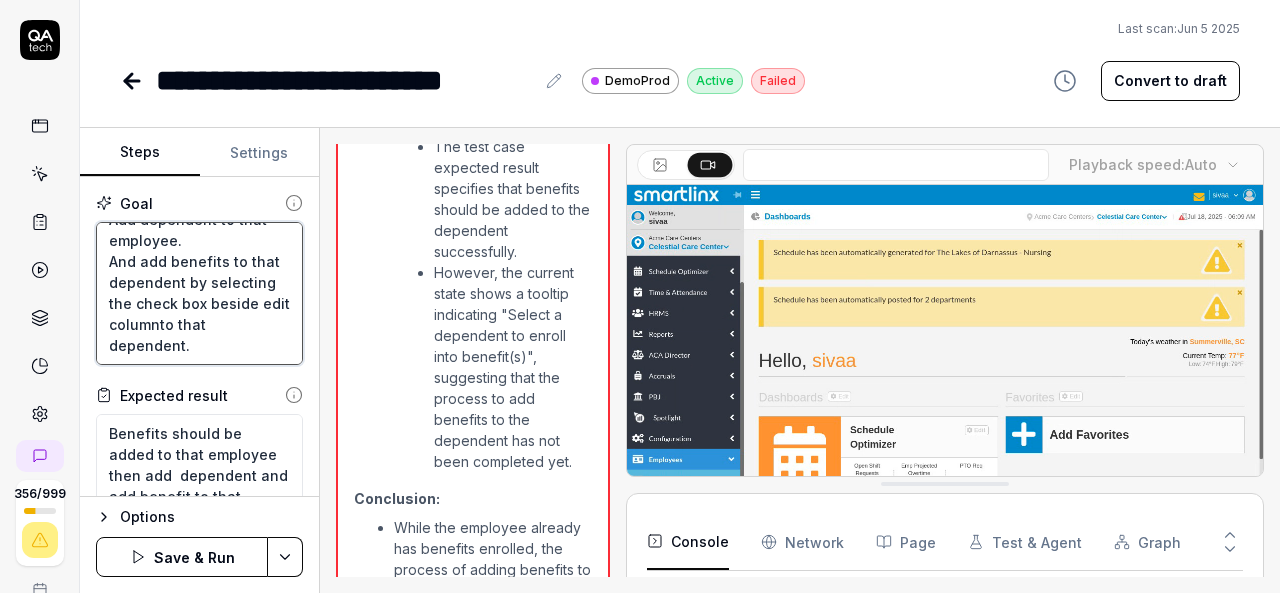 type on "*" 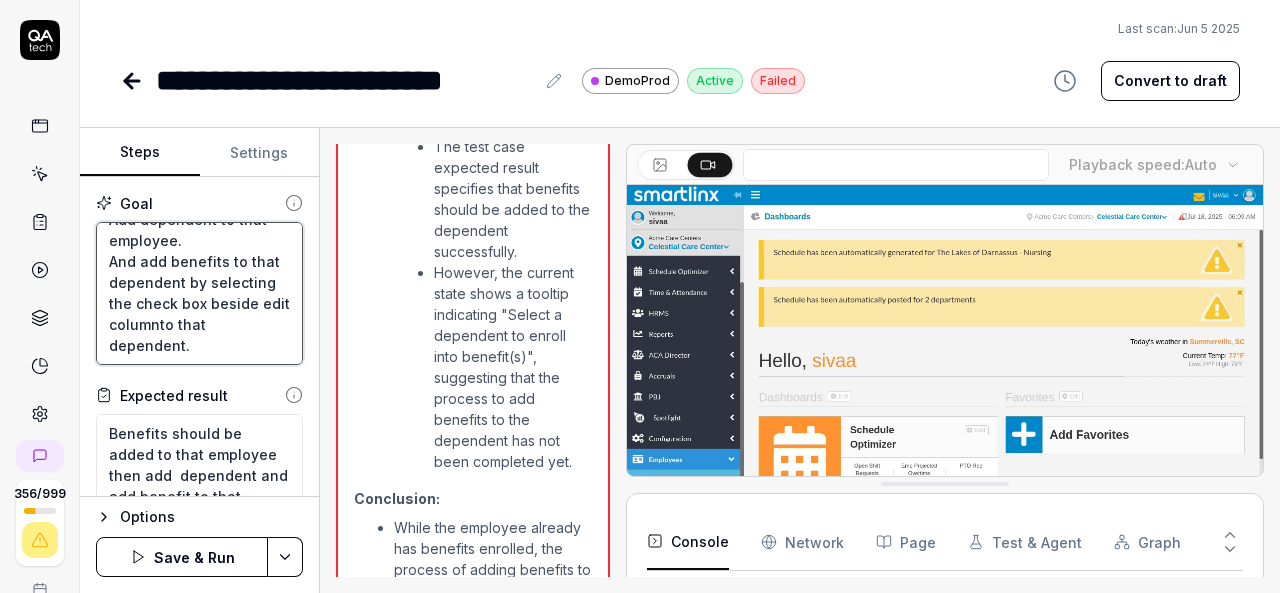 type on "Login to V6 application.
Navigate to employees, employees list.
select 659PPV, [FIRST] employee and navigate to benefits management.
Enroll benefit to that employee.
Then after  adding benefit to that employee.
Add dependent to that employee.
And add benefits to that dependent by selecting the check box beside edit column.to that dependent." 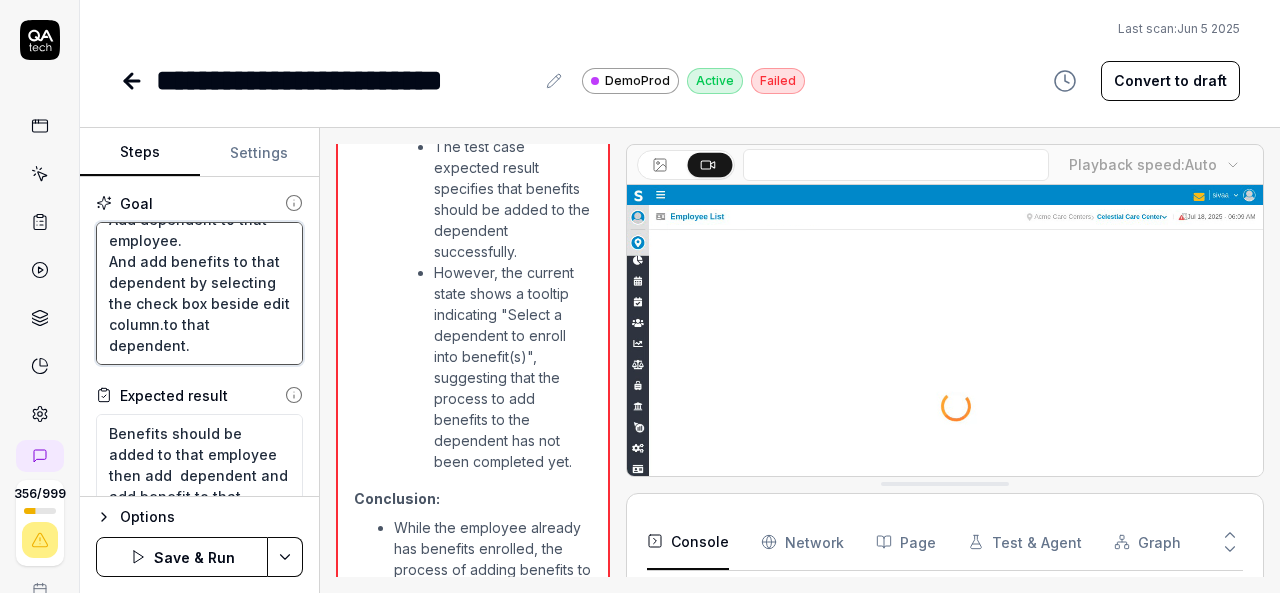type on "*" 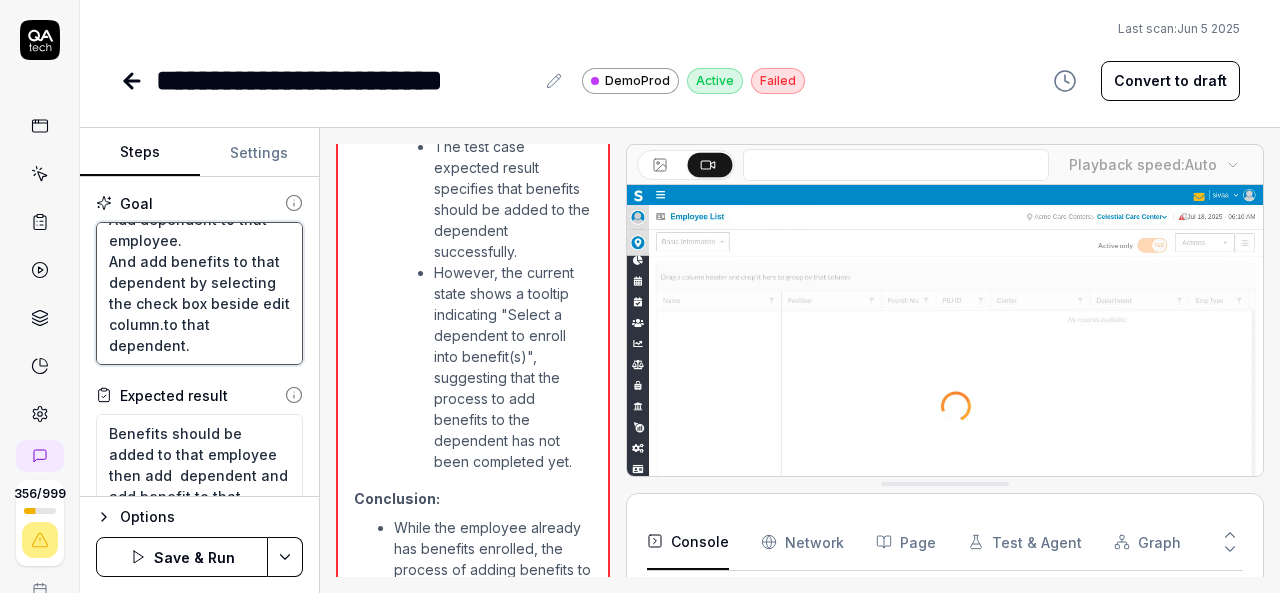 type on "Login to V6 application.
Navigate to employees, employees list.
select 659PPV, [LAST] employee and navigate to benefits management.
Enroll benefit to that employee.
Then after  adding benefit to that employee.
Add dependent to that employee.
And add benefits to that dependent by selecting the check box beside edit column.
to that dependent." 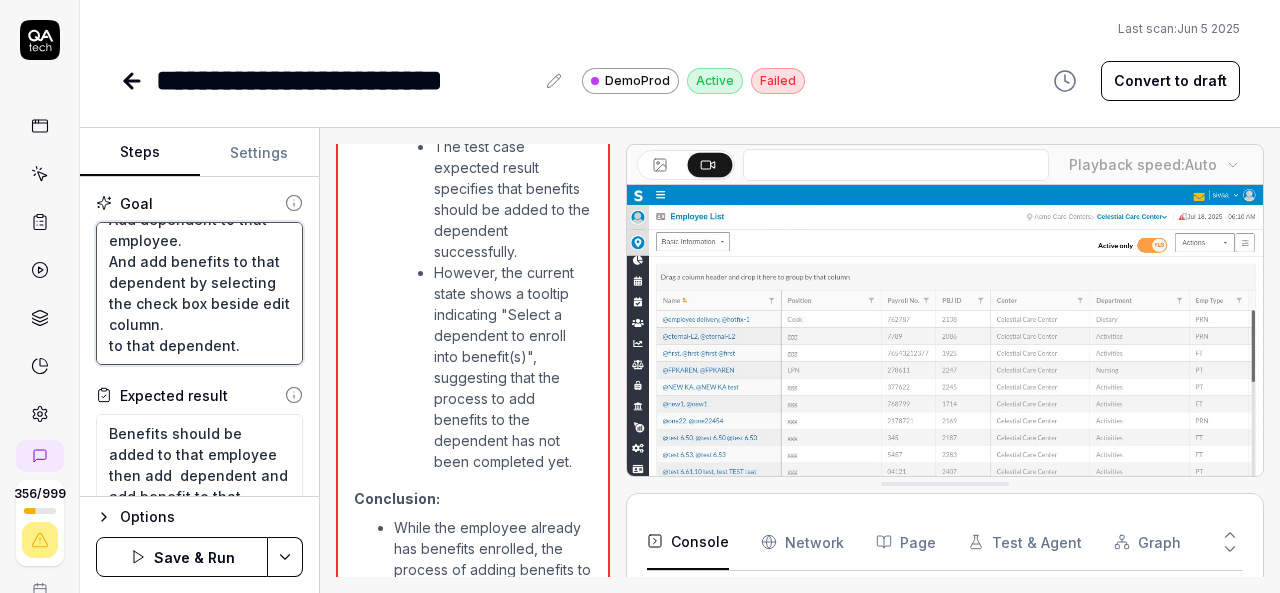 type on "*" 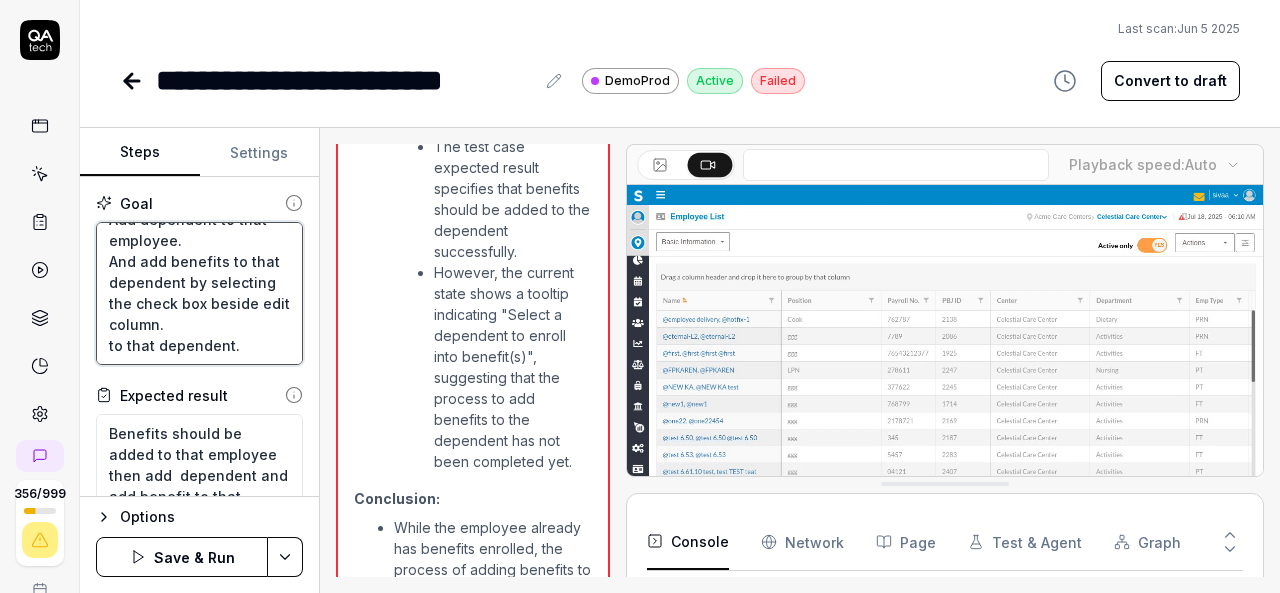 type on "Login to V6 application.
Navigate to employees, employees list.
select 659PPV, [FIRST] [LAST] employee and navigate to benefits management.
Enroll benefit to that employee.
Then after  adding benefit to that employee.
Add dependent to that employee.
And add benefits to that dependent by selecting the check box beside edit column.
cto that dependent." 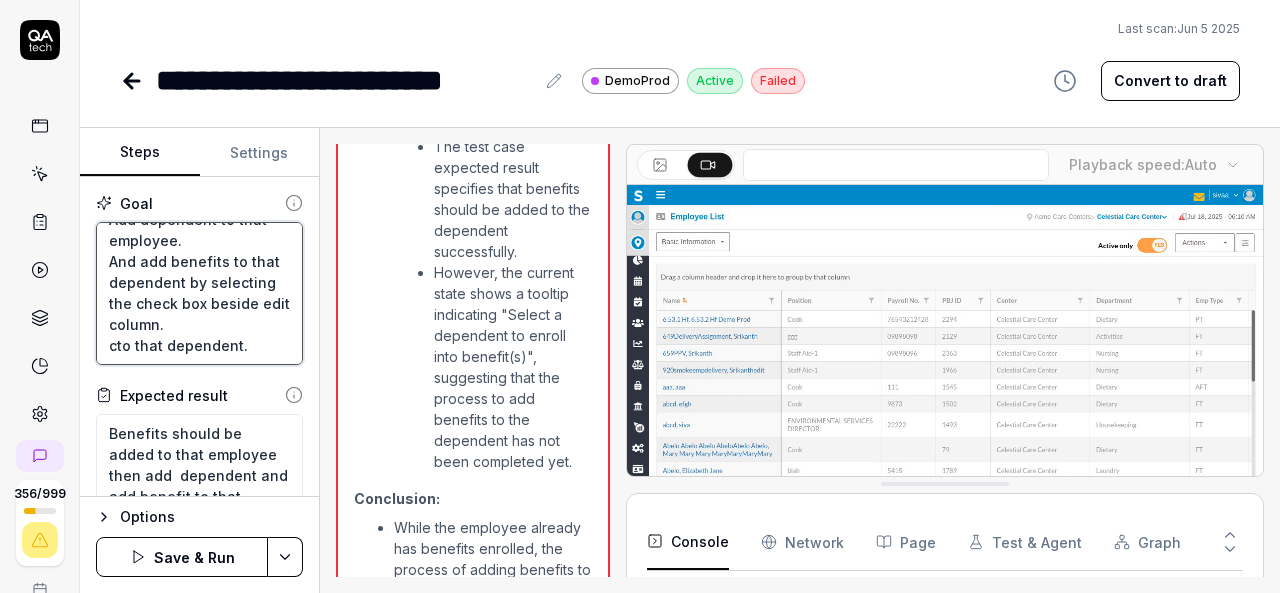 type on "*" 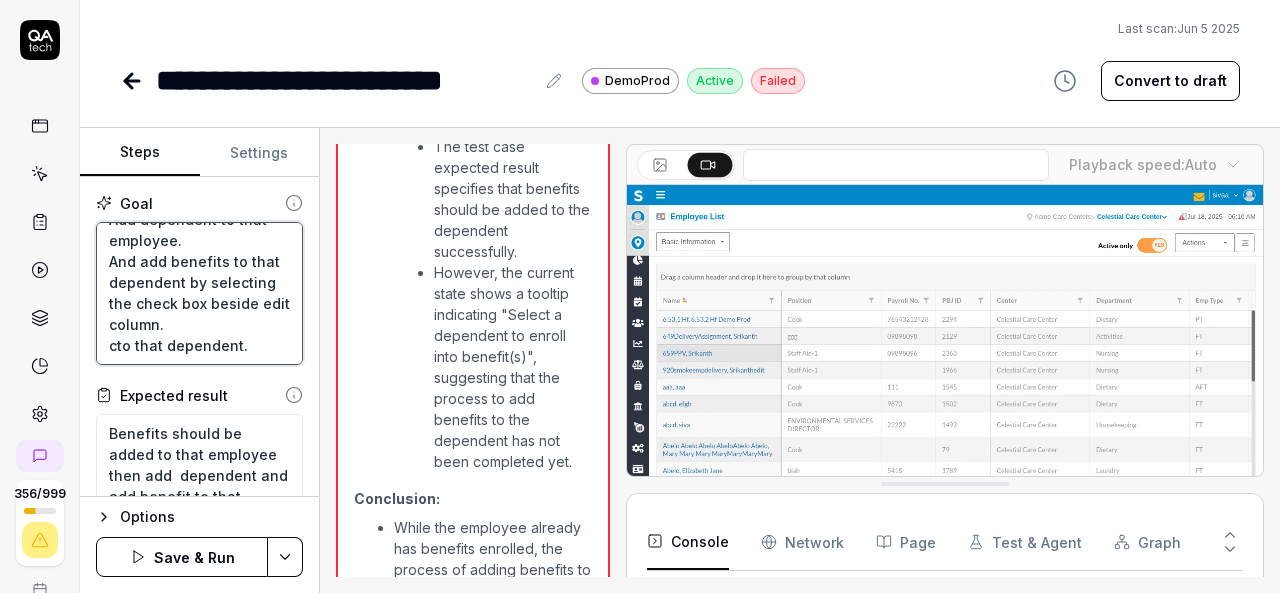 type on "Login to V6 application.
Navigate to employees, employees list.
select 659PPV, [FIRST] [LAST] employee and navigate to benefits management.
Enroll benefit to that employee.
Then after  adding benefit to that employee.
Add dependent to that employee.
And add benefits to that dependent by selecting the check box beside edit column.
chto that dependent." 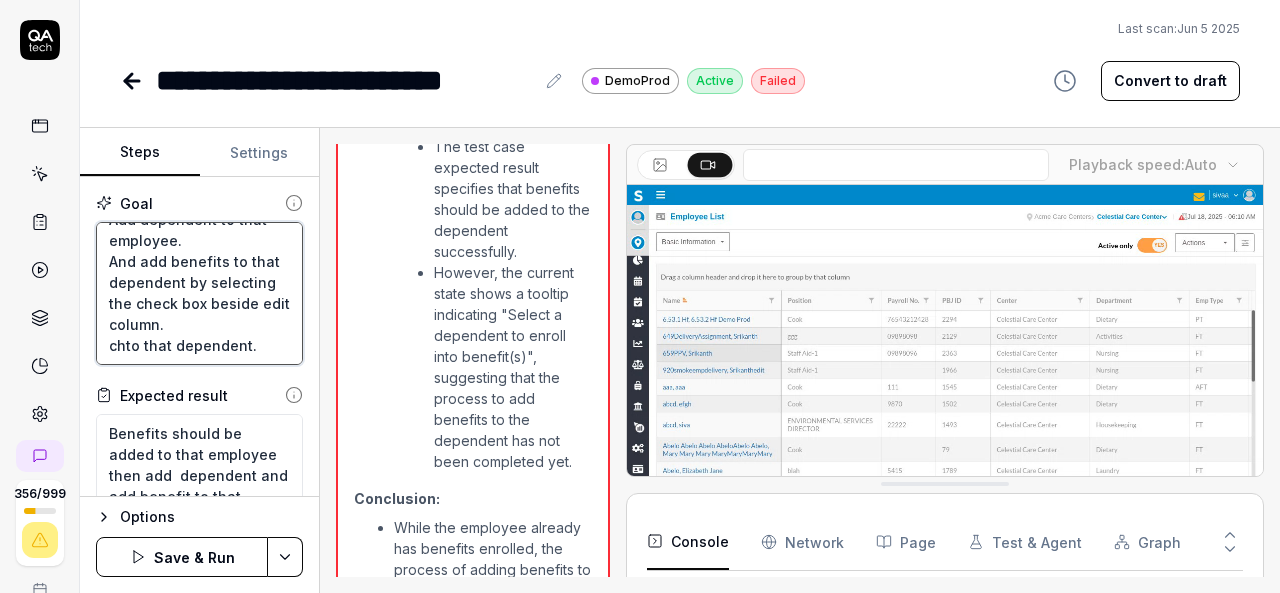 type on "*" 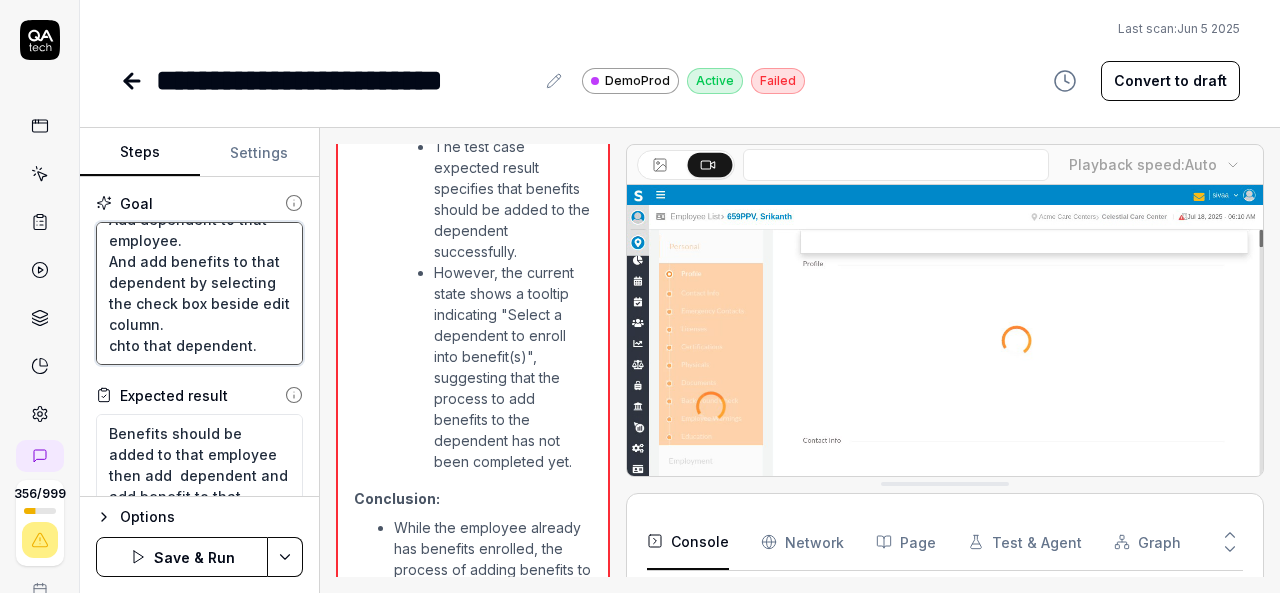 type on "Login to V6 application.
Navigate to employees, employees list.
select 659PPV, [PERSON] employee and navigate to benefits management.
Enroll benefit to that employee.
Then after  adding benefit to that employee.
Add dependent to that employee.
And add benefits to that dependent by selecting the check box beside edit column.
cheto that dependent." 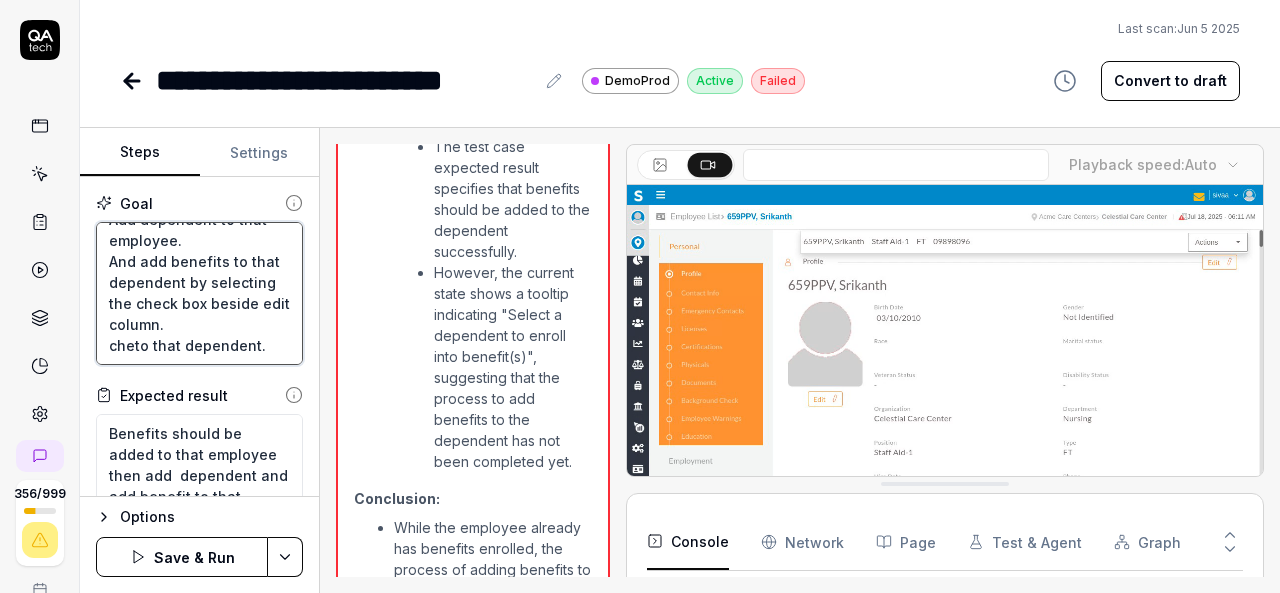 type on "*" 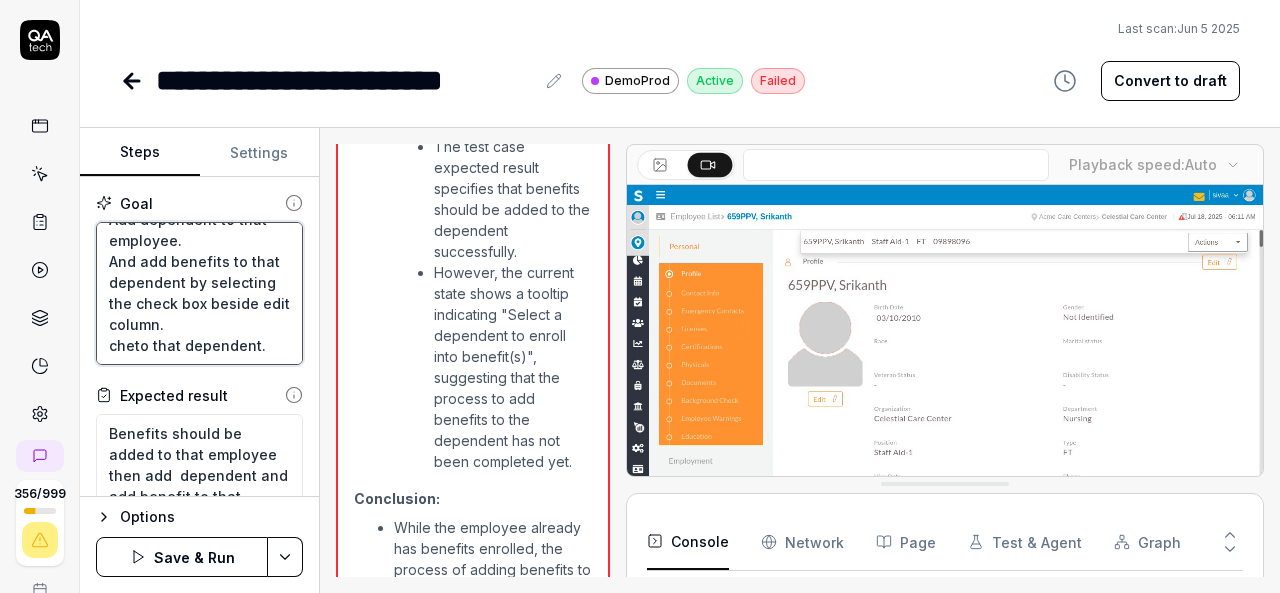 type on "Login to V6 application.
Navigate to employees, employees list.
select 659PPV, [LAST] employee and navigate to benefits management.
Enroll benefit to that employee.
Then after  adding benefit to that employee.
Add dependent to that employee.
And add benefits to that dependent by selecting the check box beside edit column.
checto that dependent." 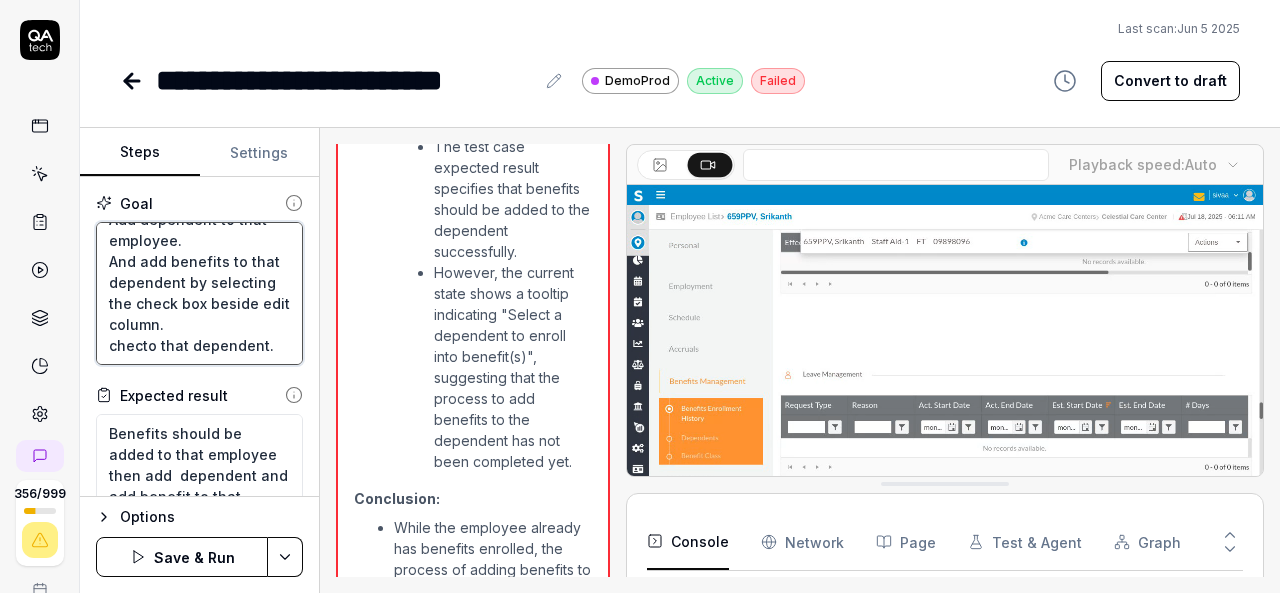 scroll, scrollTop: 399, scrollLeft: 0, axis: vertical 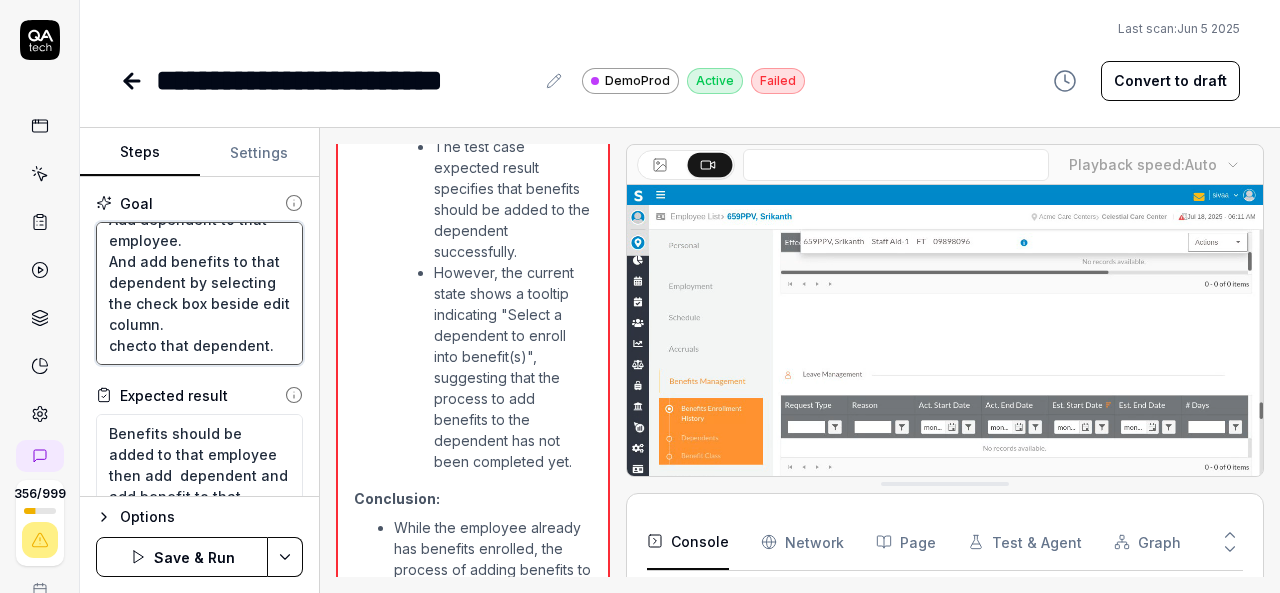 type on "*" 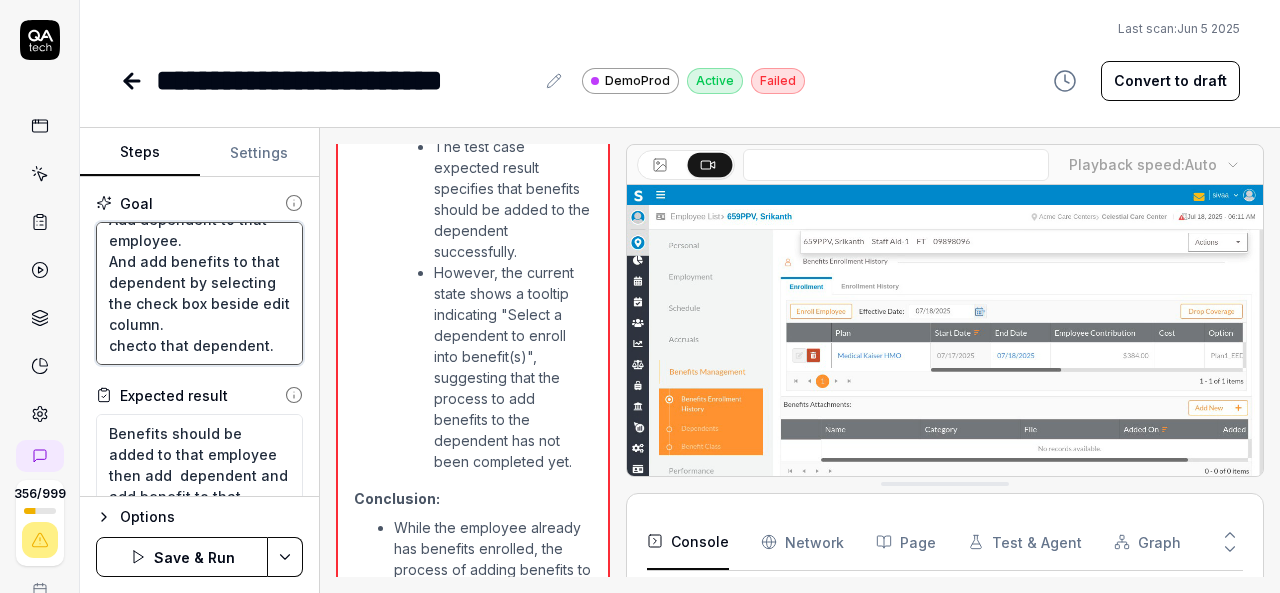type on "Login to V6 application.
Navigate to employees, employees list.
select 659PPV, [FIRST] [LAST] employee and navigate to benefits management.
Enroll benefit to that employee.
Then after  adding benefit to that employee.
Add dependent to that employee.
And add benefits to that dependent by selecting the check box beside edit column.
checkto that dependent." 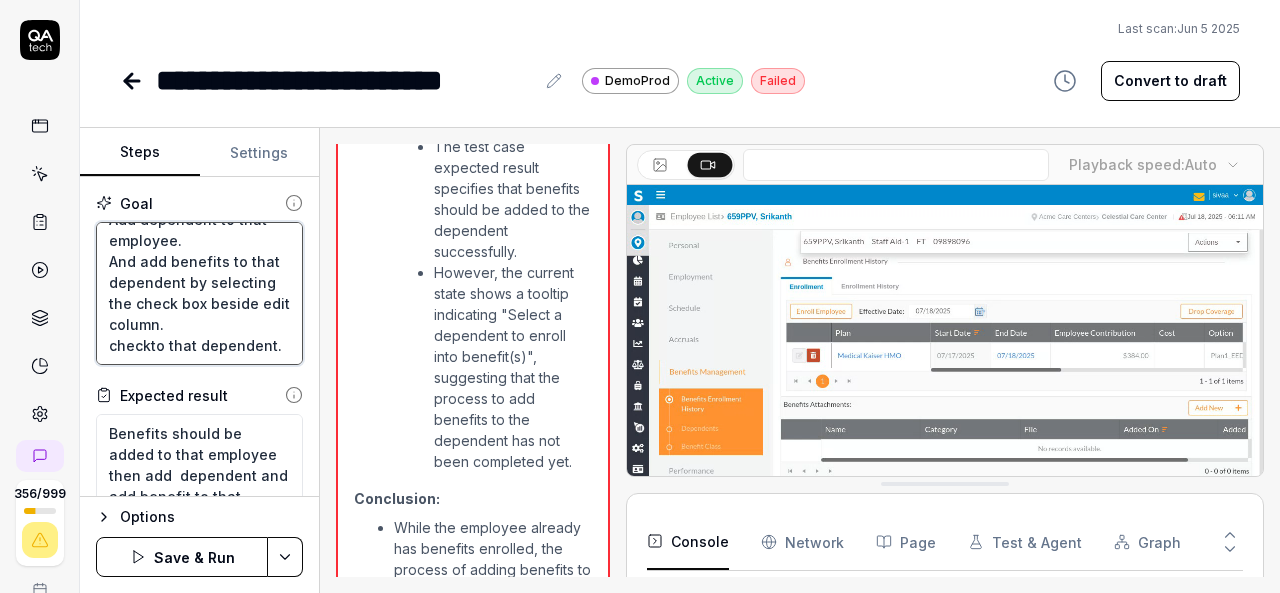 type on "*" 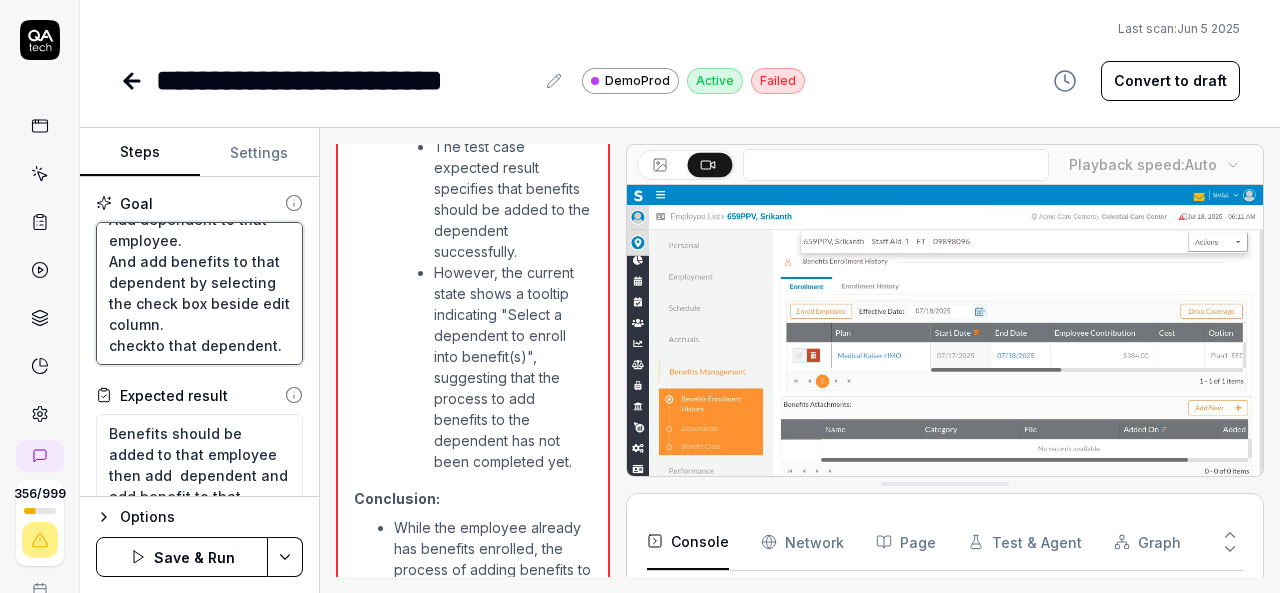 type on "Login to V6 application.
Navigate to employees, employees list.
select 659PPV, [FIRST] [LAST] employee and navigate to benefits management.
Enroll benefit to that employee.
Then after  adding benefit to that employee.
Add dependent to that employee.
And add benefits to that dependent by selecting the check box beside edit column.
check to that dependent." 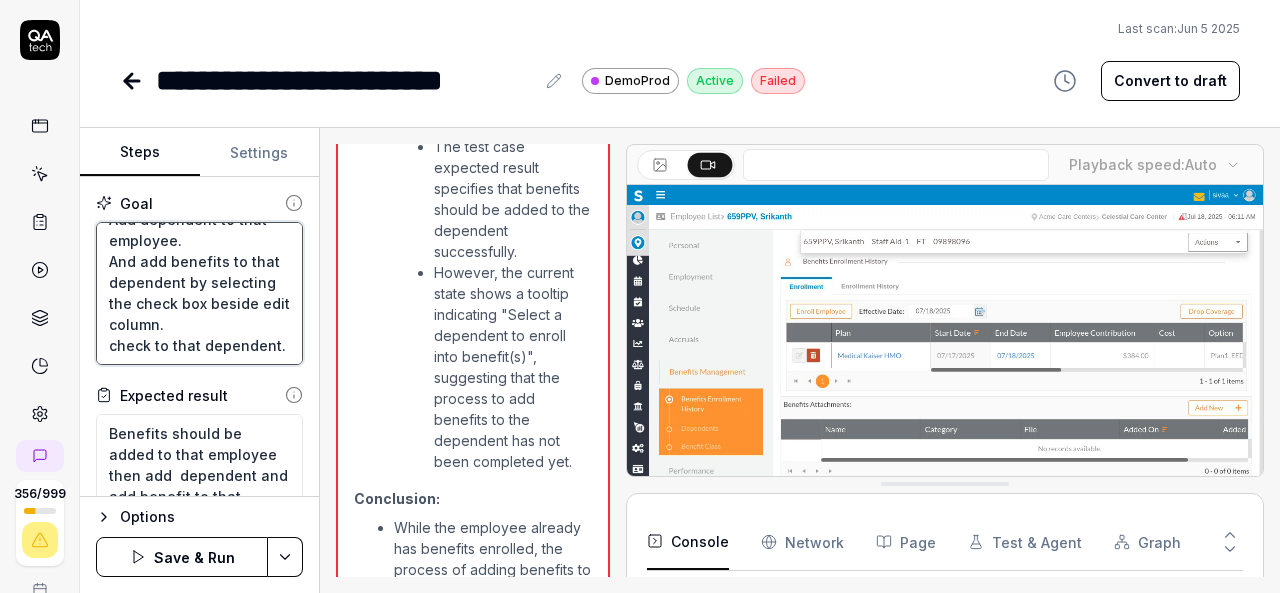 type on "*" 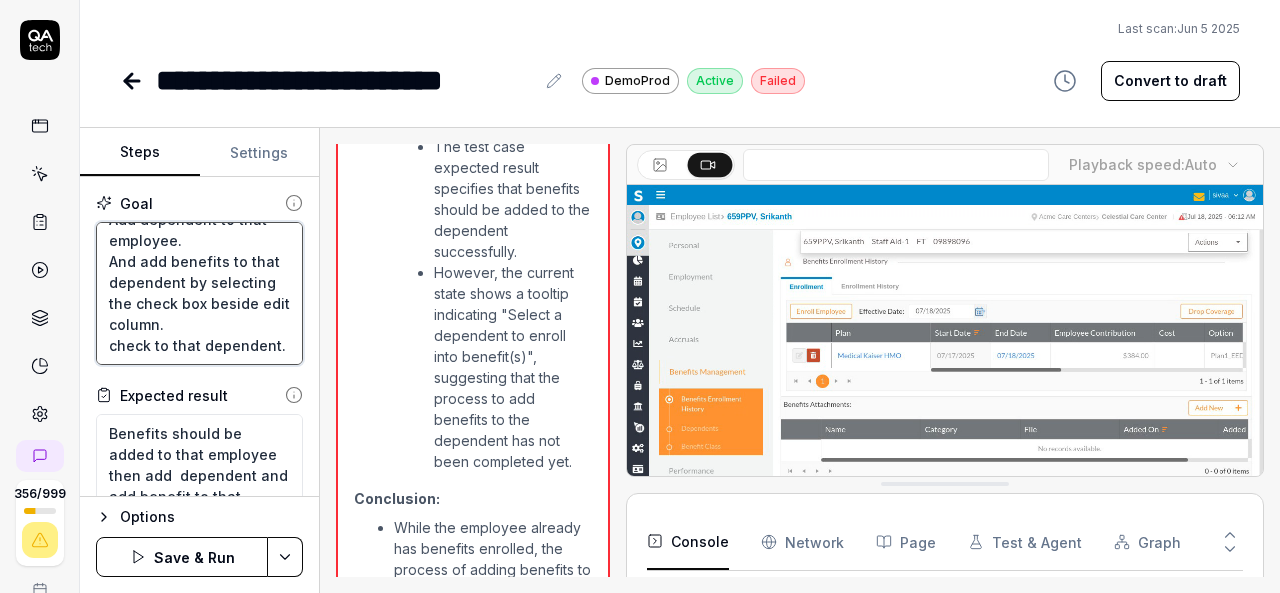 type on "Login to V6 application.
Navigate to employees, employees list.
select 659PPV, [FIRST] [LAST] employee and navigate to benefits management.
Enroll benefit to that employee.
Then after  adding benefit to that employee.
Add dependent to that employee.
And add benefits to that dependent by selecting the check box beside edit column.
check ito that dependent." 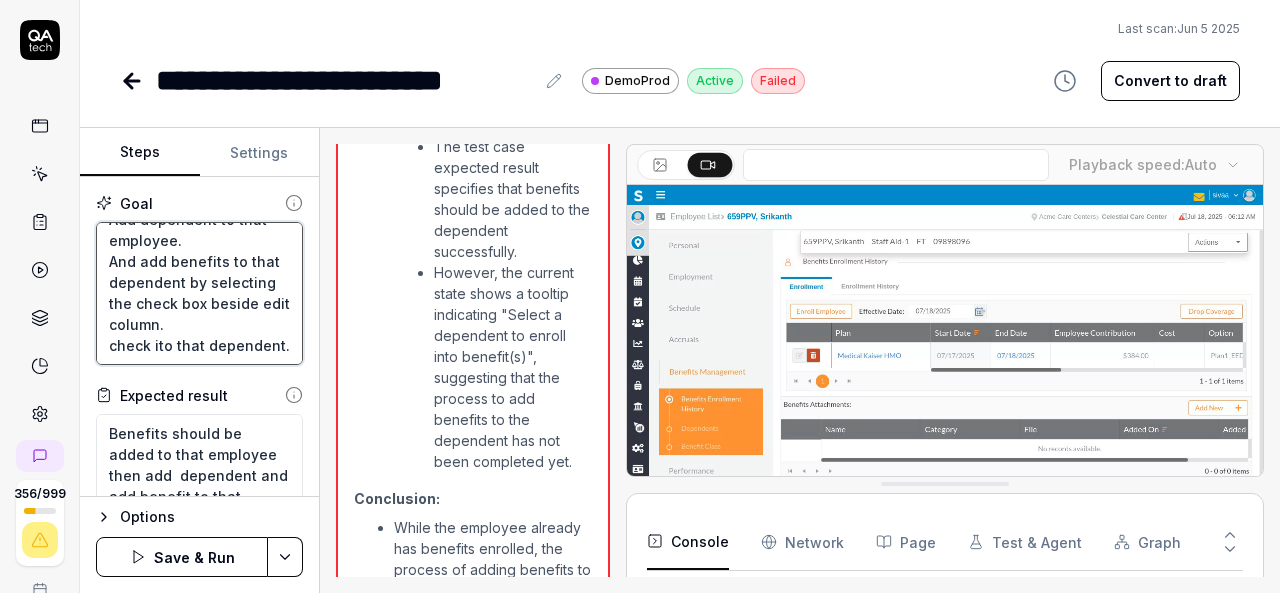 type on "*" 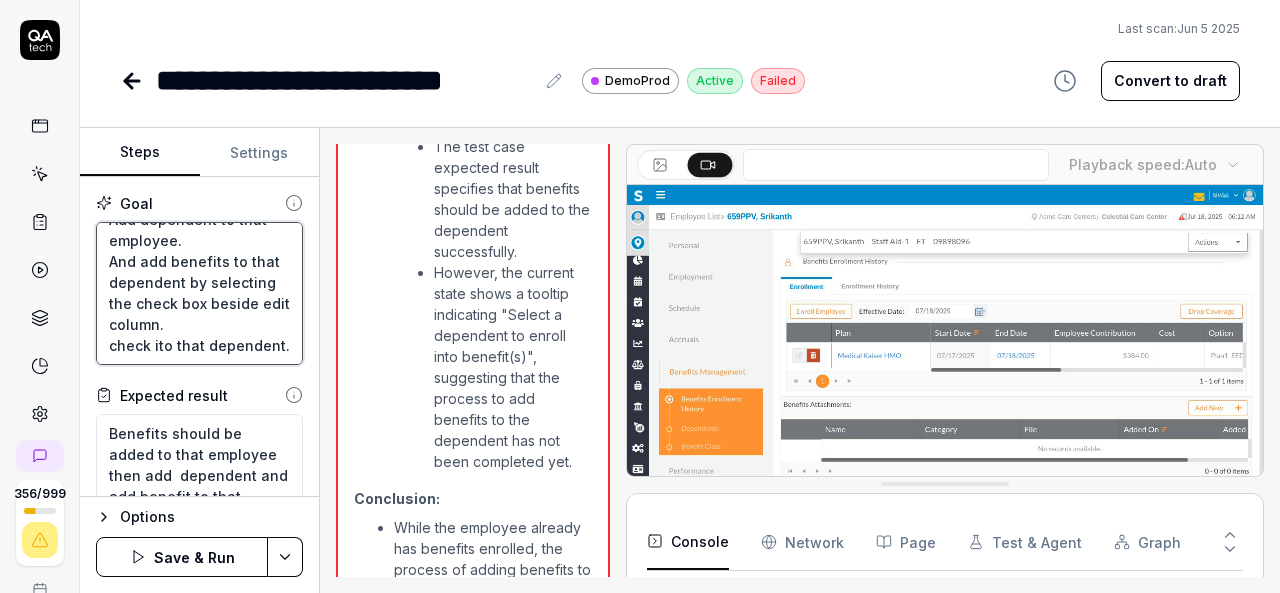 type on "Login to V6 application.
Navigate to employees, employees list.
select 659PPV, [FIRST] [LAST] employee and navigate to benefits management.
Enroll benefit to that employee.
Then after  adding benefit to that employee.
Add dependent to that employee.
And add benefits to that dependent by selecting the check box beside edit column.
check into that dependent." 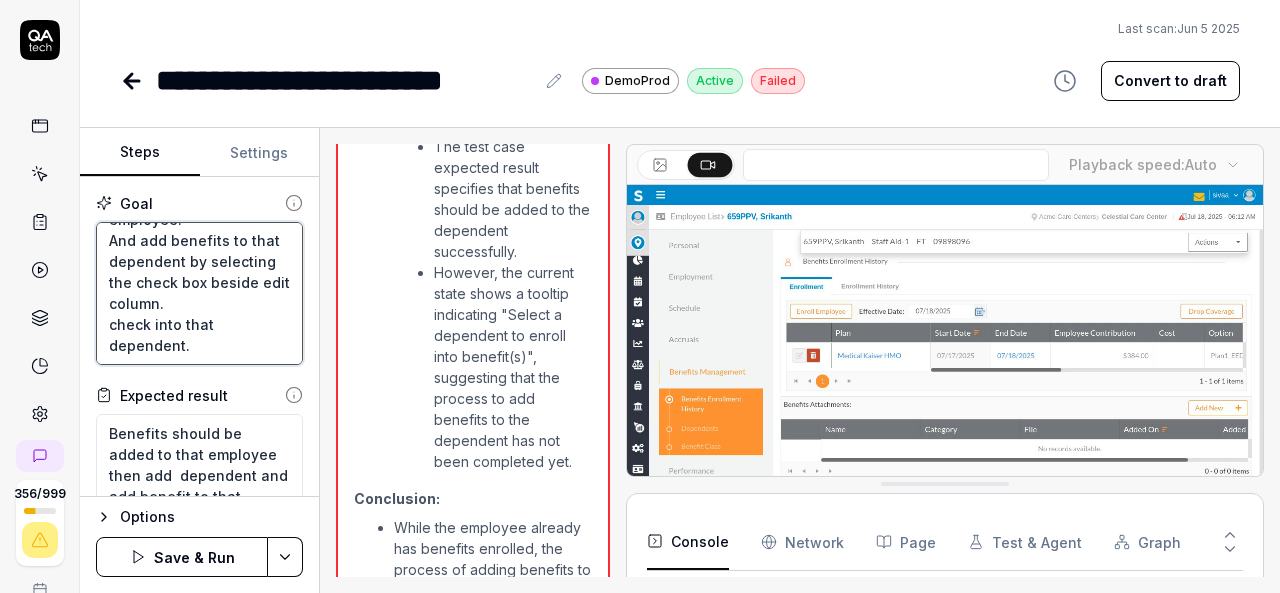 type on "*" 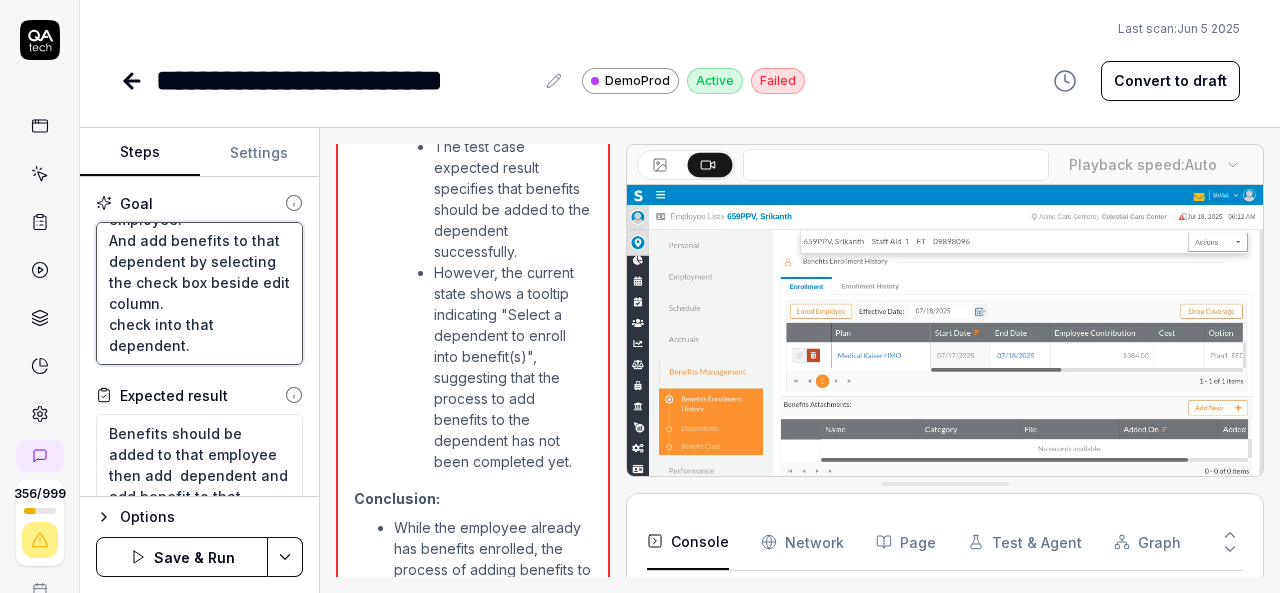 type on "Login to V6 application.
Navigate to employees, employees list.
select 659PPV, [FIRST] employee and navigate to benefits management.
Enroll benefit to that employee.
Then after  adding benefit to that employee.
Add dependent to that employee.
And add benefits to that dependent by selecting the check box beside edit column.
check in to that dependent." 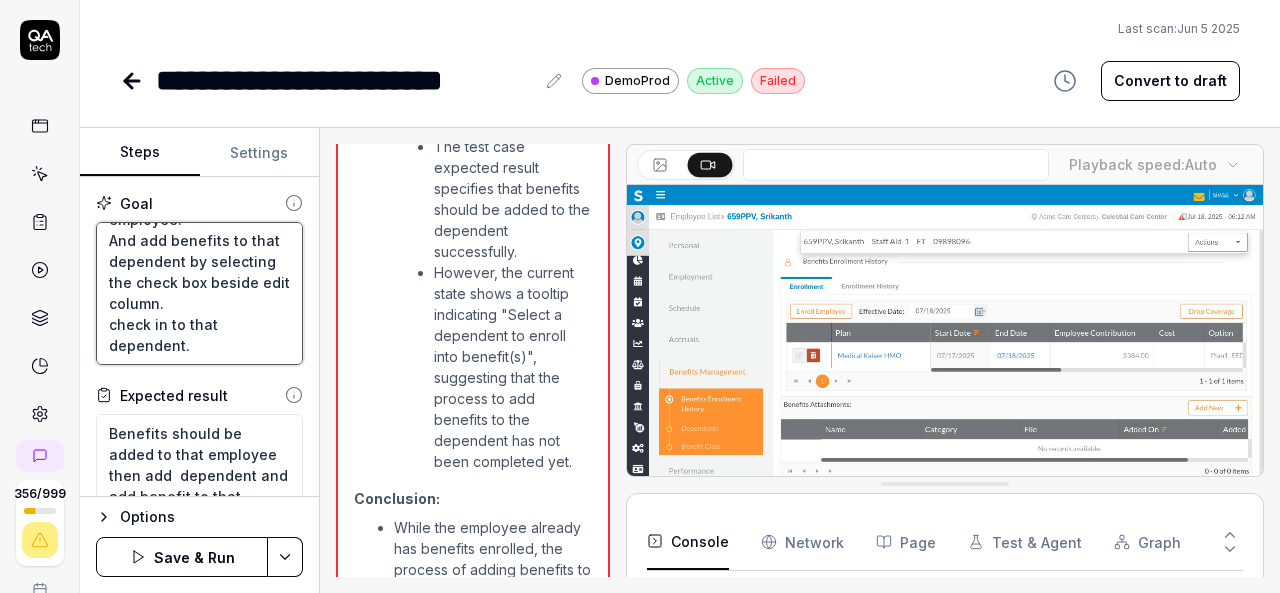 type on "*" 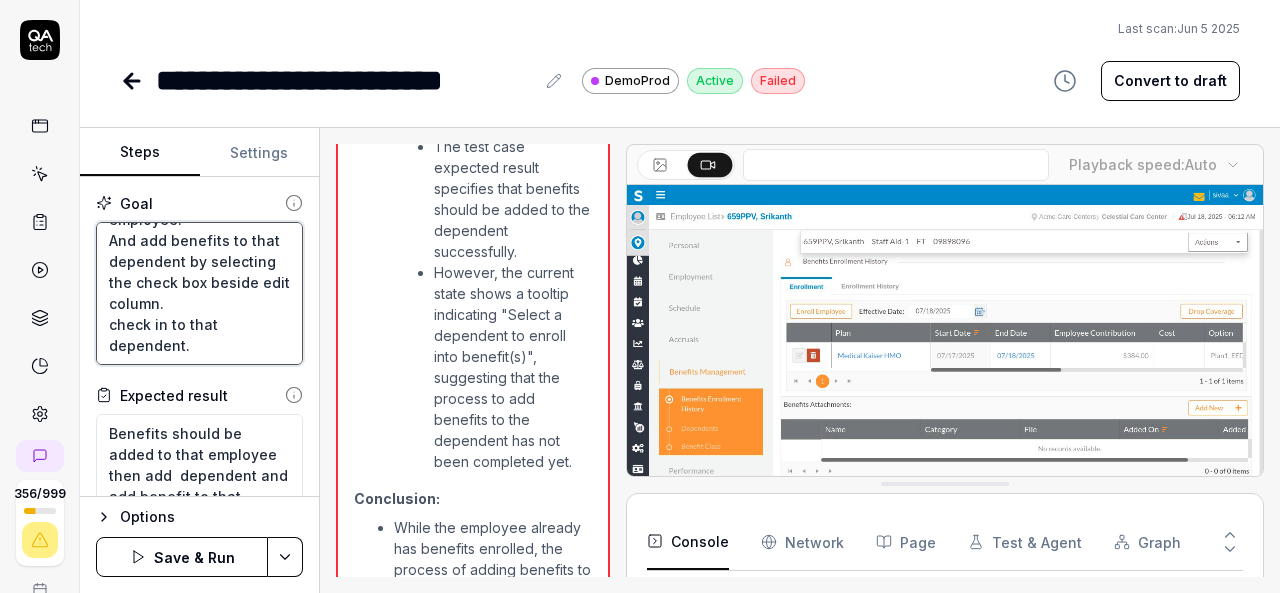 type on "Login to V6 application.
Navigate to employees, employees list.
select 659PPV, [LAST] employee and navigate to benefits management.
Enroll benefit to that employee.
Then after  adding benefit to that employee.
Add dependent to that employee.
And add benefits to that dependent by selecting the check box beside edit column.
check in tto that dependent." 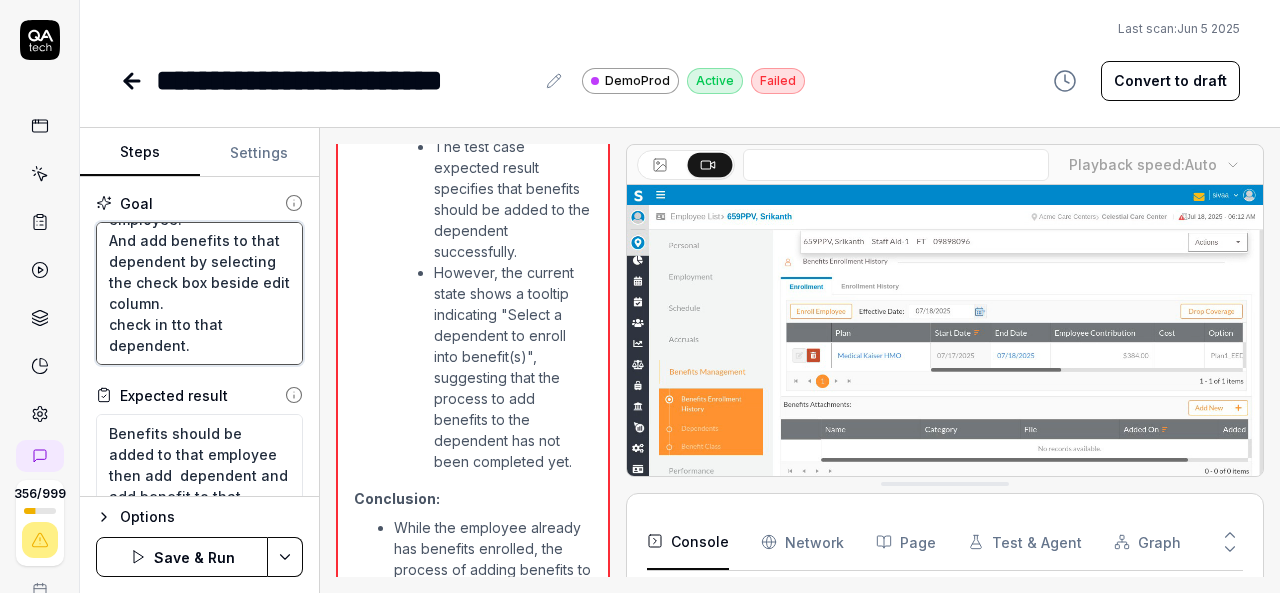 type on "*" 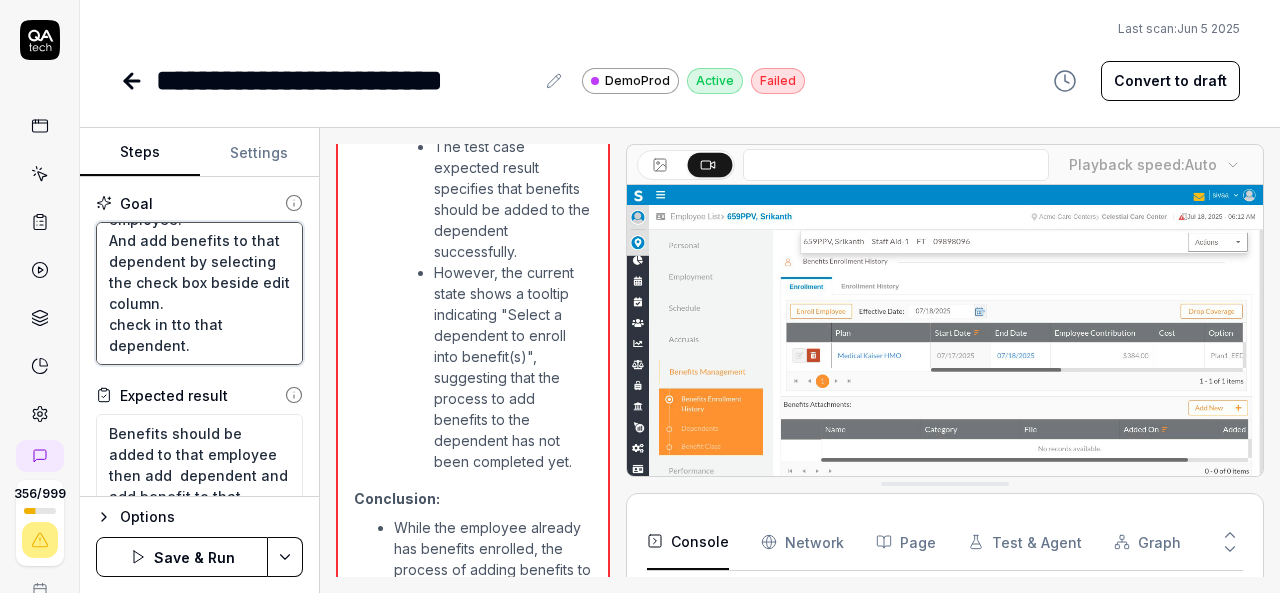 type on "Login to V6 application.
Navigate to employees, employees list.
select 659PPV, [FIRST] [LAST] employee and navigate to benefits management.
Enroll benefit to that employee.
Then after  adding benefit to that employee.
Add dependent to that employee.
And add benefits to that dependent by selecting the check box beside edit column.
check in thto that dependent." 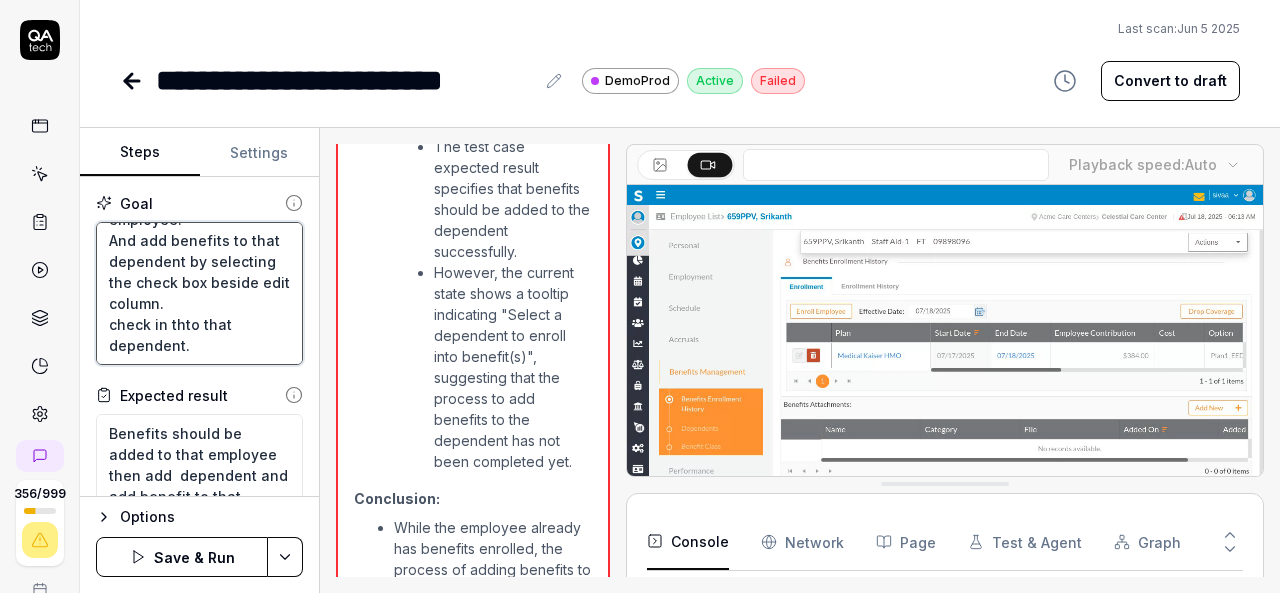 type on "*" 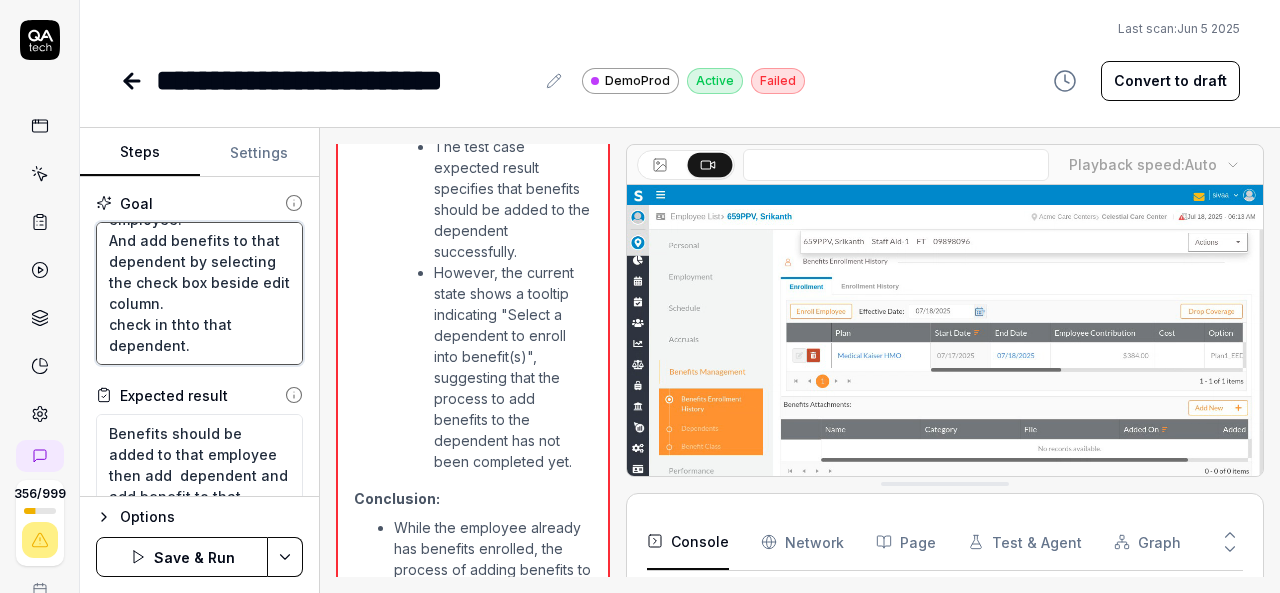 type on "Login to V6 application.
Navigate to employees, employees list.
select 659PPV, [FIRST] [LAST] employee and navigate to benefits management.
Enroll benefit to that employee.
Then after  adding benefit to that employee.
Add dependent to that employee.
And add benefits to that dependent by selecting the check box beside edit column.
check in to that dependent." 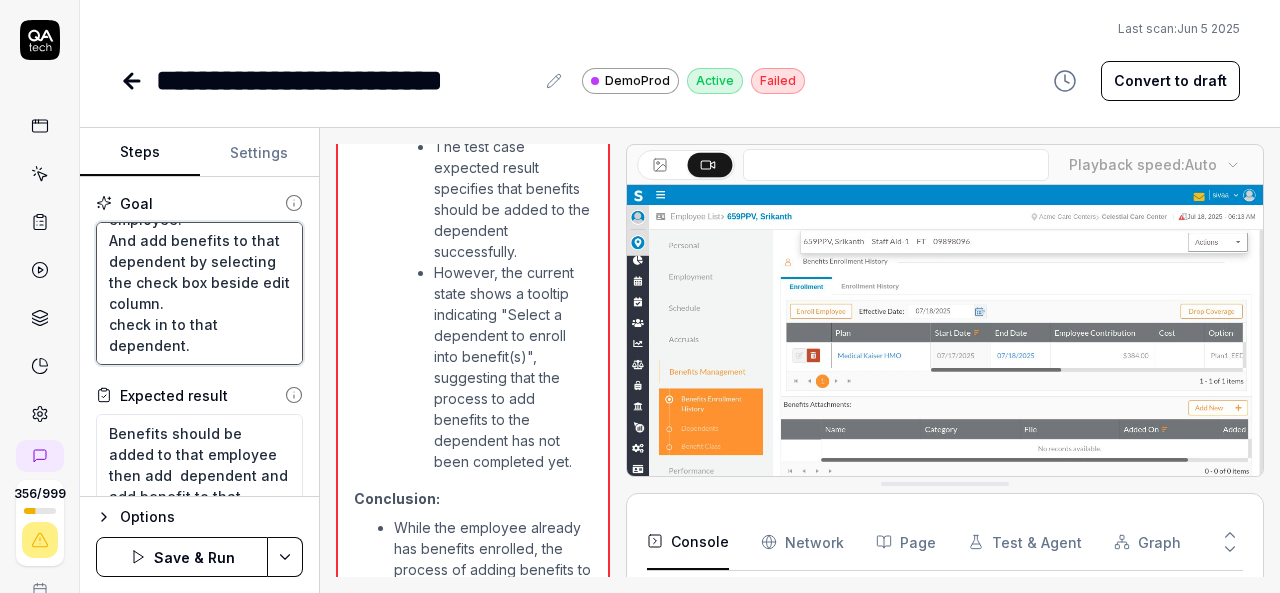 type on "*" 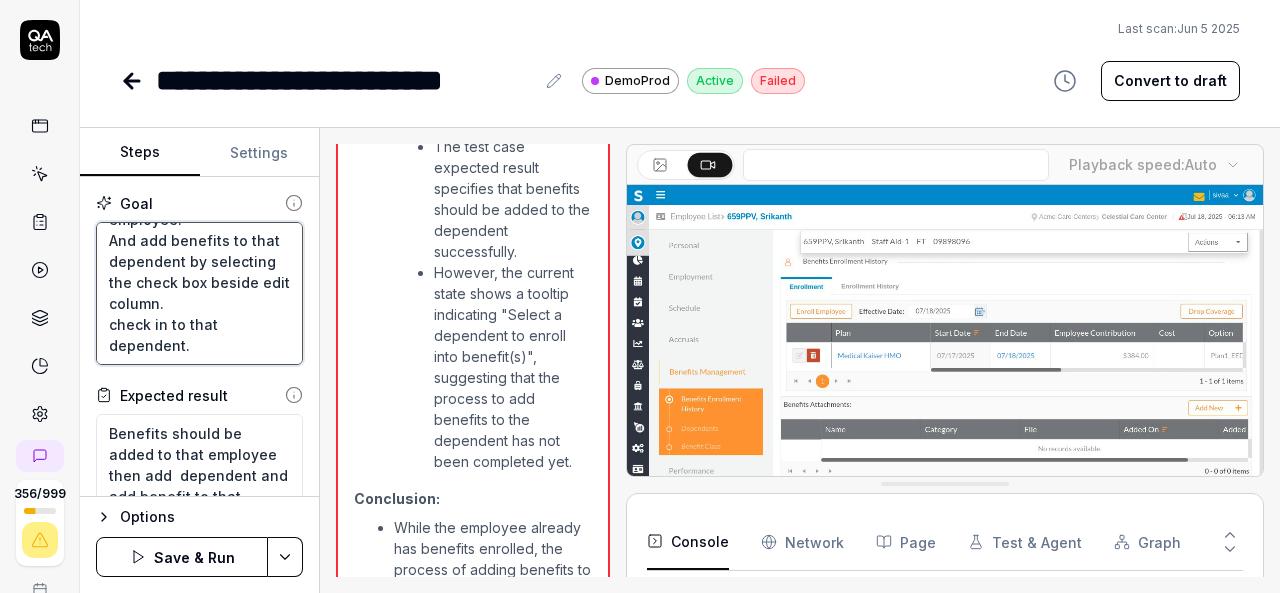 type on "Login to V6 application.
Navigate to employees, employees list.
select 659PPV, [FIRST] employee and navigate to benefits management.
Enroll benefit to that employee.
Then after  adding benefit to that employee.
Add dependent to that employee.
And add benefits to that dependent by selecting the check box beside edit column.
check in thatto that dependent." 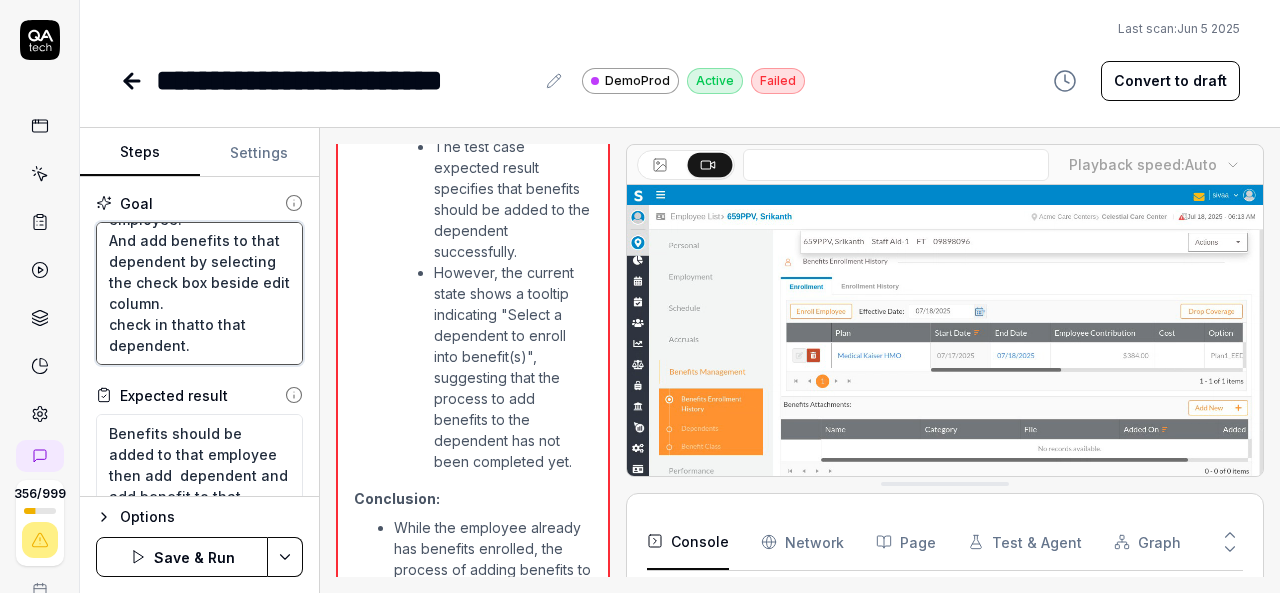 type on "*" 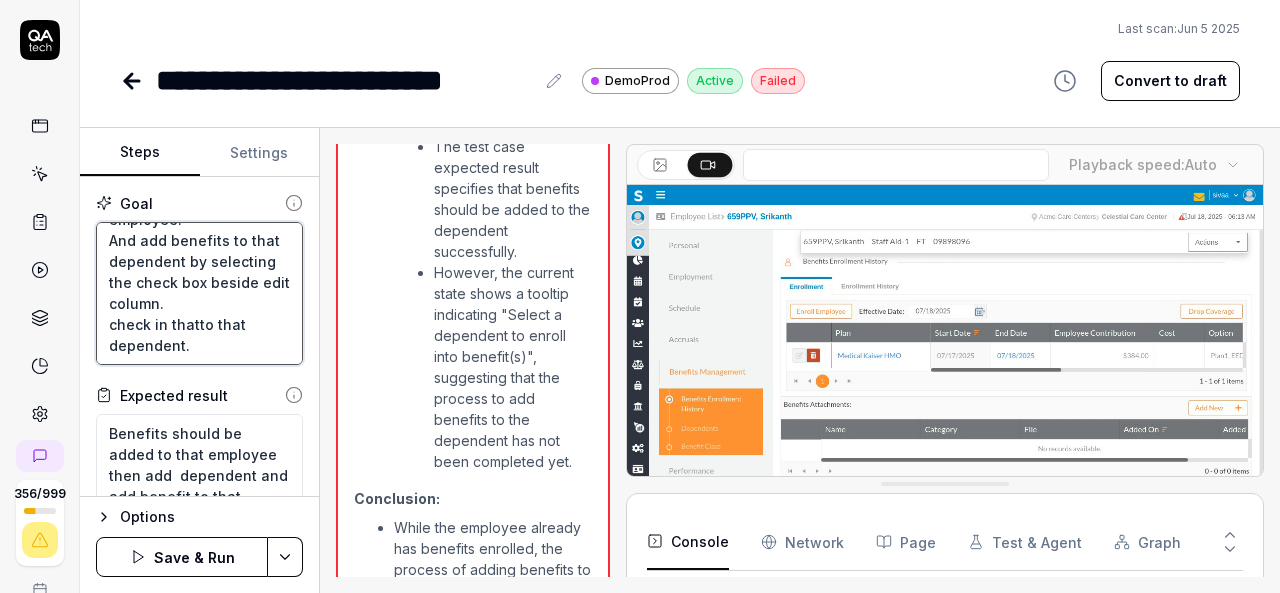 type on "Login to V6 application.
Navigate to employees, employees list.
select 659PPV, [LAST] employee and navigate to benefits management.
Enroll benefit to that employee.
Then after  adding benefit to that employee.
Add dependent to that employee.
And add benefits to that dependent by selecting the check box beside edit column.
check in that to that dependent." 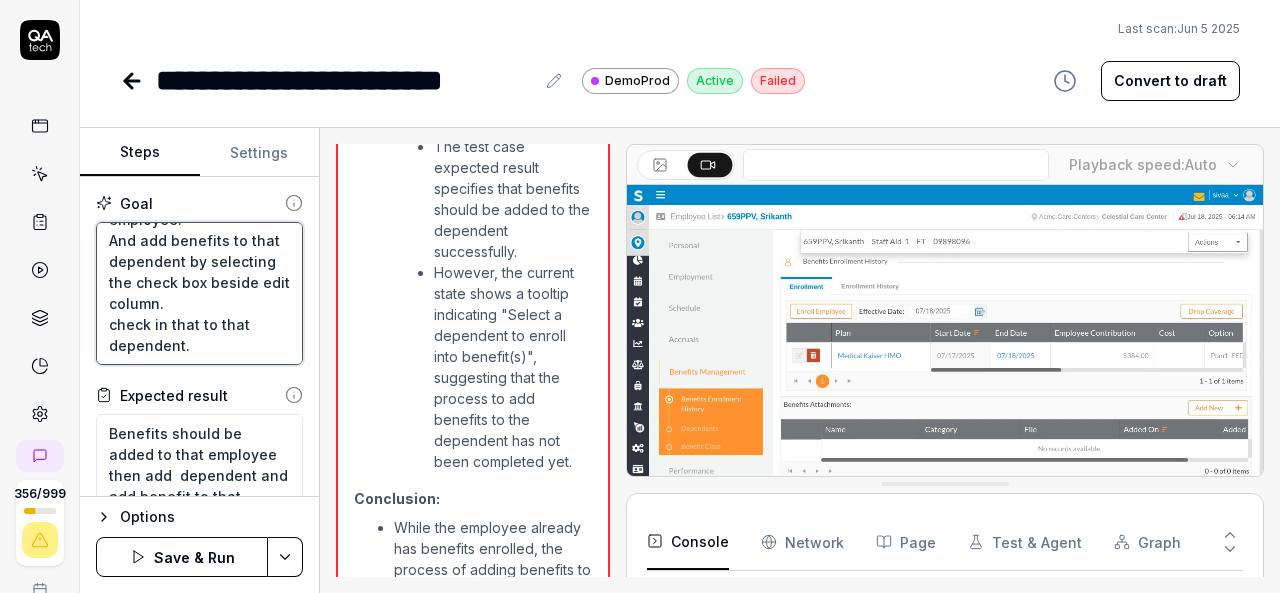 type on "*" 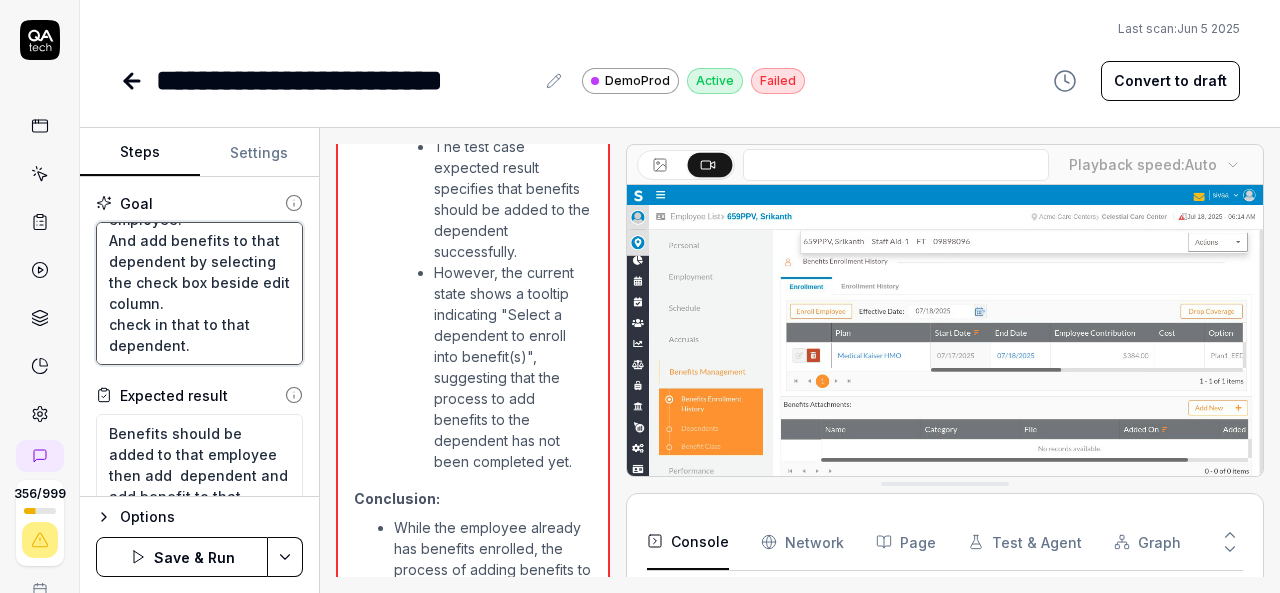 type on "Login to V6 application.
Navigate to employees, employees list.
select 659PPV, [FIRST] employee and navigate to benefits management.
Enroll benefit to that employee.
Then after  adding benefit to that employee.
Add dependent to that employee.
And add benefits to that dependent by selecting the check box beside edit column.
check in that bto that dependent." 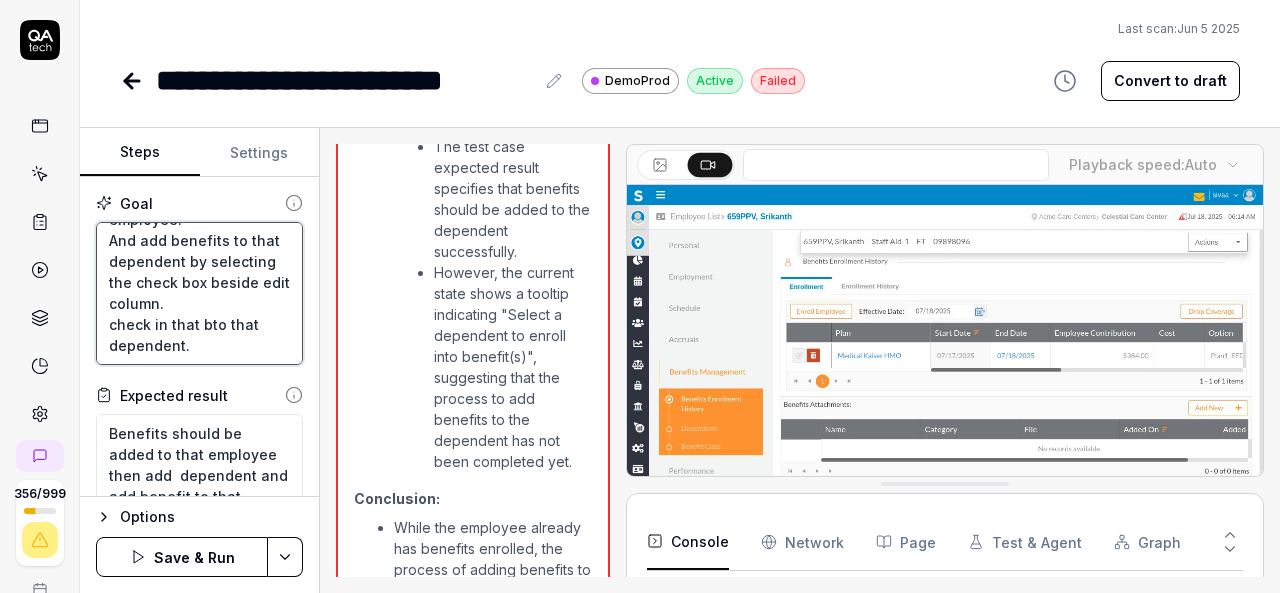 type on "*" 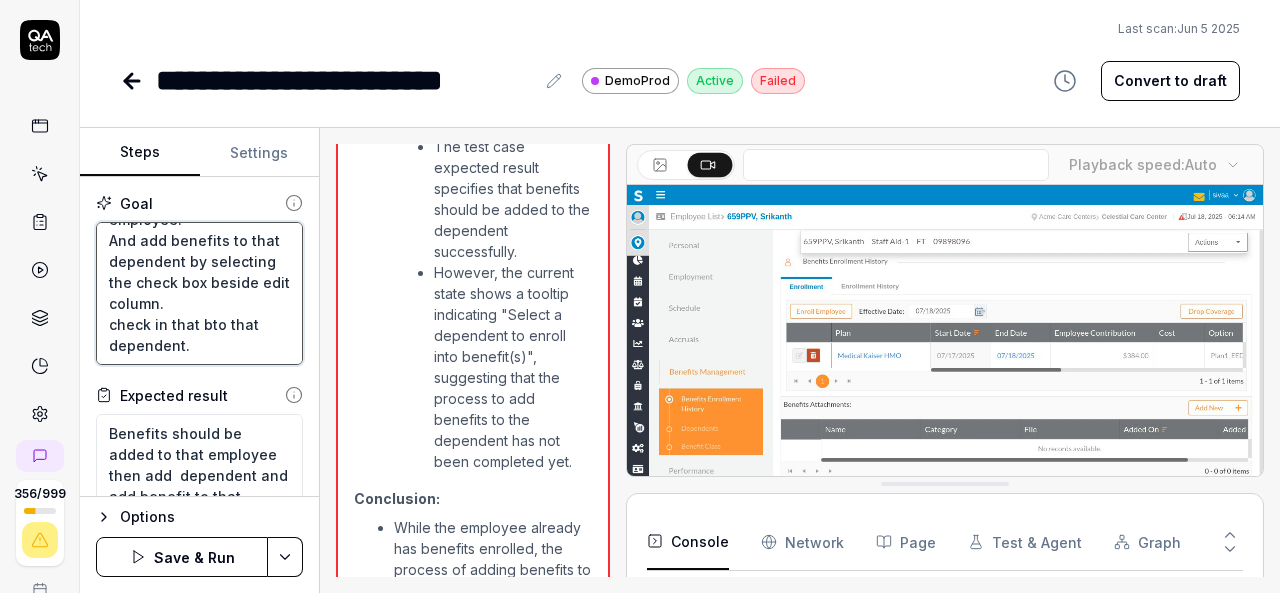 type on "Login to V6 application.
Navigate to employees, employees list.
select 659PPV, [FIRST] [LAST] employee and navigate to benefits management.
Enroll benefit to that employee.
Then after  adding benefit to that employee.
Add dependent to that employee.
And add benefits to that dependent by selecting the check box beside edit column.
check in that boto that dependent." 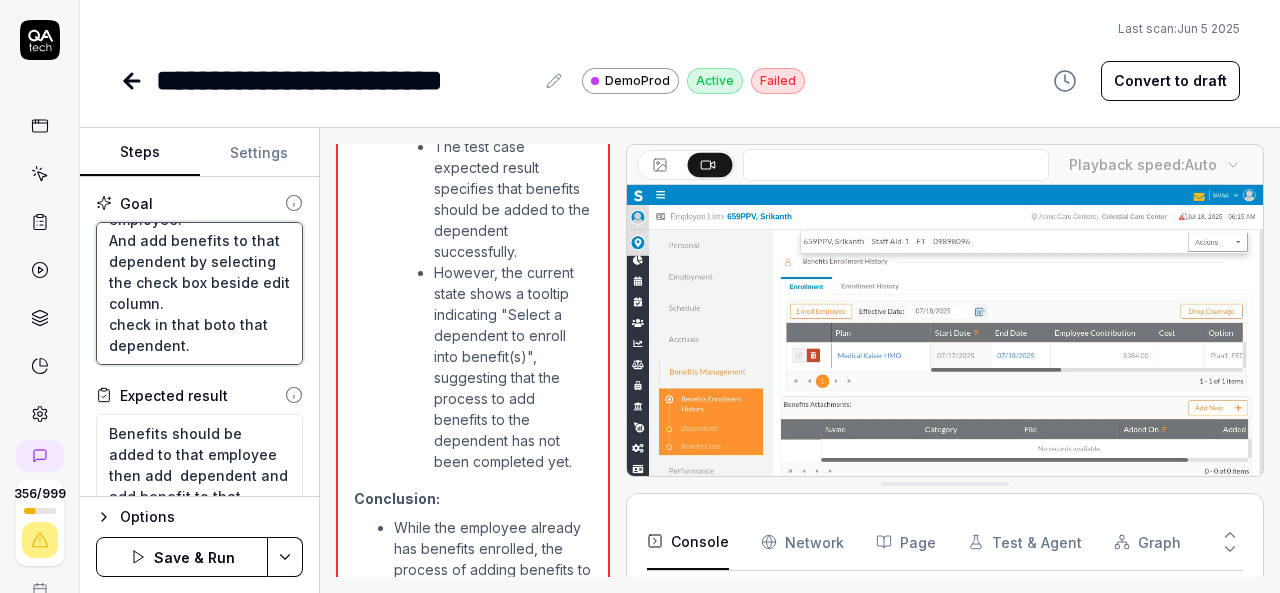 type on "*" 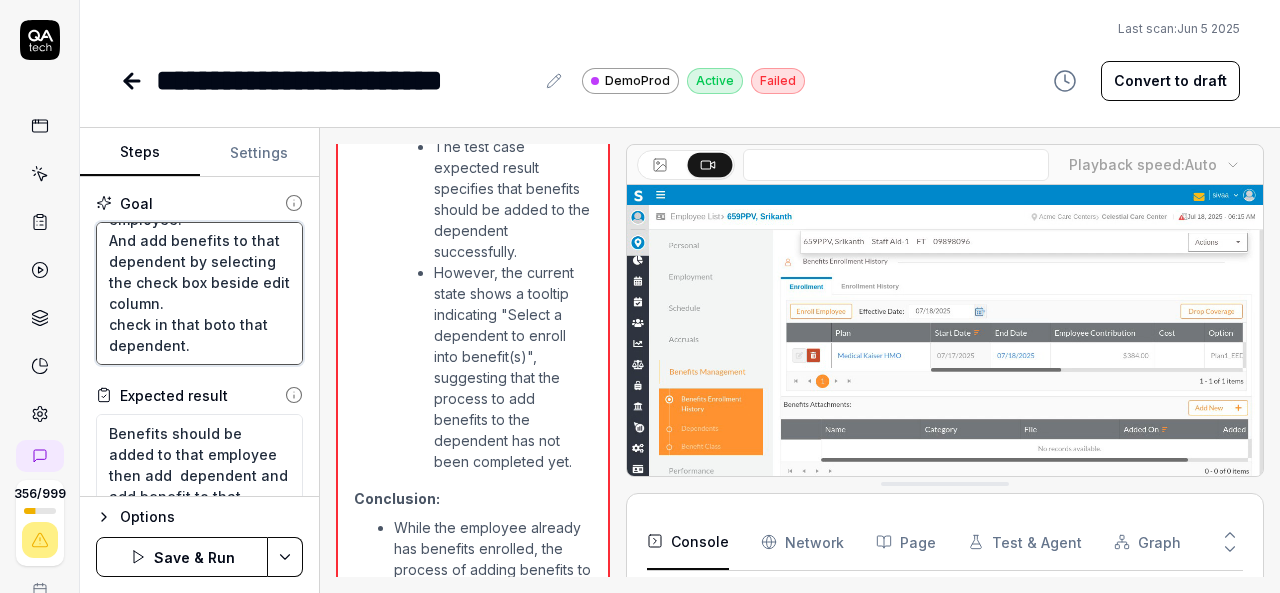 type on "Login to V6 application.
Navigate to employees, employees list.
select 659PPV, [LAST] employee and navigate to benefits management.
Enroll benefit to that employee.
Then after  adding benefit to that employee.
Add dependent to that employee.
And add benefits to that dependent by selecting the check box beside edit column.
check in that bocto that dependent." 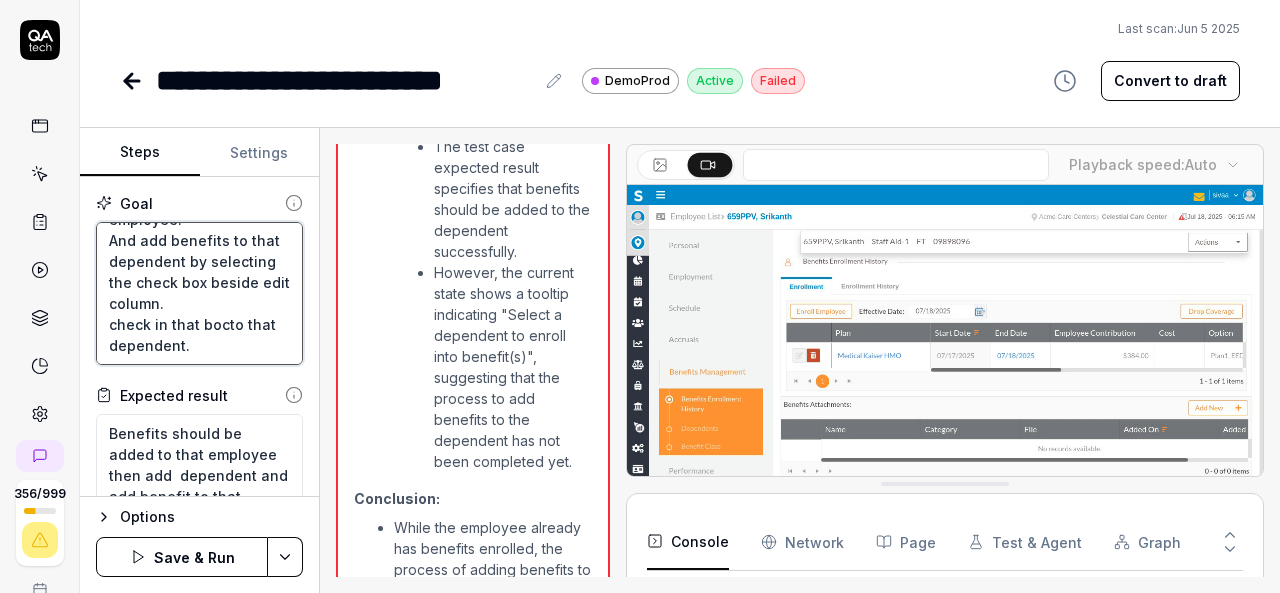 type on "*" 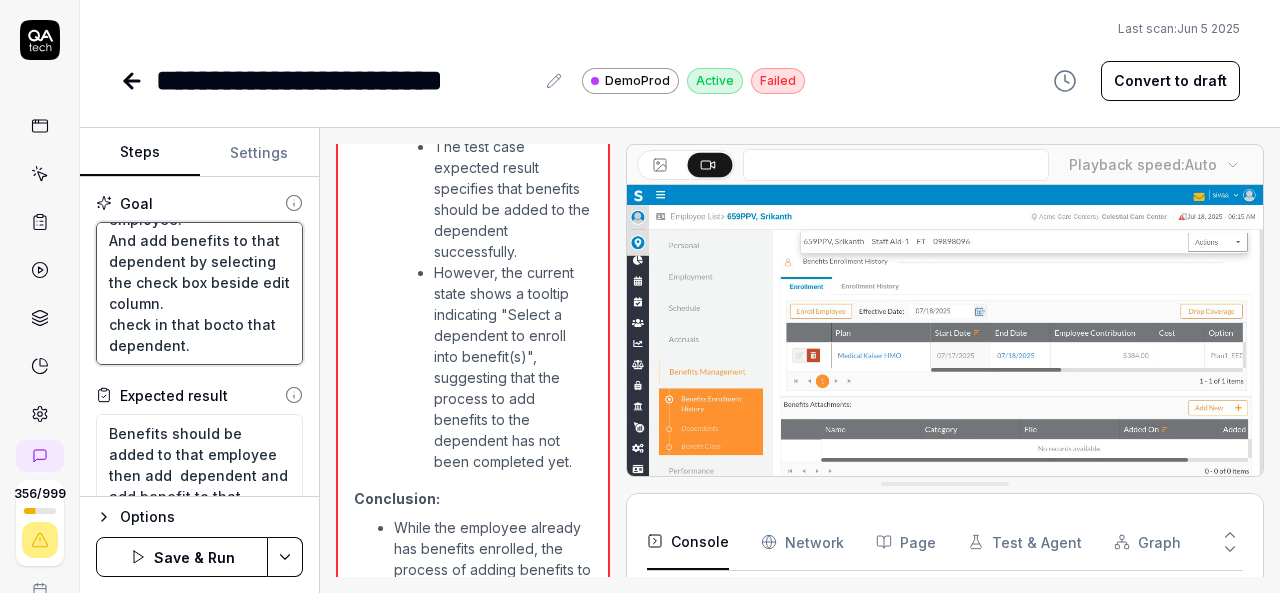 type on "Login to V6 application.
Navigate to employees, employees list.
select 659PPV, [PERSON] employee and navigate to benefits management.
Enroll benefit to that employee.
Then after  adding benefit to that employee.
Add dependent to that employee.
And add benefits to that dependent by selecting the check box beside edit column.
check in that boc to that dependent." 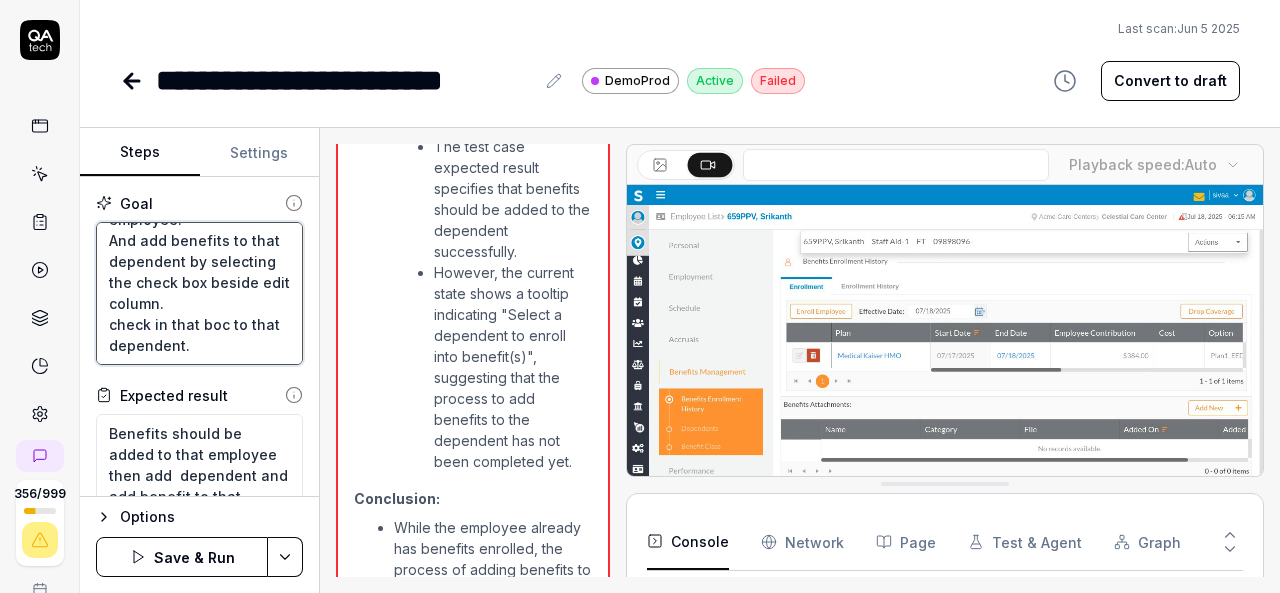 type on "*" 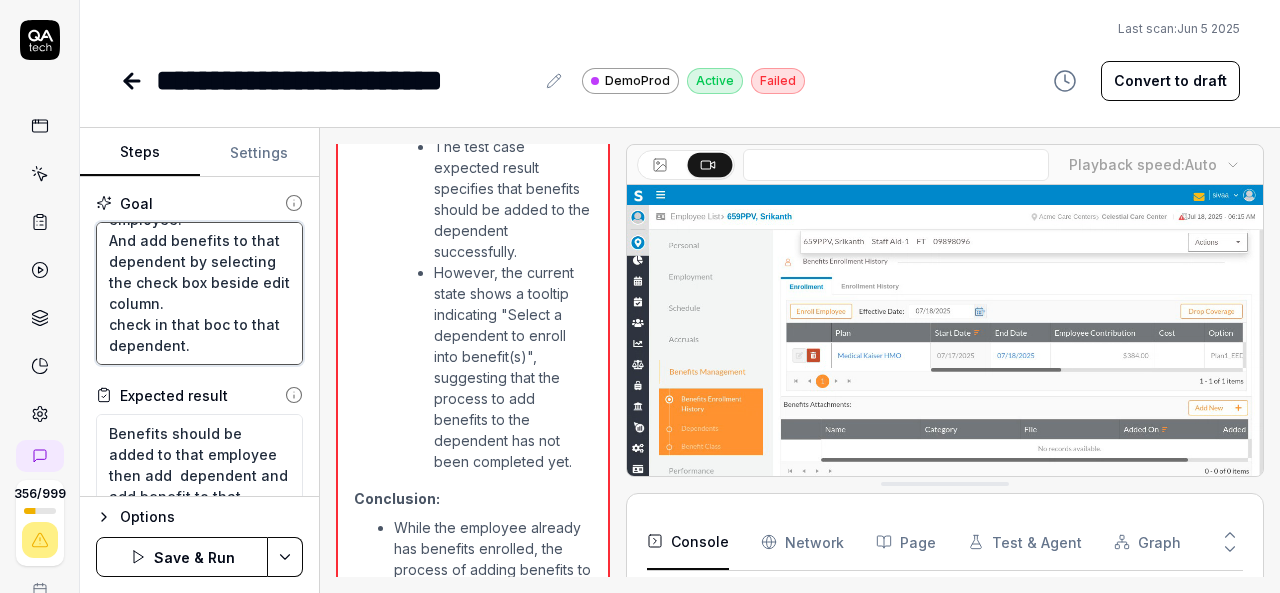 type on "Login to V6 application.
Navigate to employees, employees list.
select 659PPV, [LAST] employee and navigate to benefits management.
Enroll benefit to that employee.
Then after  adding benefit to that employee.
Add dependent to that employee.
And add benefits to that dependent by selecting the check box beside edit column.
check in that bocto that dependent." 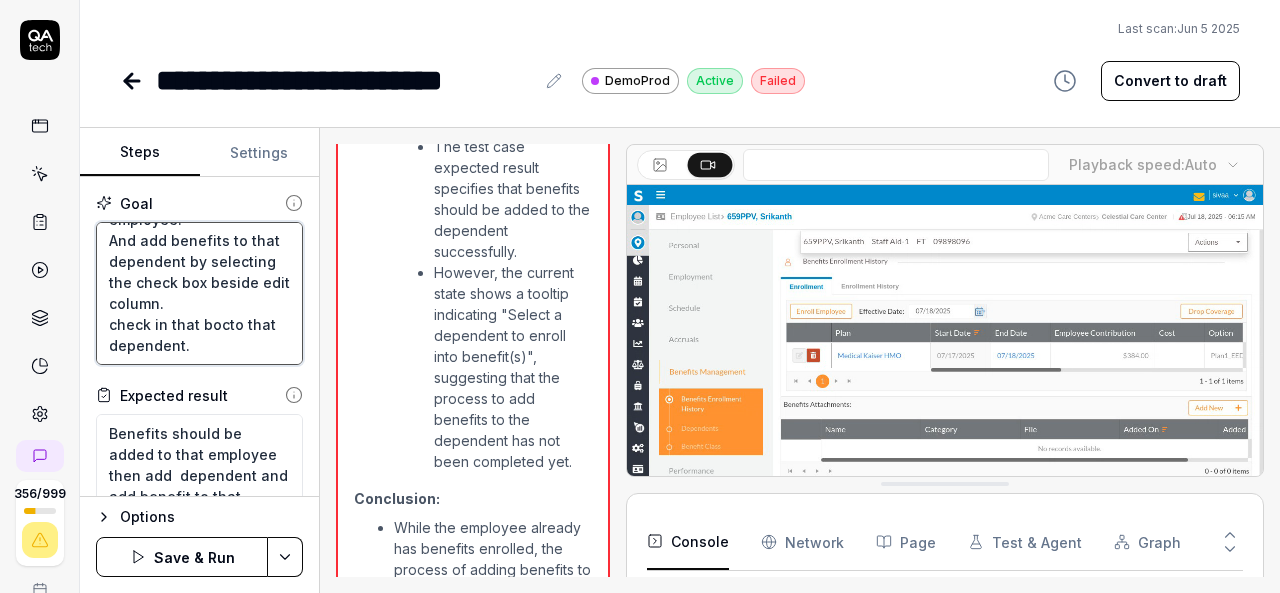 type on "*" 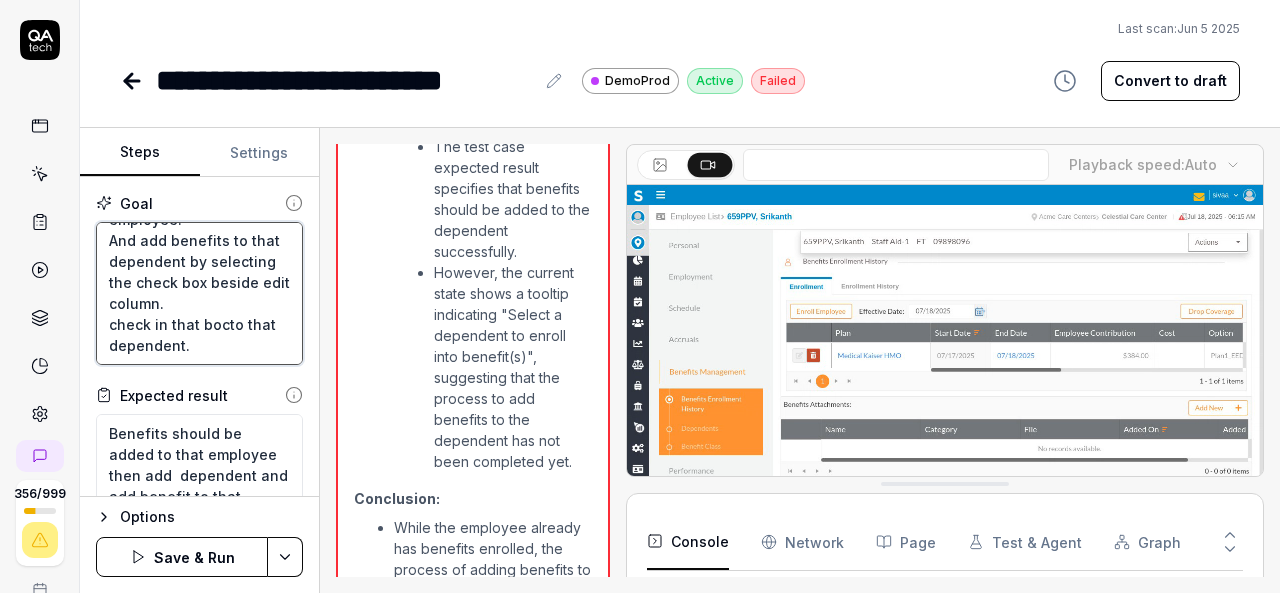 type on "Login to V6 application.
Navigate to employees, employees list.
select 659PPV, [FIRST] [LAST] employee and navigate to benefits management.
Enroll benefit to that employee.
Then after  adding benefit to that employee.
Add dependent to that employee.
And add benefits to that dependent by selecting the check box beside edit column.
check in that boto that dependent." 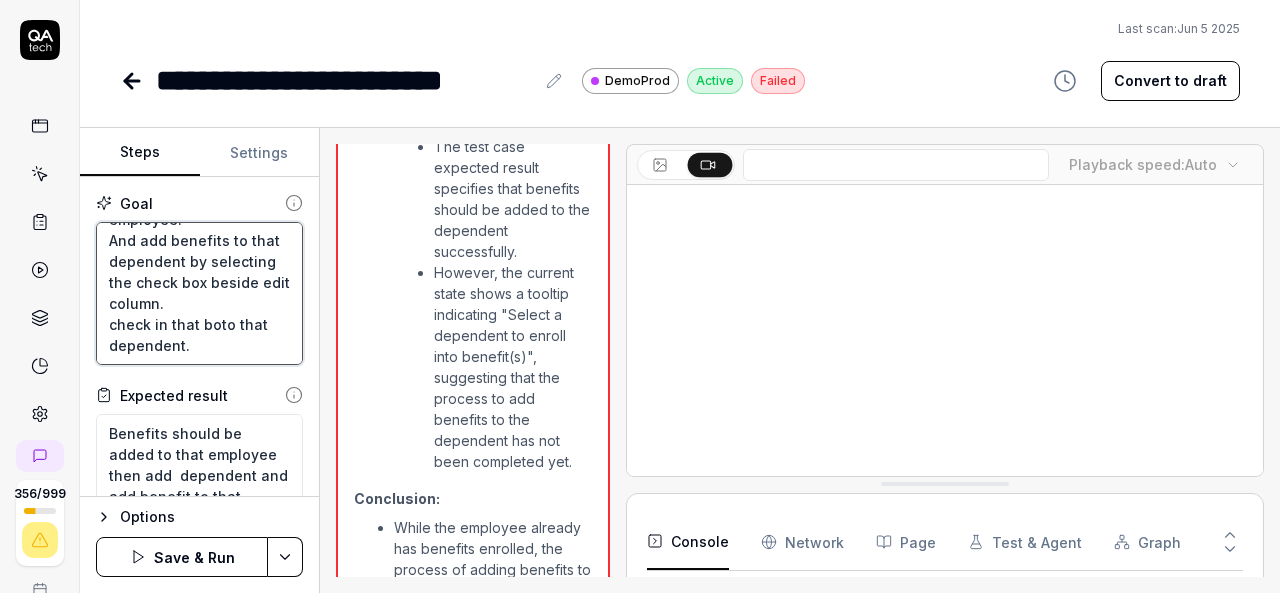 type on "*" 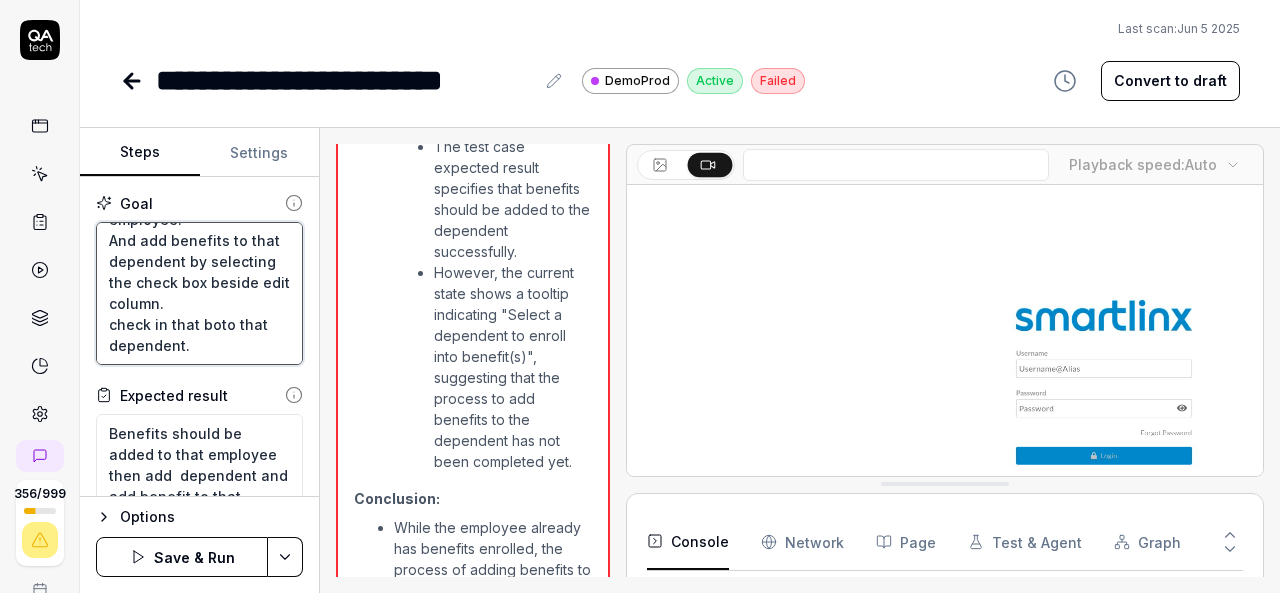 type on "Login to V6 application.
Navigate to employees, employees list.
select 659PPV, [LAST] employee and navigate to benefits management.
Enroll benefit to that employee.
Then after  adding benefit to that employee.
Add dependent to that employee.
And add benefits to that dependent by selecting the check box beside edit column.
check in that boxto that dependent." 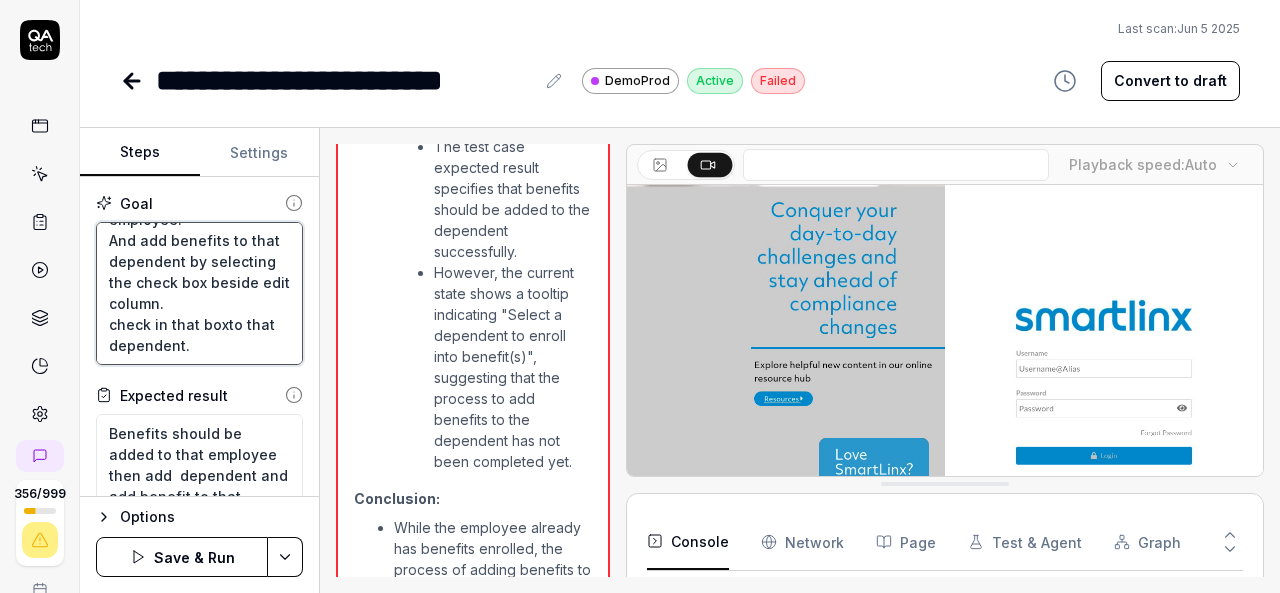 type on "*" 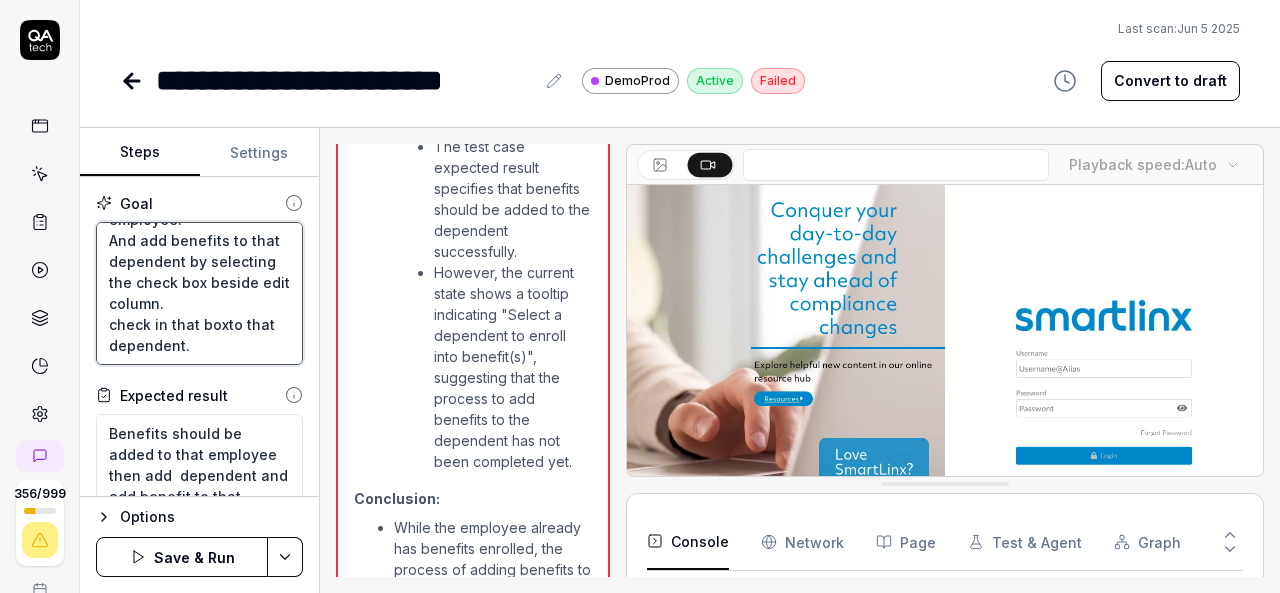 type on "Login to V6 application.
Navigate to employees, employees list.
select 659PPV, [FIRST] [LAST] employee and navigate to benefits management.
Enroll benefit to that employee.
Then after  adding benefit to that employee.
Add dependent to that employee.
And add benefits to that dependent by selecting the check box beside edit column.
check in that box to that dependent." 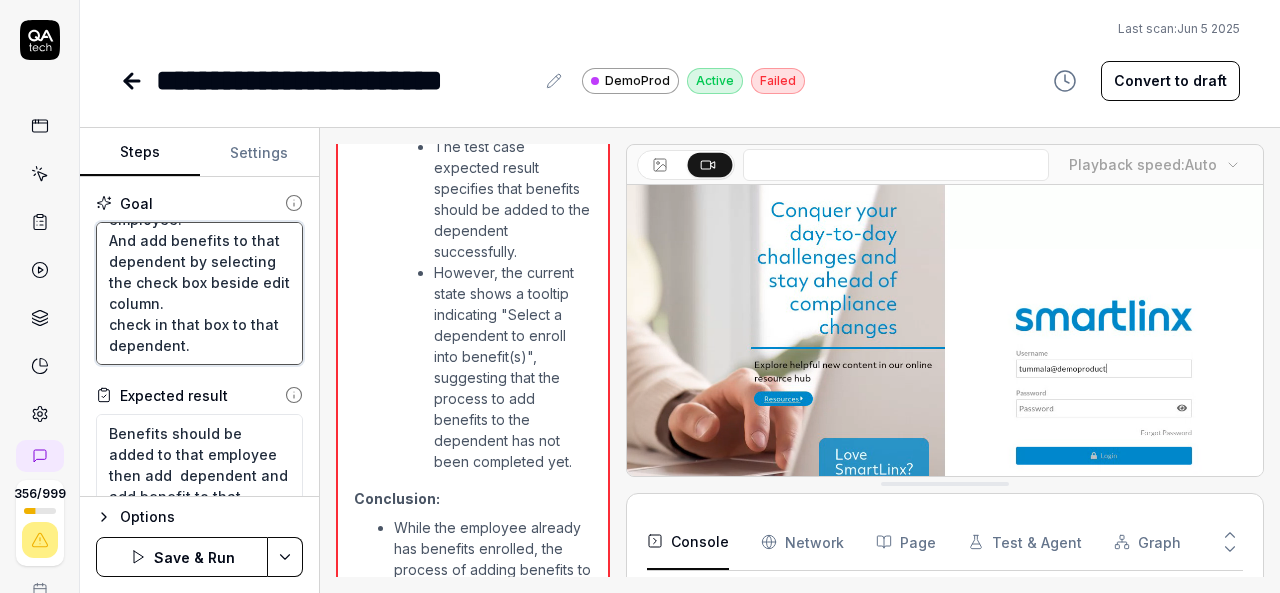 type on "*" 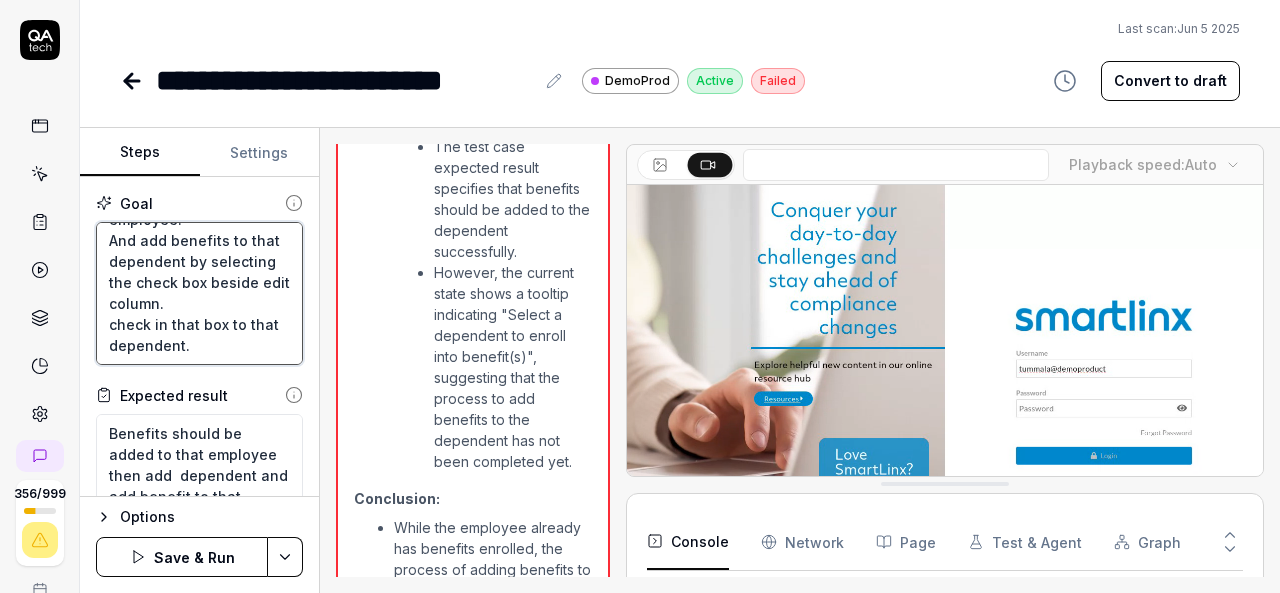 type on "Login to V6 application.
Navigate to employees, employees list.
select 659PPV, [LAST] employee and navigate to benefits management.
Enroll benefit to that employee.
Then after  adding benefit to that employee.
Add dependent to that employee.
And add benefits to that dependent by selecting the check box beside edit column.
check in that box ato that dependent." 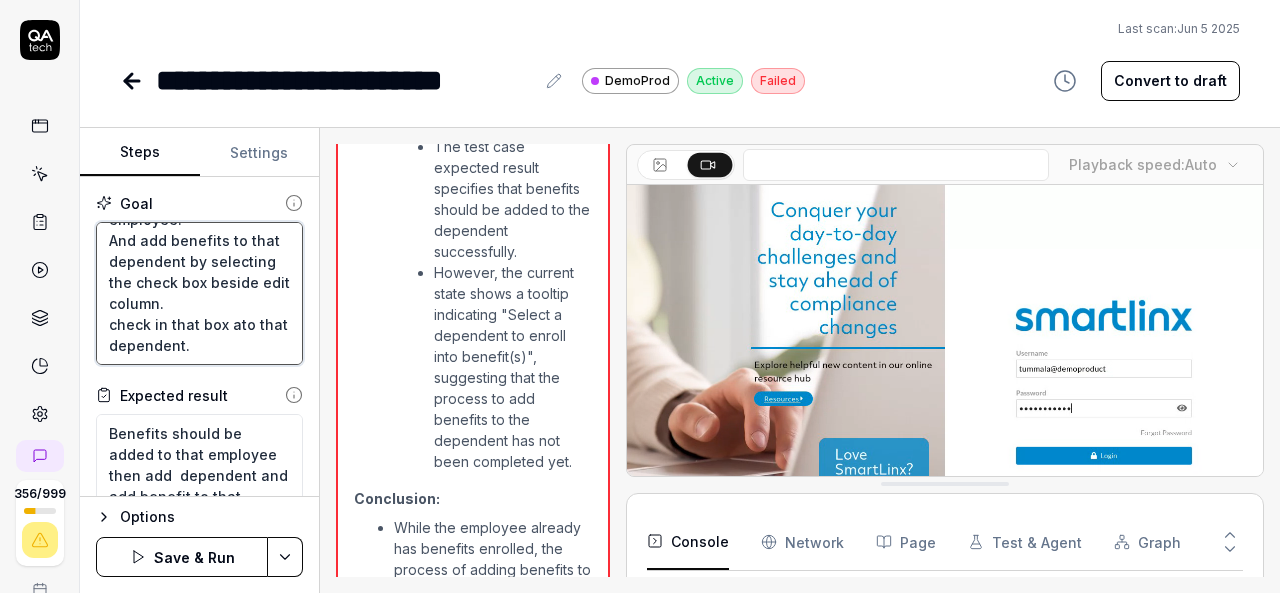 type on "*" 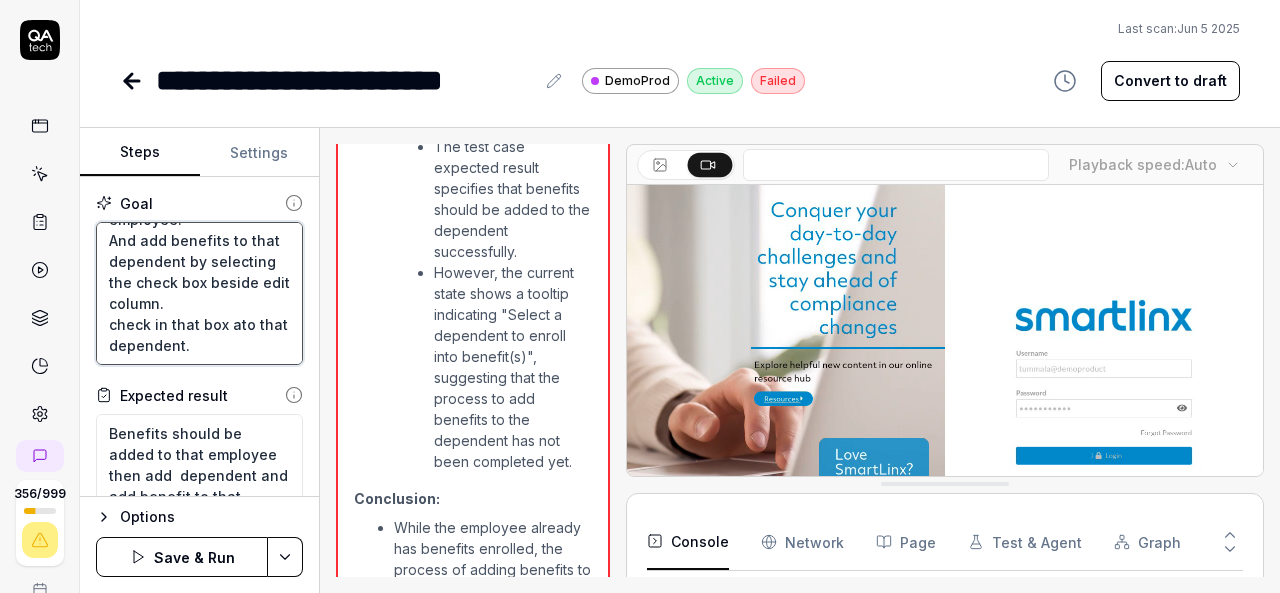 type on "Login to V6 application.
Navigate to employees, employees list.
select 659PPV, [FIRST] [LAST] employee and navigate to benefits management.
Enroll benefit to that employee.
Then after  adding benefit to that employee.
Add dependent to that employee.
And add benefits to that dependent by selecting the check box beside edit column.
check in that box anto that dependent." 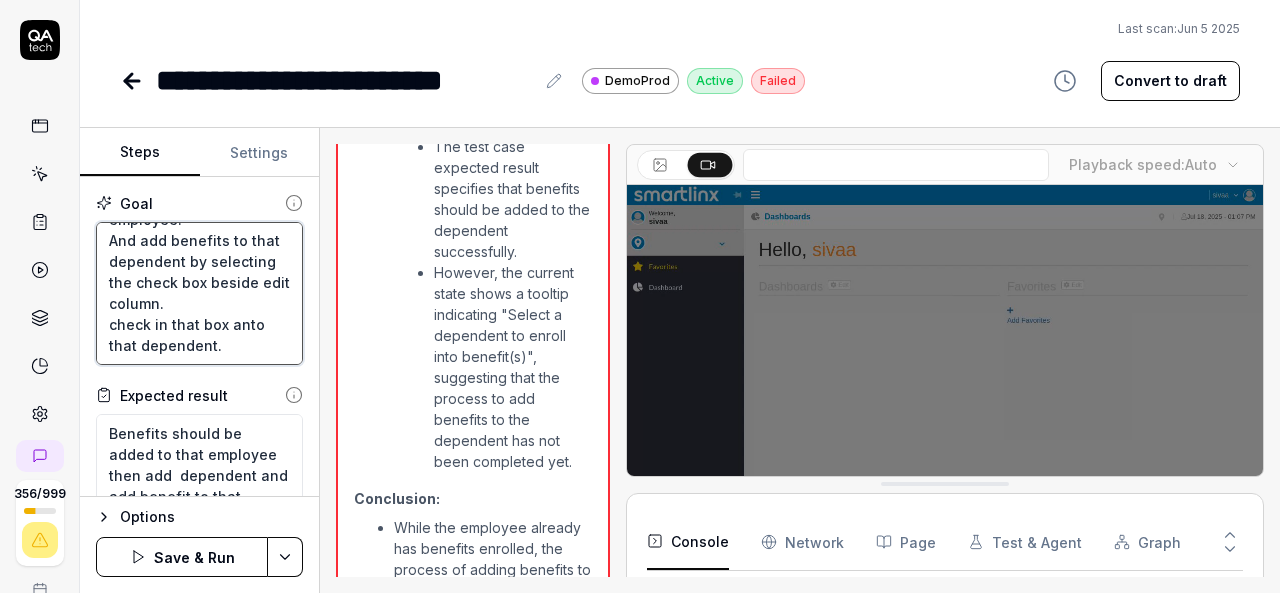 type on "*" 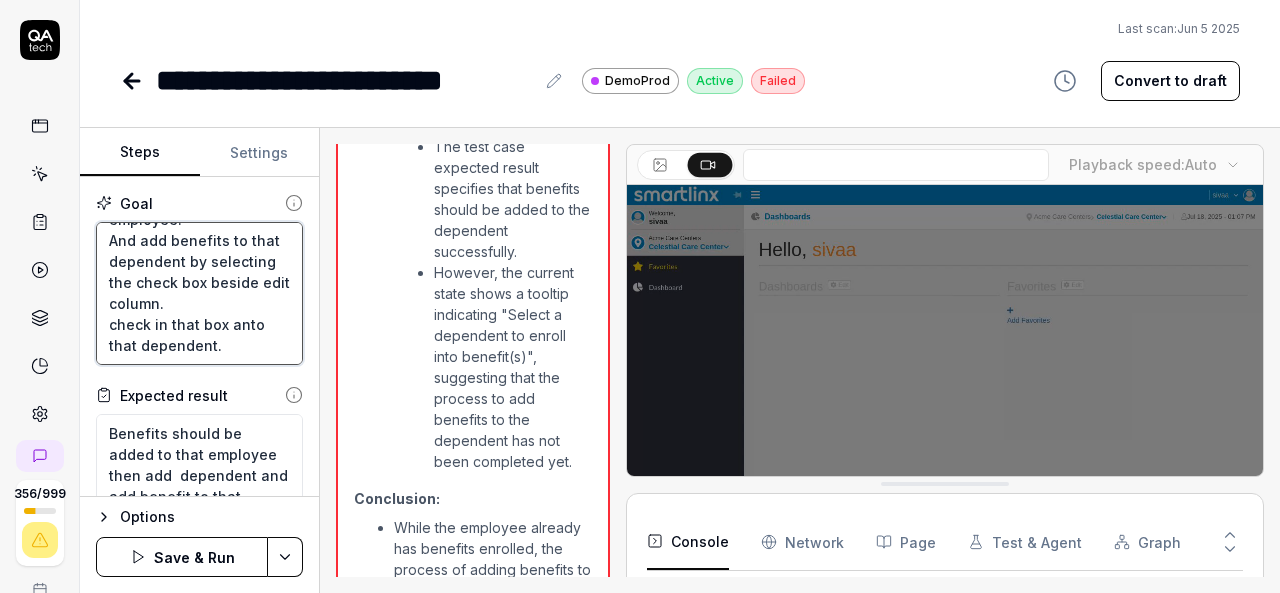 type on "Login to V6 application.
Navigate to employees, employees list.
select 659PPV, [FIRST] employee and navigate to benefits management.
Enroll benefit to that employee.
Then after  adding benefit to that employee.
Add dependent to that employee.
And add benefits to that dependent by selecting the check box beside edit column.
check in that box andto that dependent." 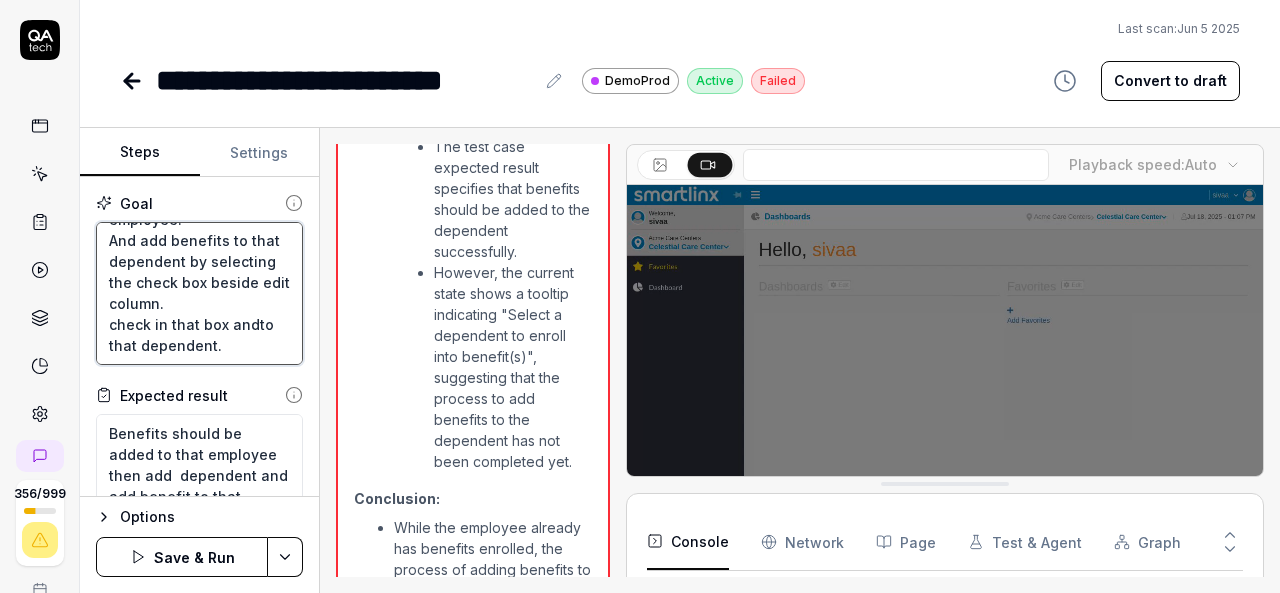 type on "*" 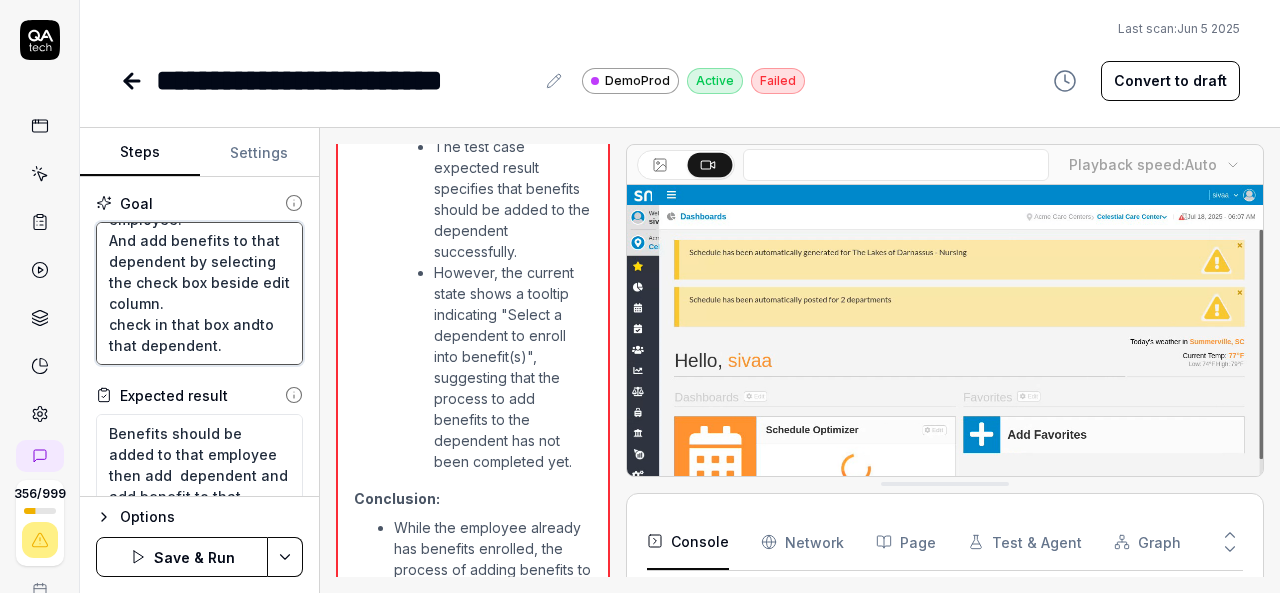 type on "Login to V6 application.
Navigate to employees, employees list.
select 659PPV, [PERSON] employee and navigate to benefits management.
Enroll benefit to that employee.
Then after  adding benefit to that employee.
Add dependent to that employee.
And add benefits to that dependent by selecting the check box beside edit column.
check in that box and to that dependent." 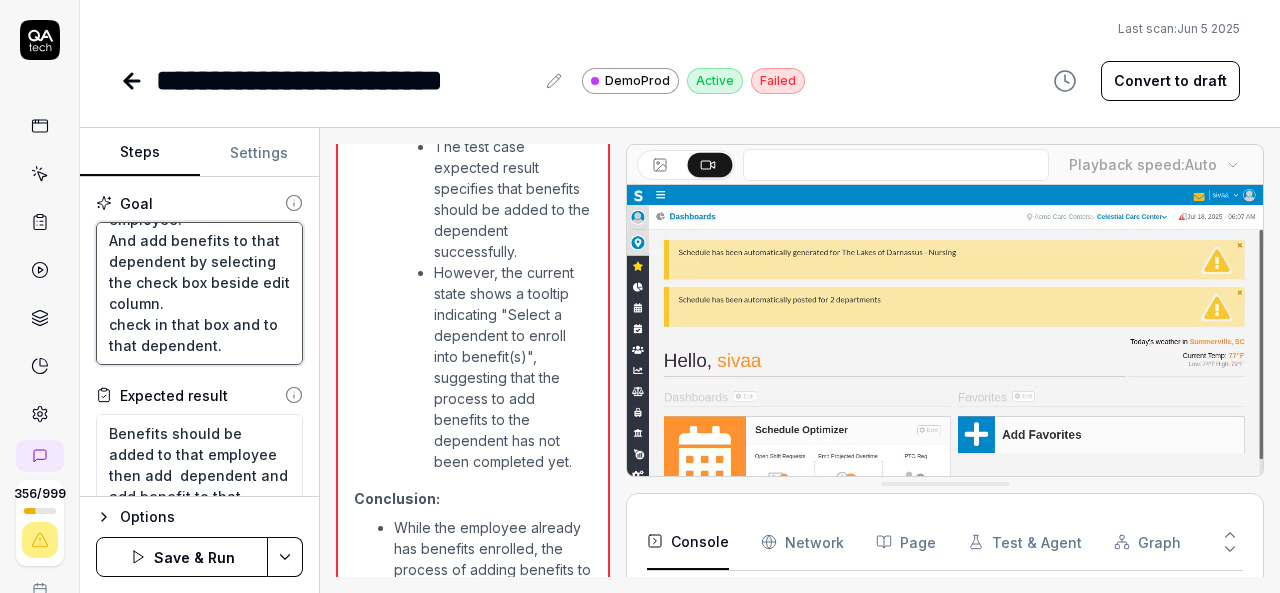 type on "*" 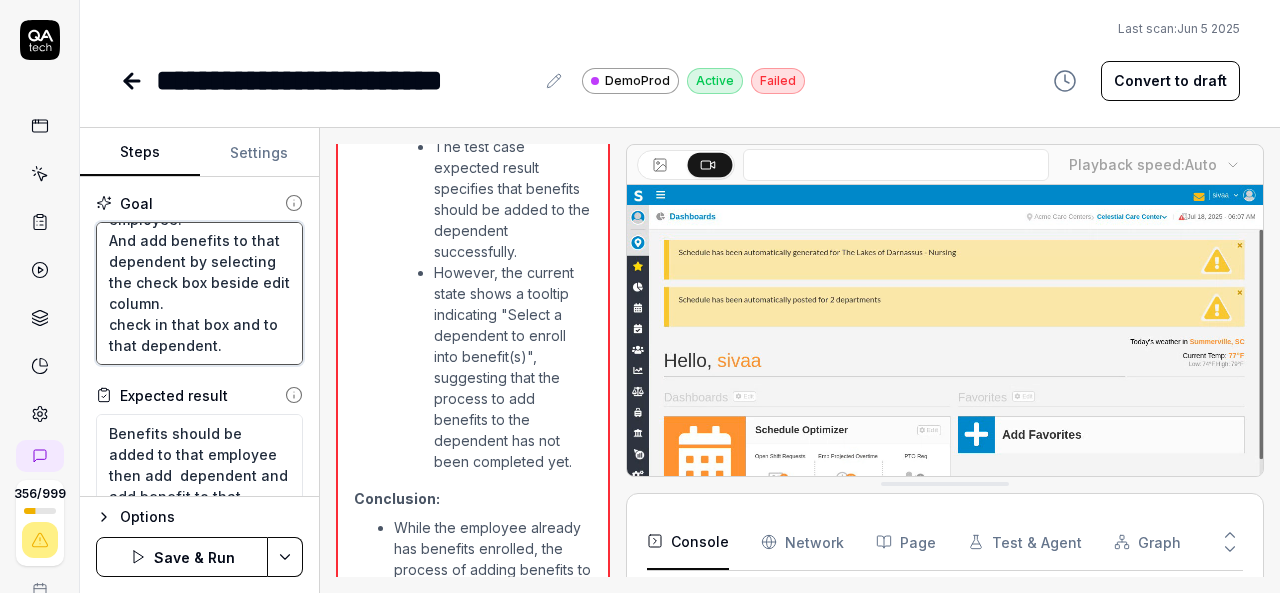 type on "Login to V6 application.
Navigate to employees, employees list.
select 659PPV, [FIRST] [LAST] employee and navigate to benefits management.
Enroll benefit to that employee.
Then after  adding benefit to that employee.
Add dependent to that employee.
And add benefits to that dependent by selecting the check box beside edit column.
check in that box and sto that dependent." 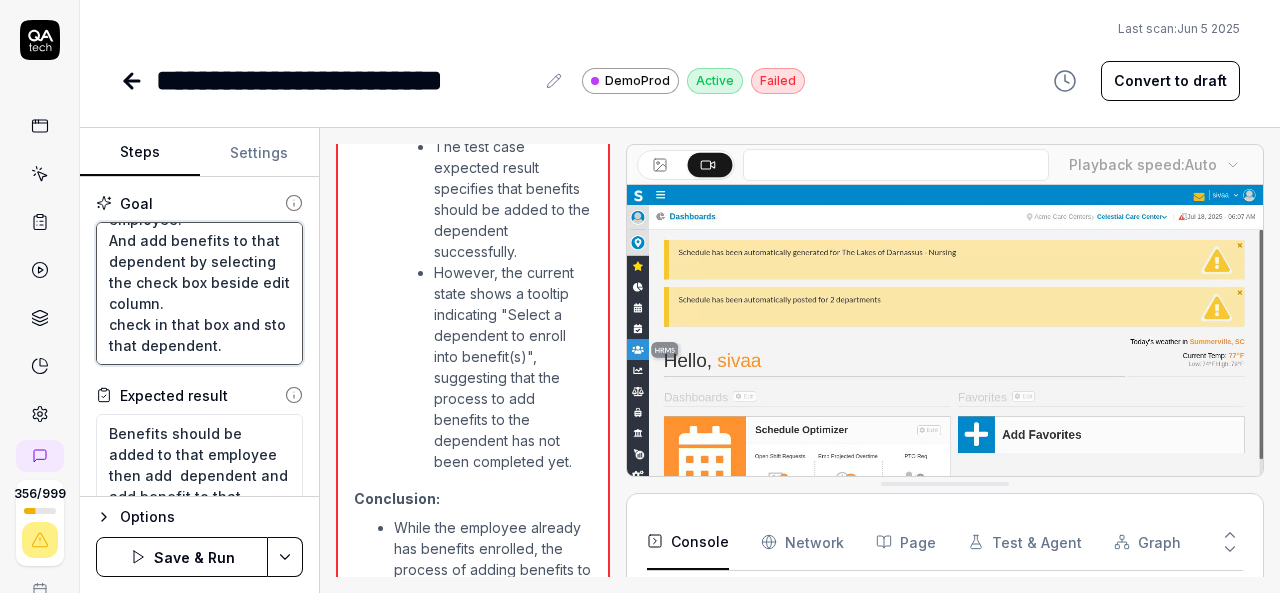 type on "*" 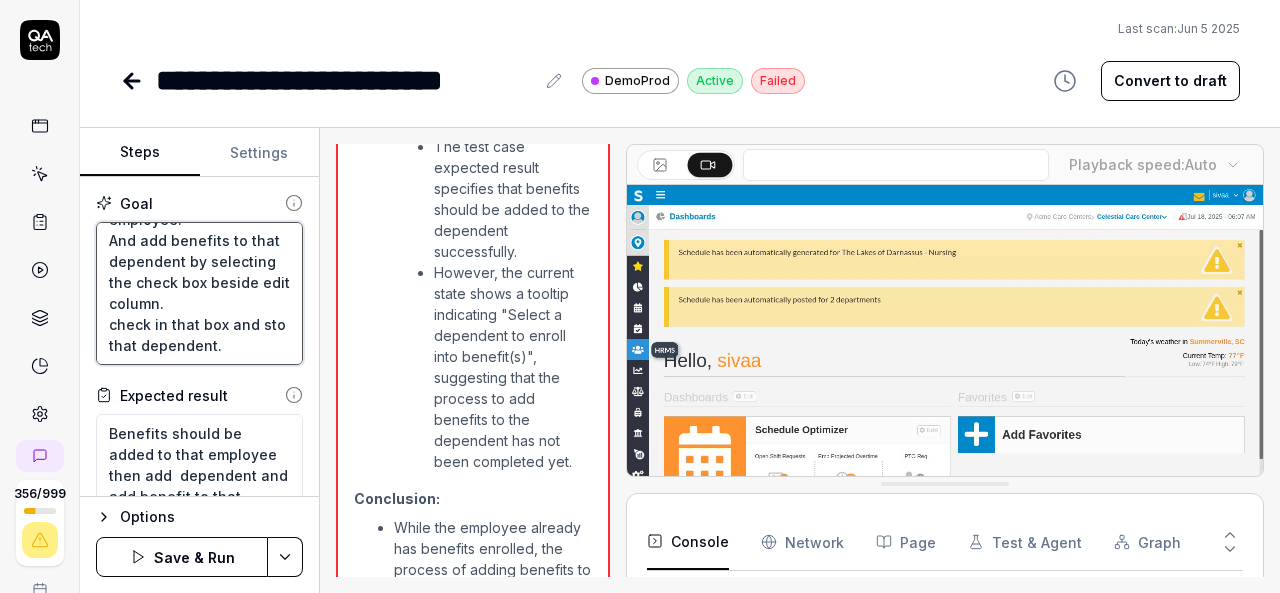 type on "Login to V6 application.
Navigate to employees, employees list.
select 659PPV, [LAST] employee and navigate to benefits management.
Enroll benefit to that employee.
Then after  adding benefit to that employee.
Add dependent to that employee.
And add benefits to that dependent by selecting the check box beside edit column.
check in that box and seto that dependent." 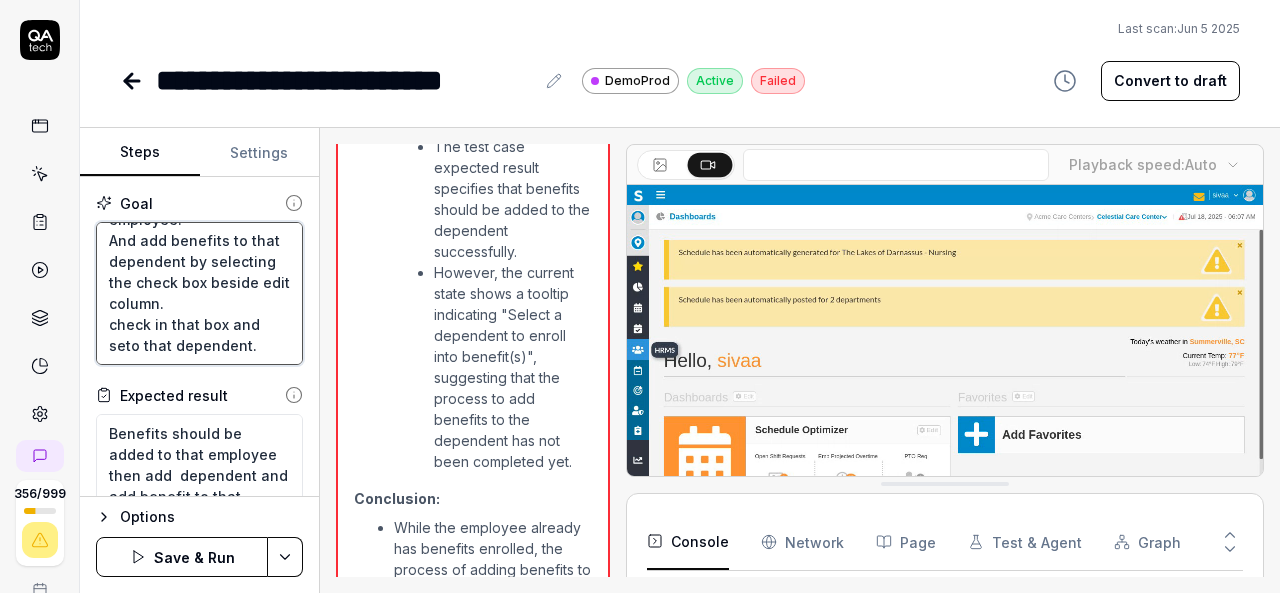 type 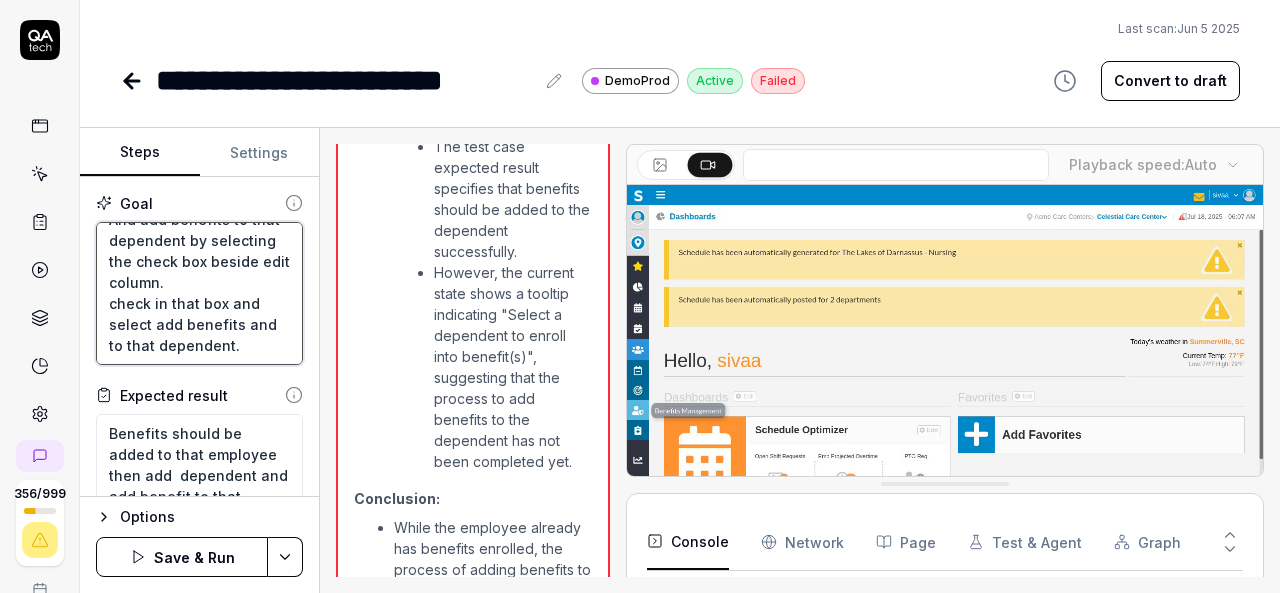 scroll, scrollTop: 441, scrollLeft: 0, axis: vertical 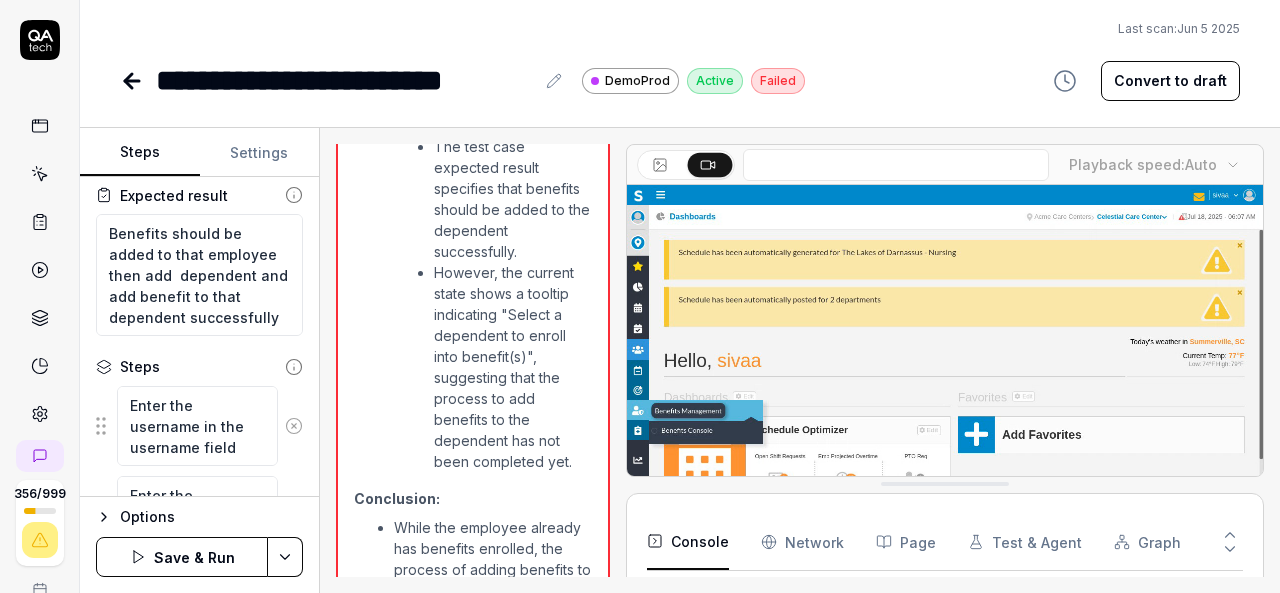 click on "**********" at bounding box center [640, 296] 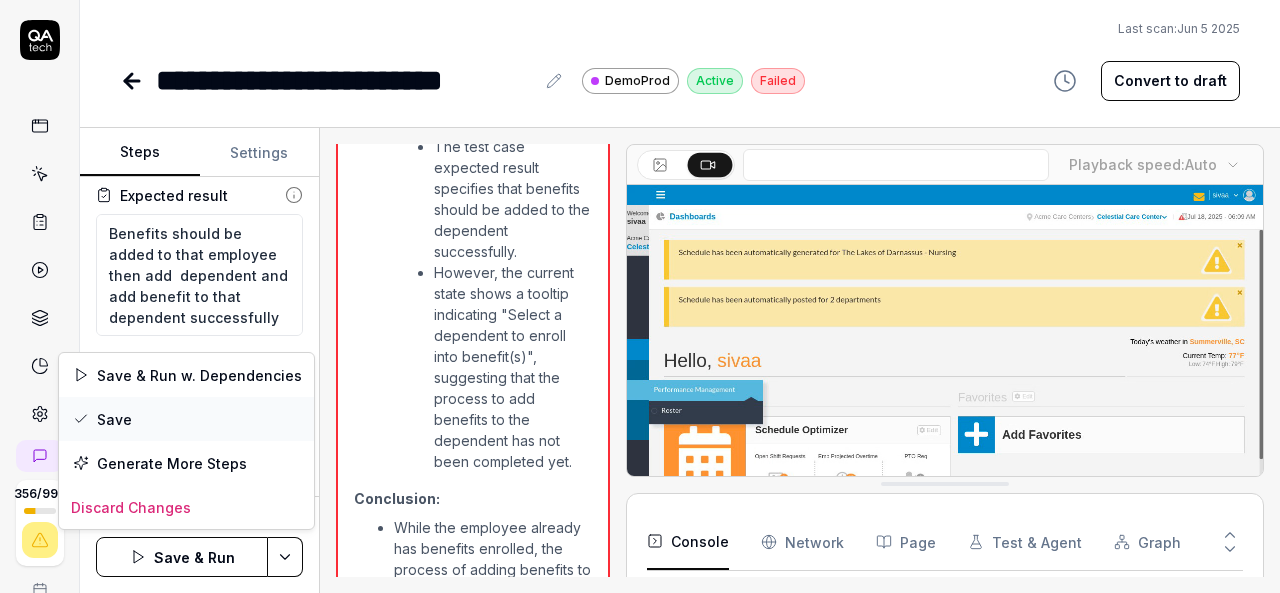 click on "Save" at bounding box center (186, 419) 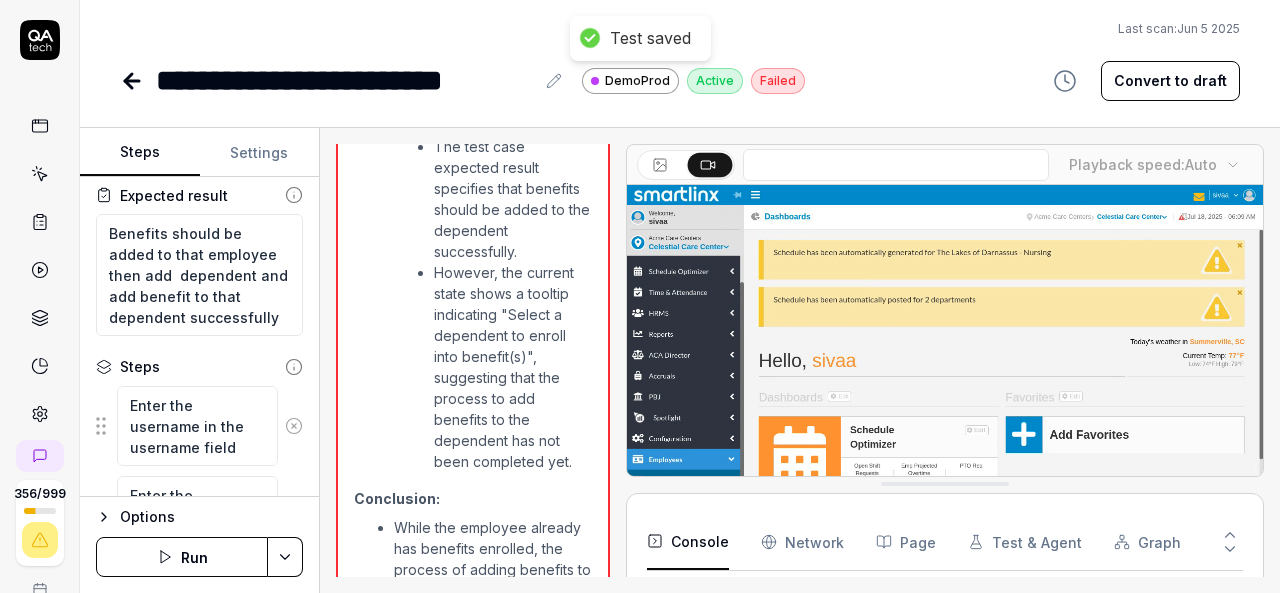 click 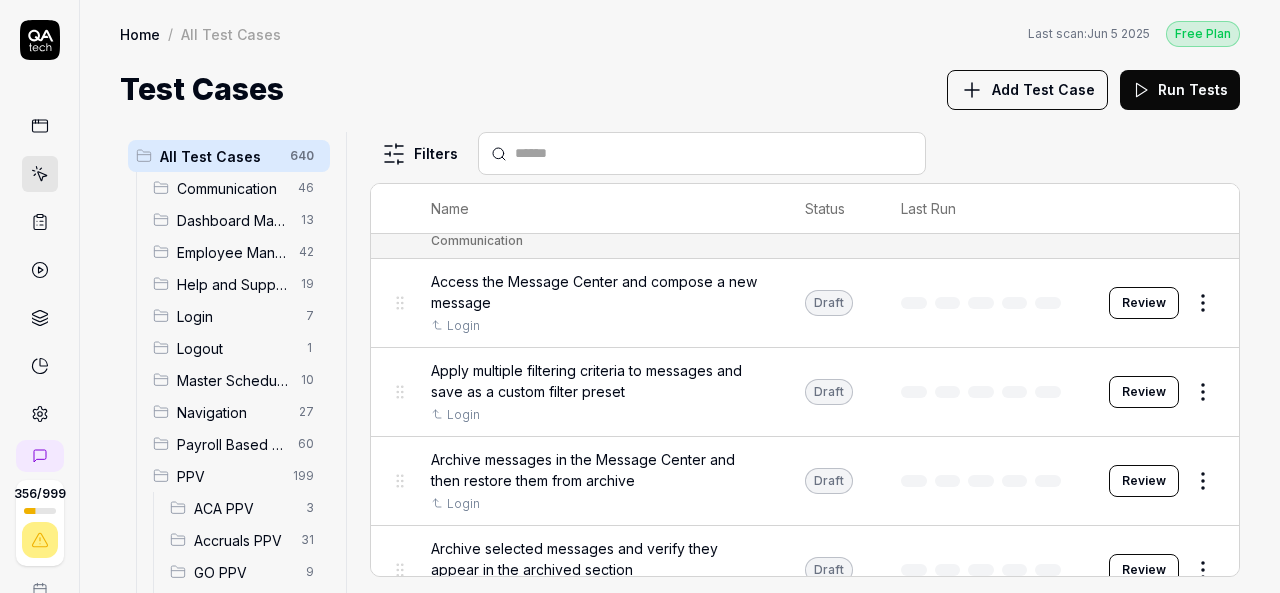 scroll, scrollTop: 300, scrollLeft: 0, axis: vertical 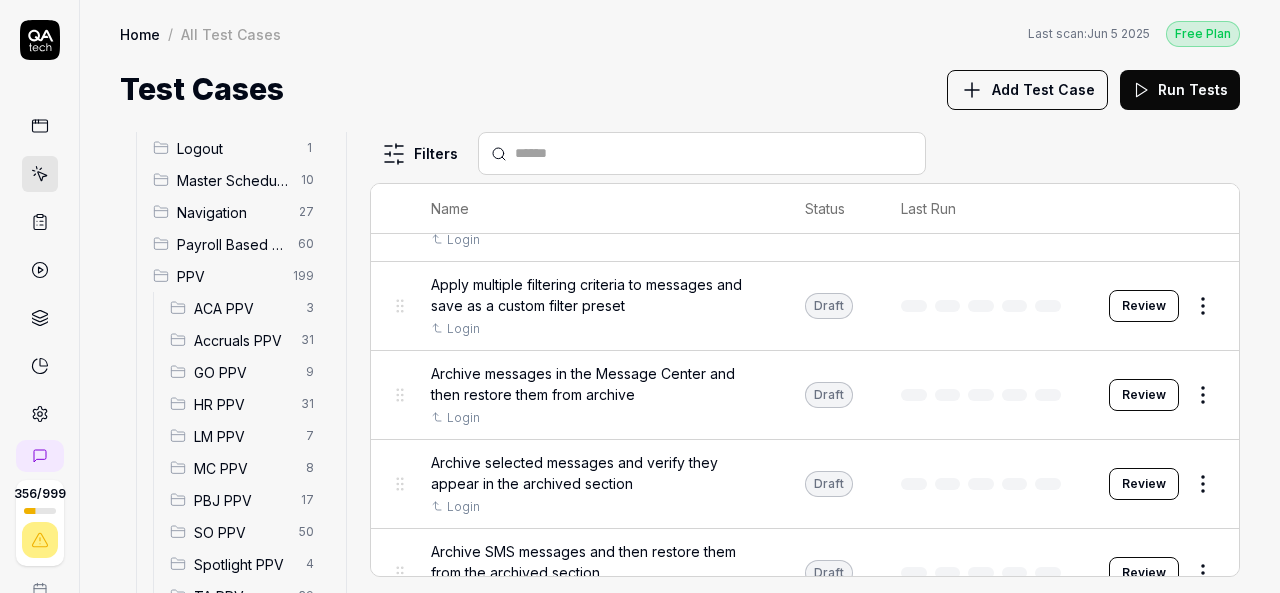 click on "HR PPV" at bounding box center [241, 404] 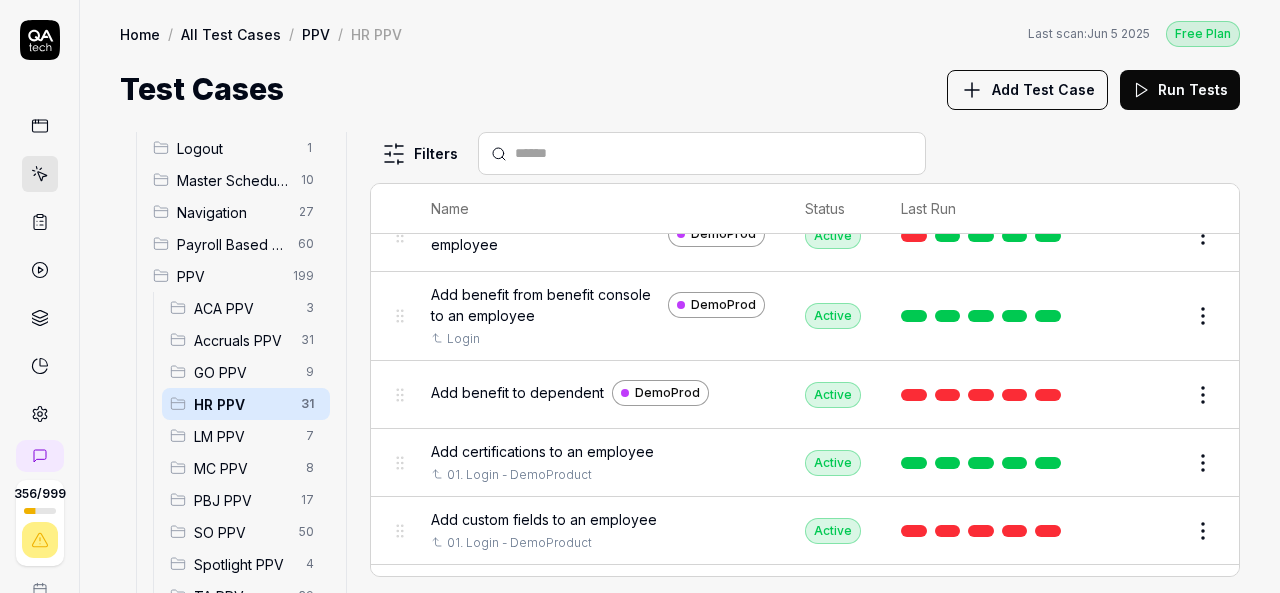 scroll, scrollTop: 100, scrollLeft: 0, axis: vertical 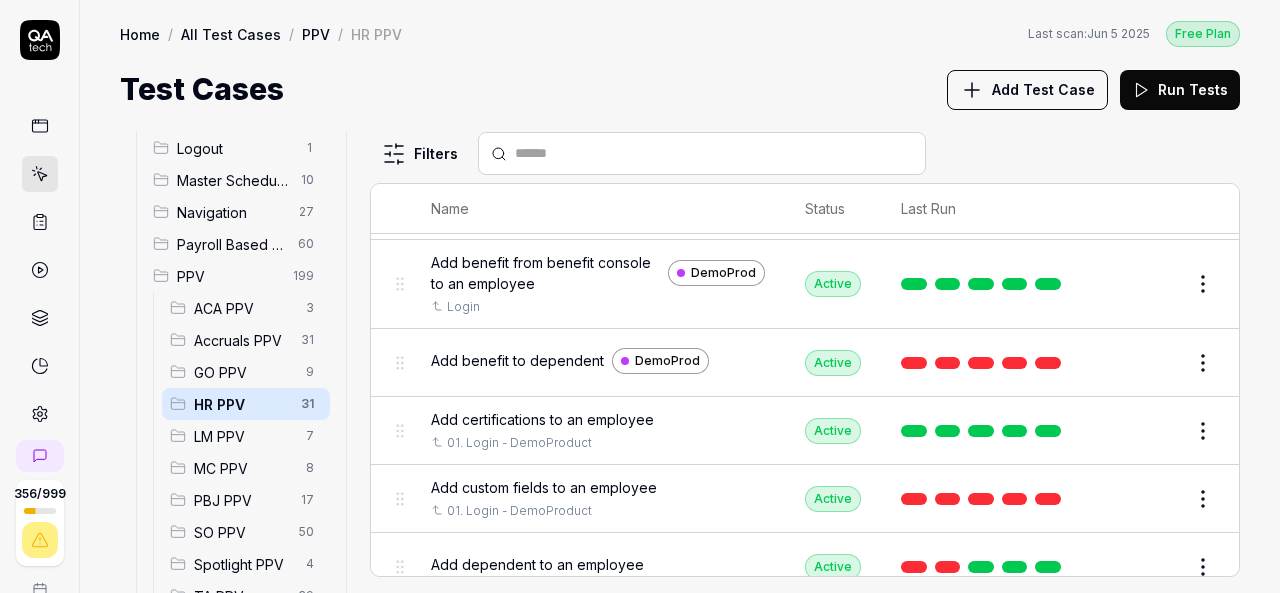 click on "Add benefit to dependent" at bounding box center [517, 360] 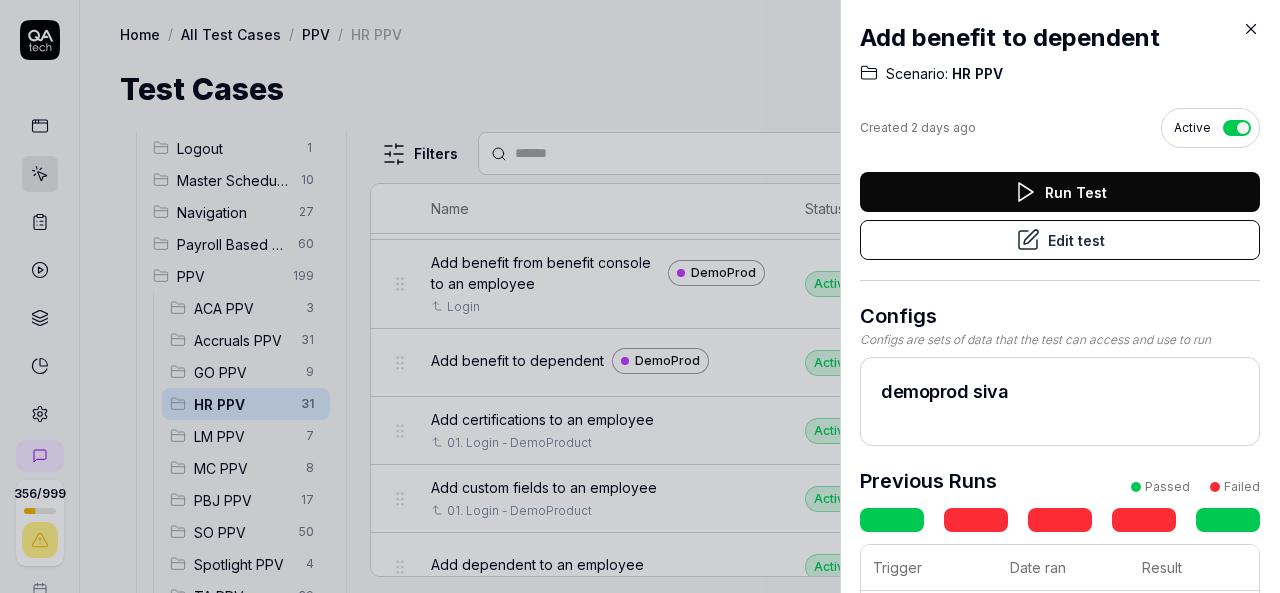 click on "Run Test" at bounding box center [1060, 192] 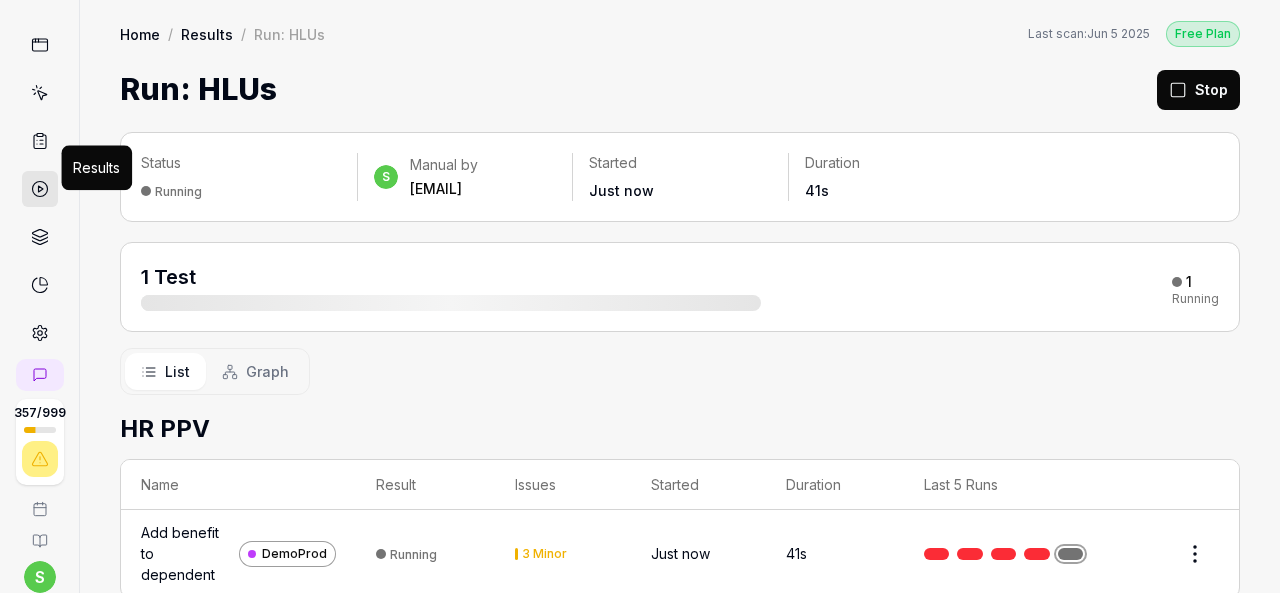 scroll, scrollTop: 100, scrollLeft: 0, axis: vertical 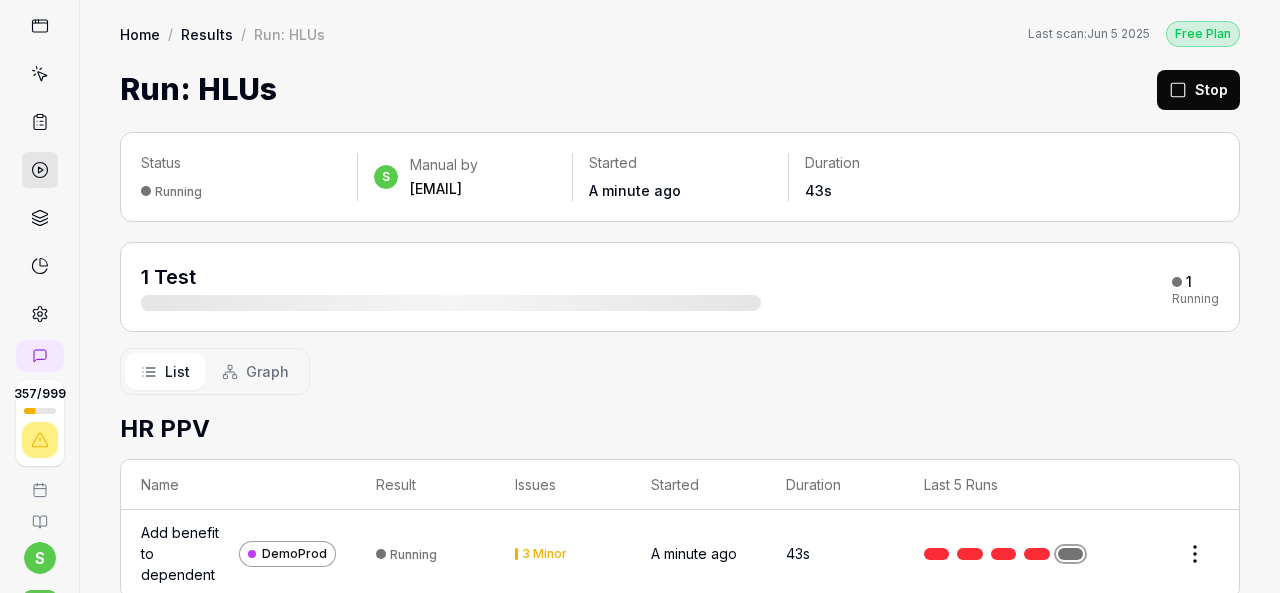 click 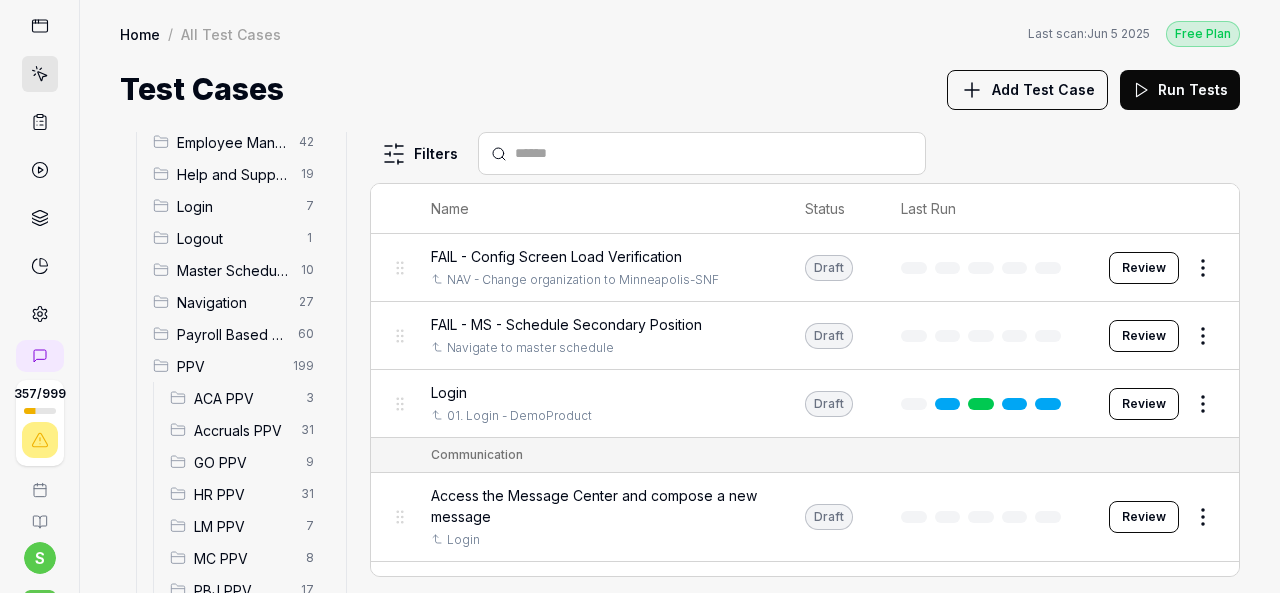 scroll, scrollTop: 200, scrollLeft: 0, axis: vertical 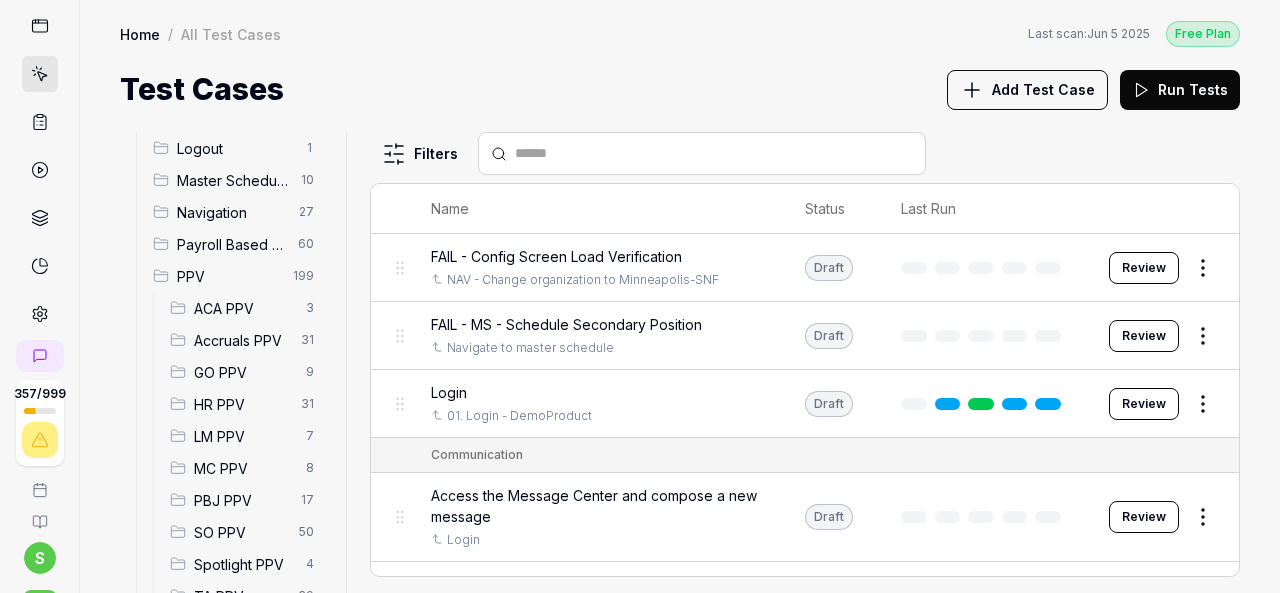 click on "HR PPV" at bounding box center [241, 404] 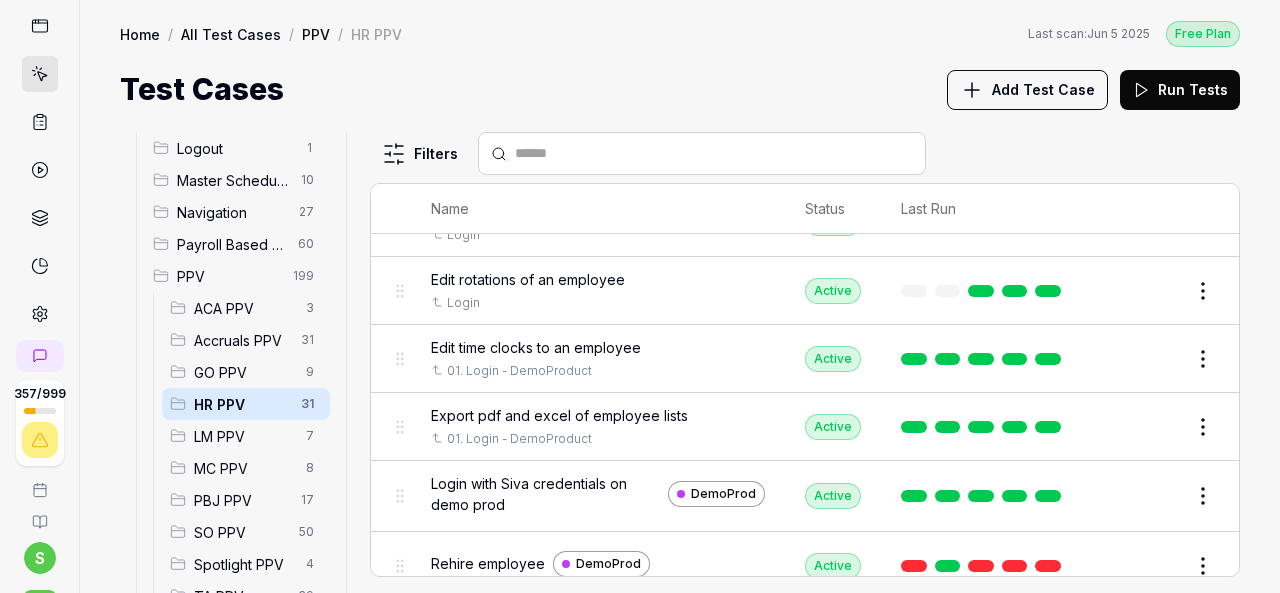 scroll, scrollTop: 1300, scrollLeft: 0, axis: vertical 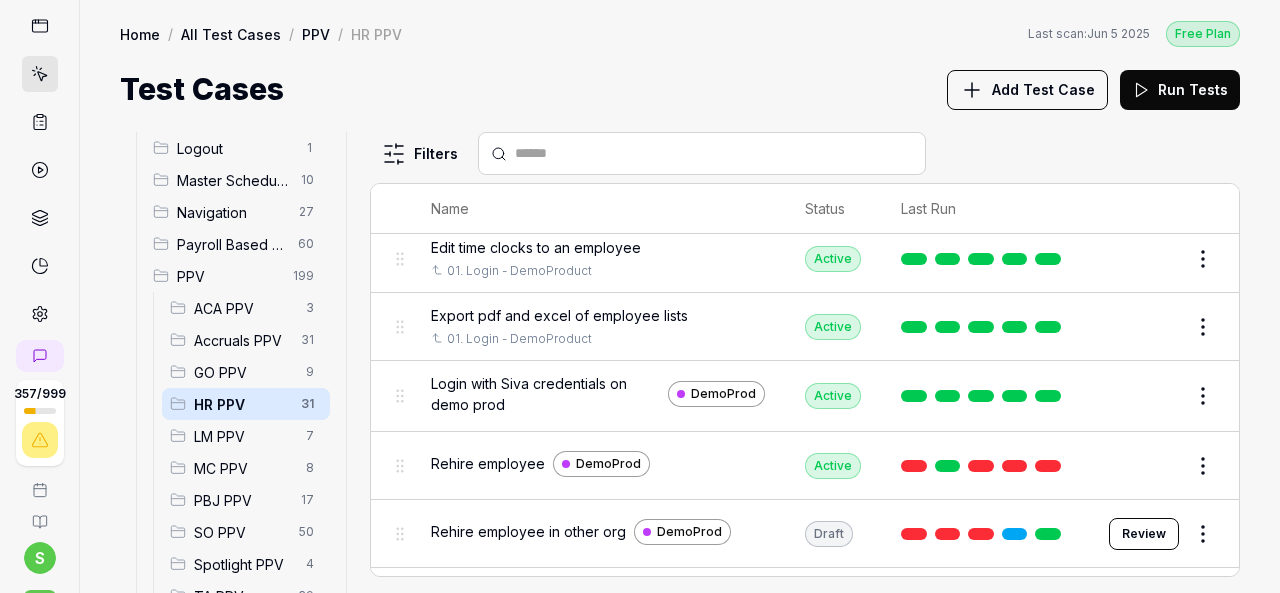 click on "Rehire employee" at bounding box center [488, 463] 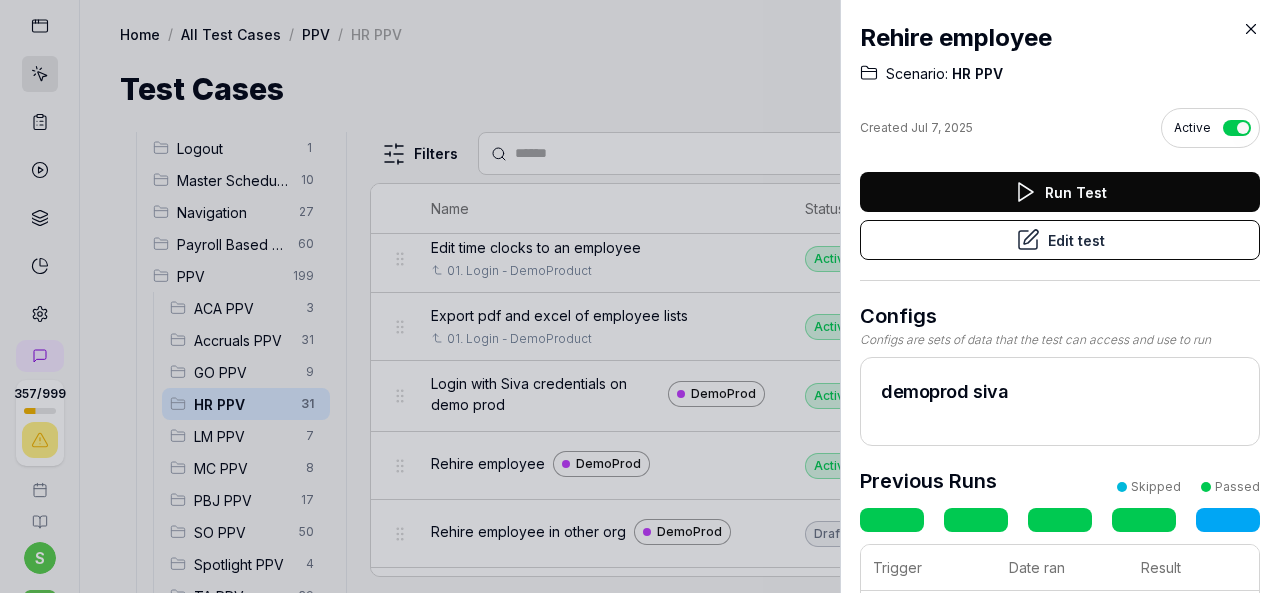 click at bounding box center (640, 296) 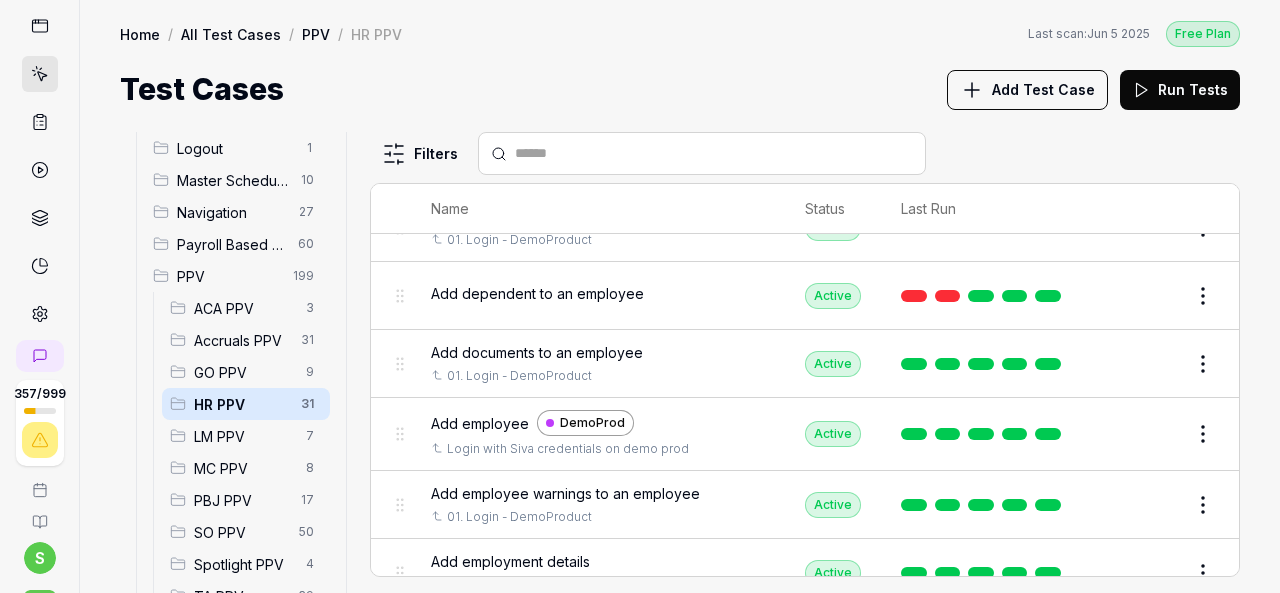 scroll, scrollTop: 400, scrollLeft: 0, axis: vertical 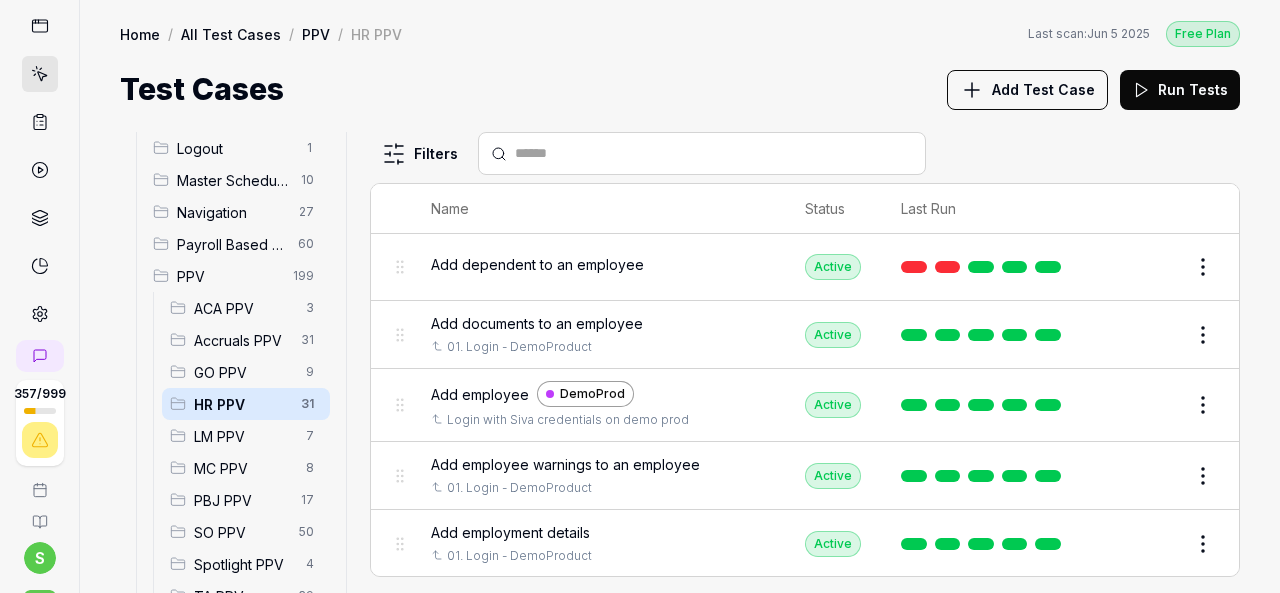 click on "Add employee" at bounding box center [480, 394] 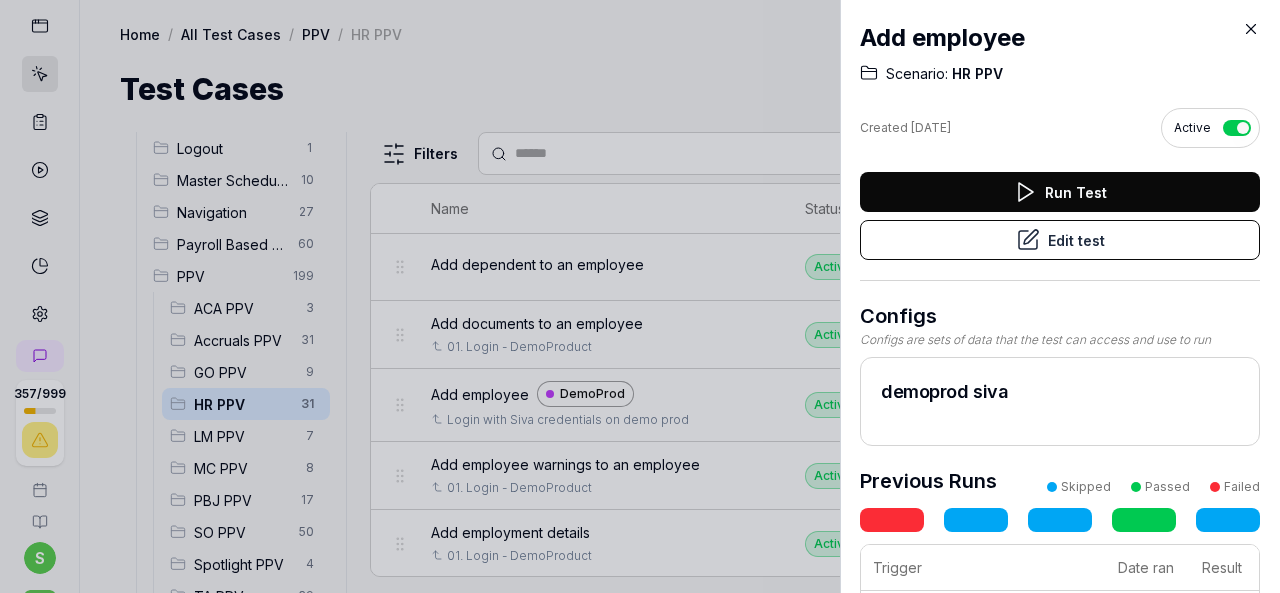 click on "Edit test" at bounding box center [1060, 240] 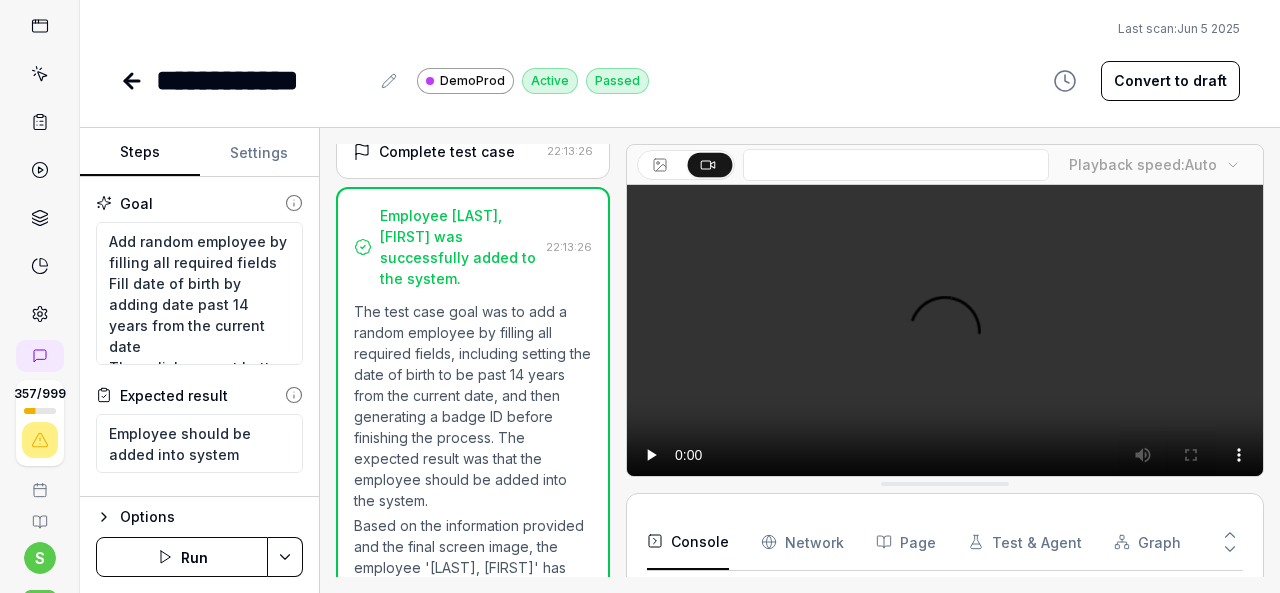 scroll, scrollTop: 4023, scrollLeft: 0, axis: vertical 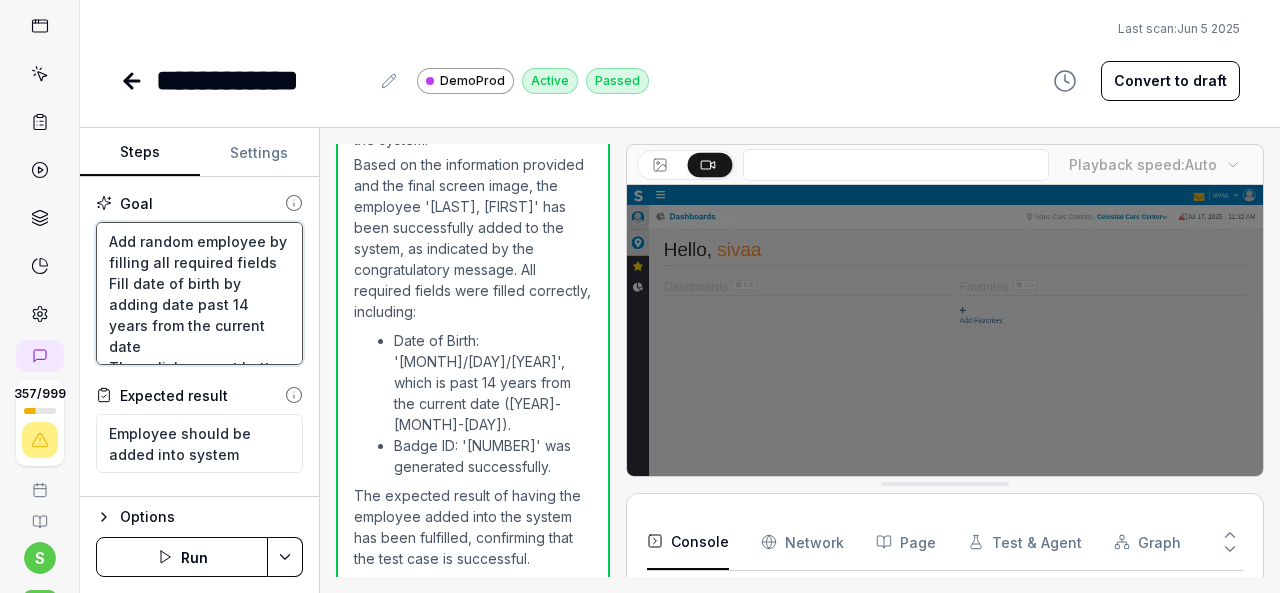click on "Add random employee by filling all required fields
Fill date of birth by adding date past 14 years from the current date
Then click on next button and again next and generate badge id and click on finish button" at bounding box center [199, 293] 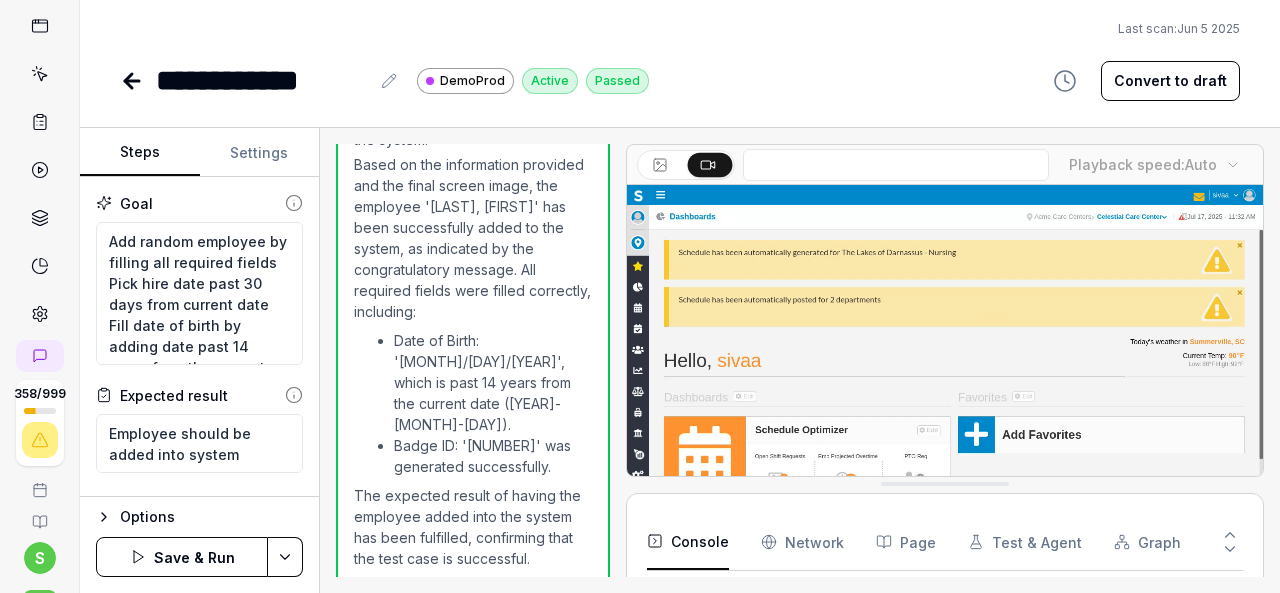 click on "**********" at bounding box center (640, 296) 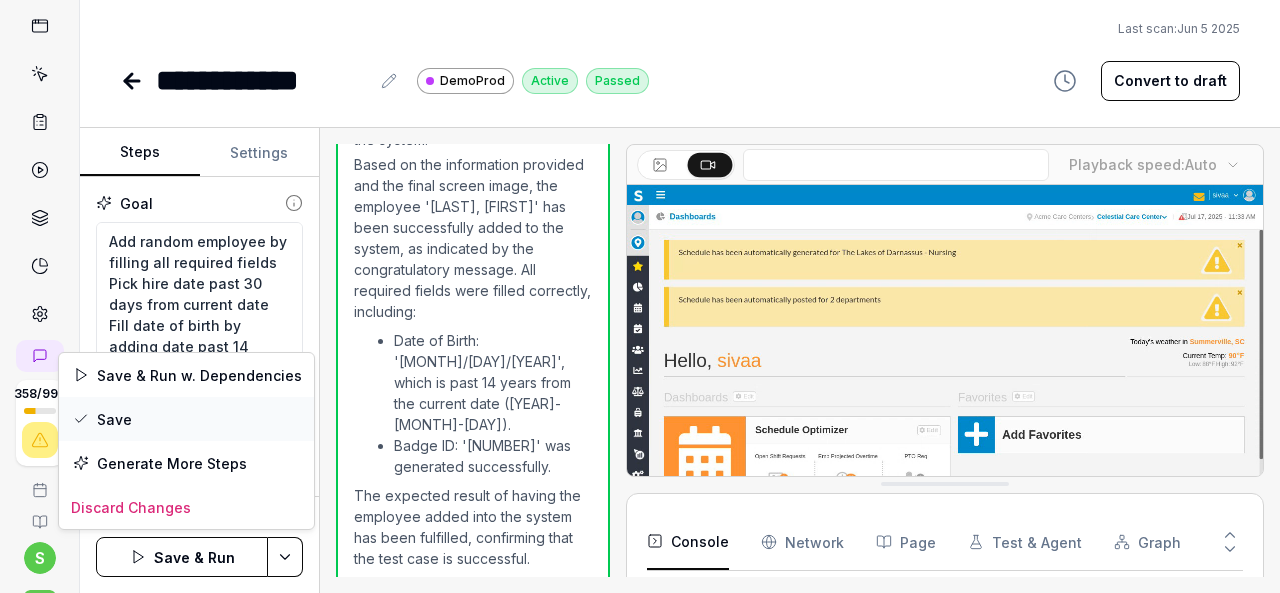 click on "Save" at bounding box center [186, 419] 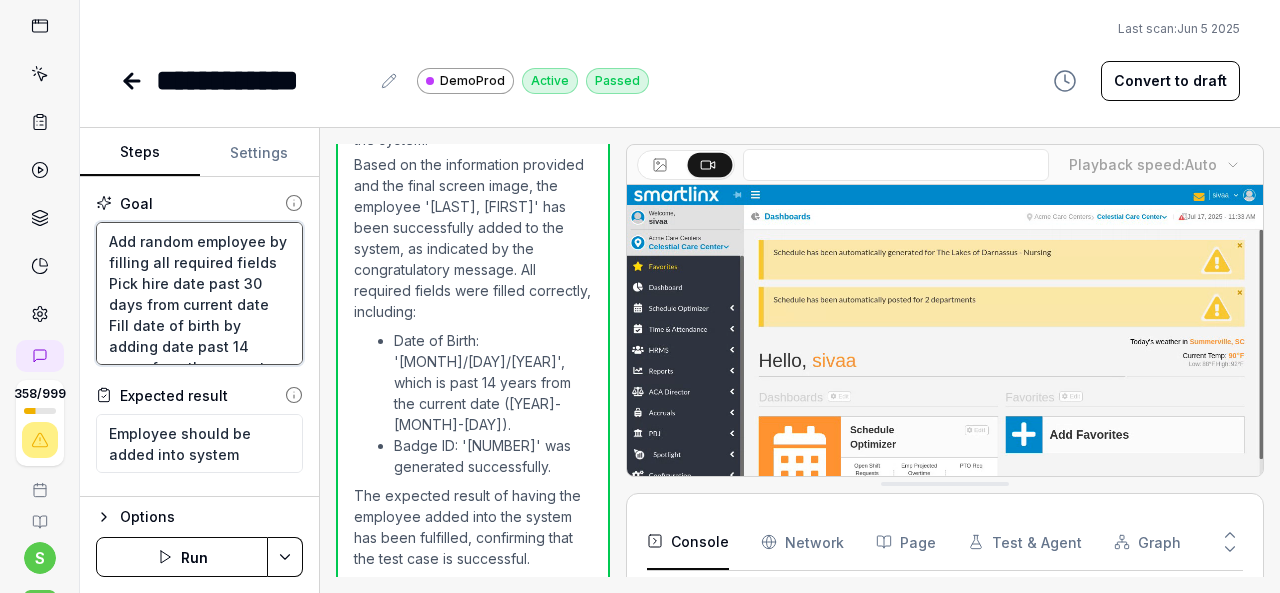click on "Add random employee by filling all required fields
Pick hire date past 30 days from current date
Fill date of birth by adding date past 14 years from the current date
Then click on next button and again next and generate badge id and click on finish button" at bounding box center (199, 293) 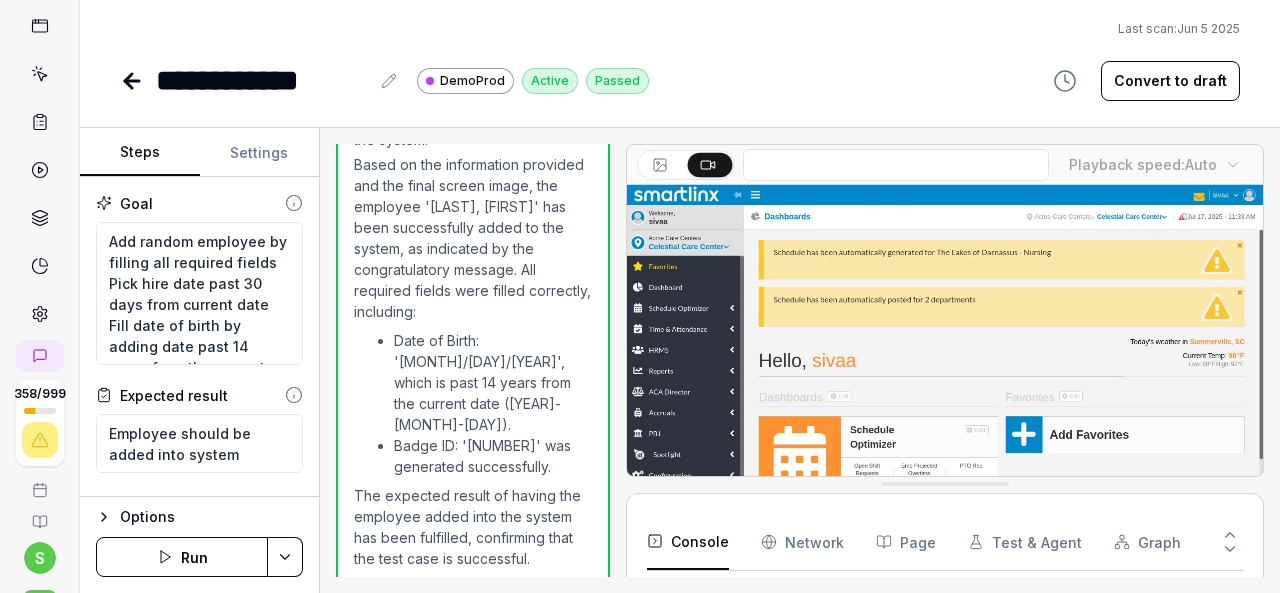 click 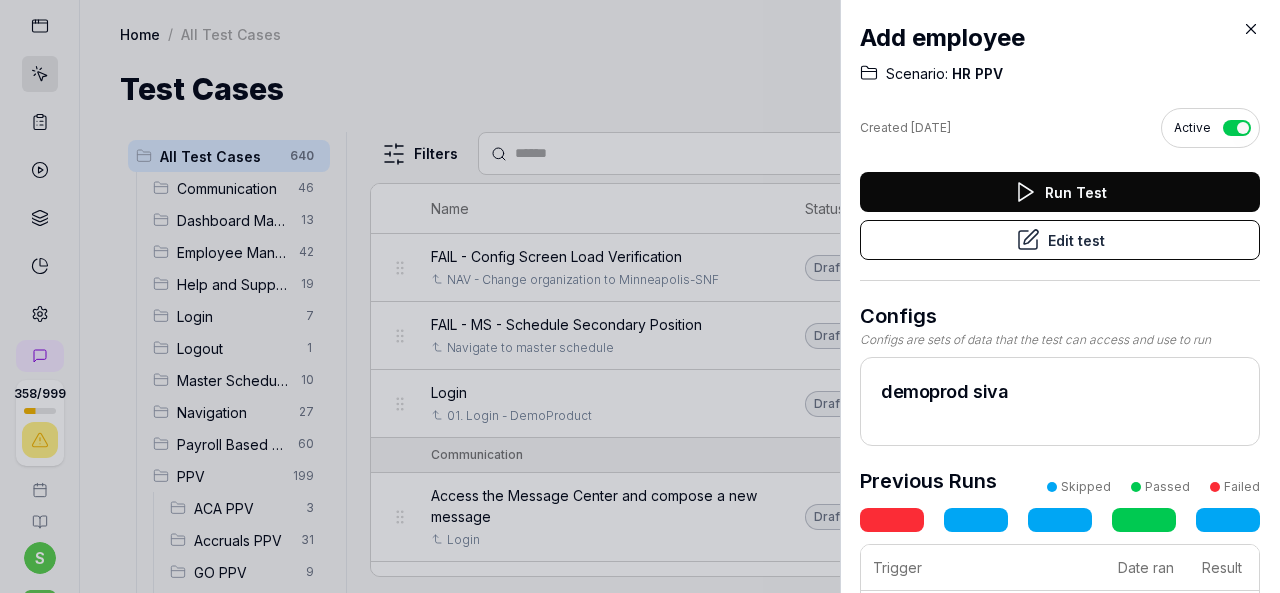 click 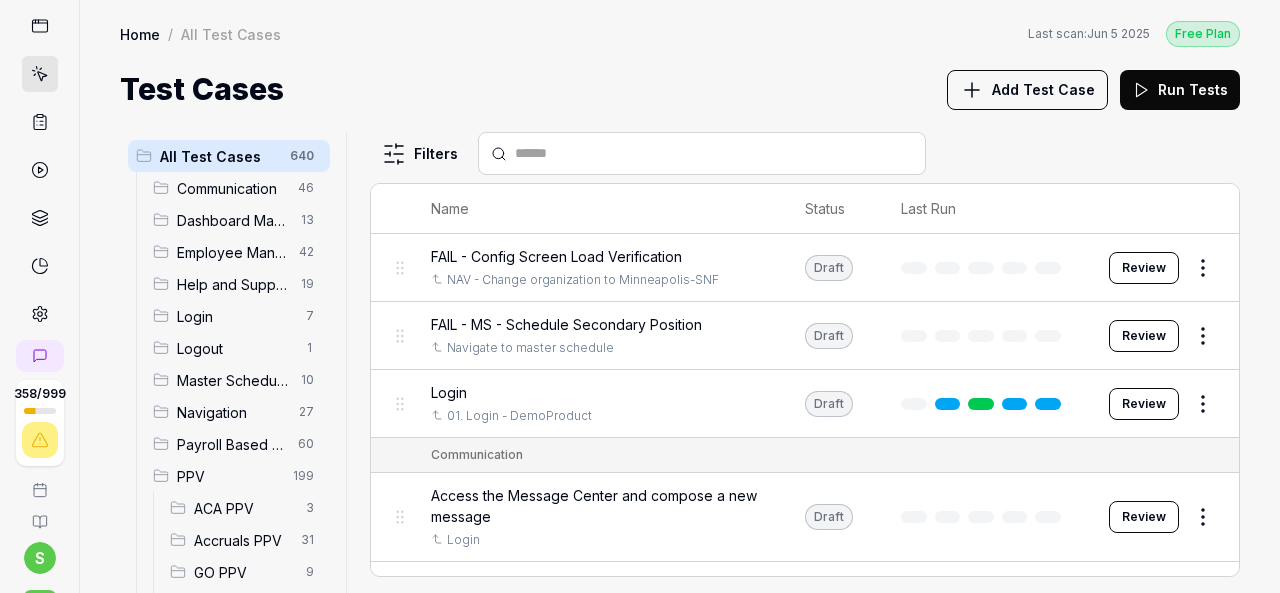 scroll, scrollTop: 300, scrollLeft: 0, axis: vertical 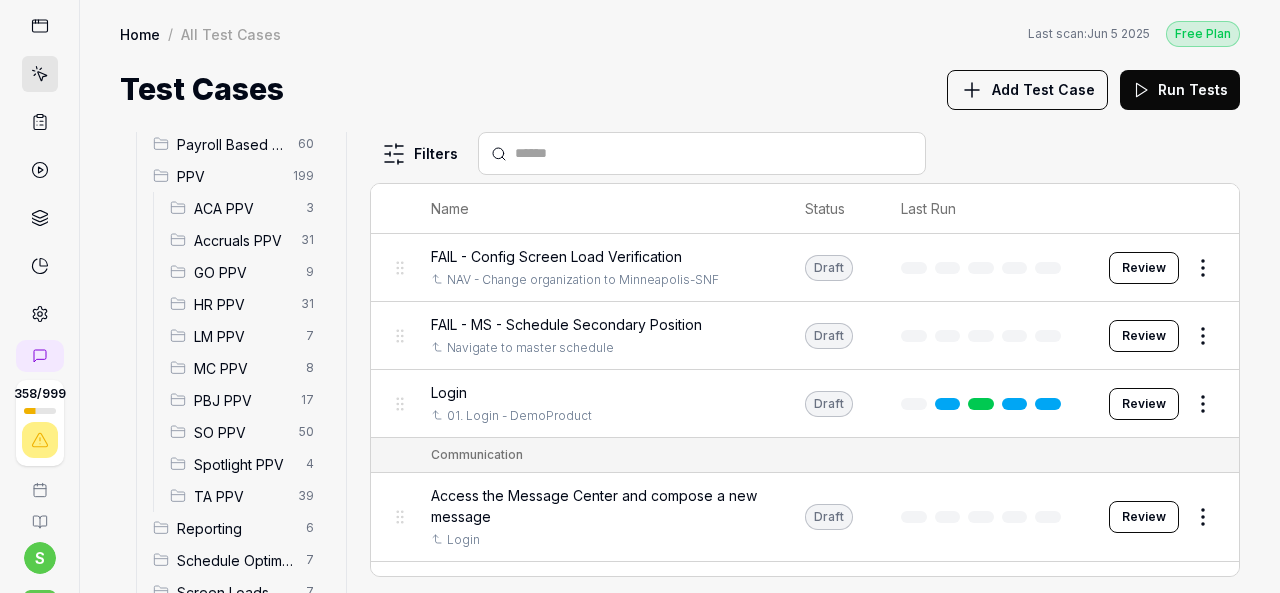 click on "HR PPV" at bounding box center (241, 304) 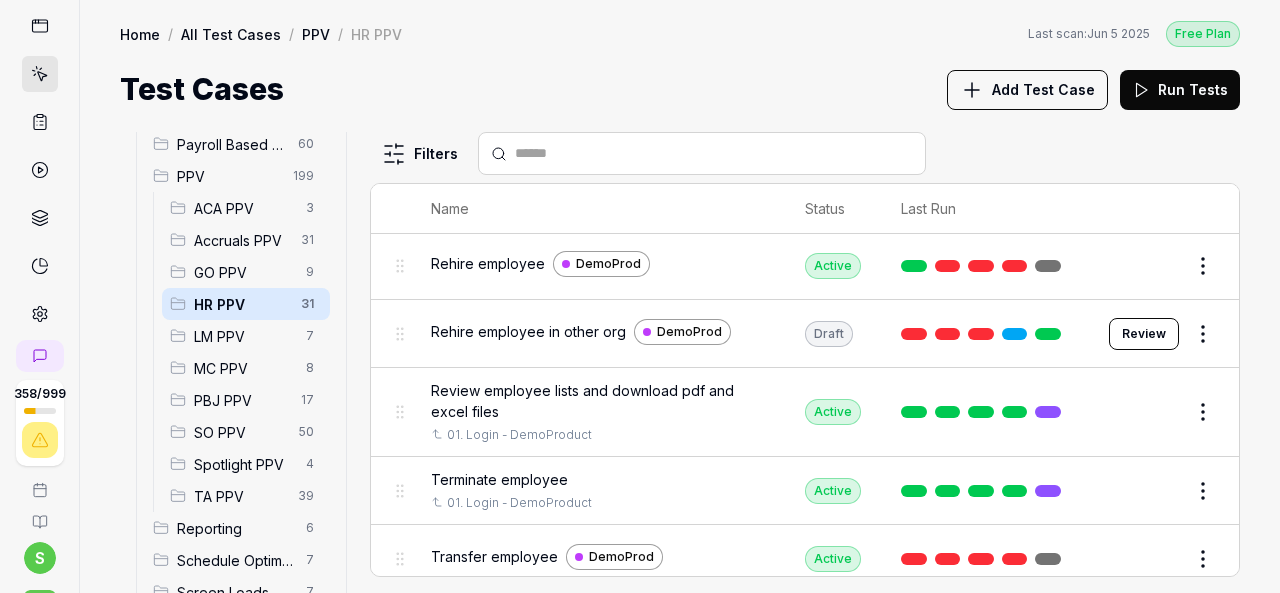 scroll, scrollTop: 1400, scrollLeft: 0, axis: vertical 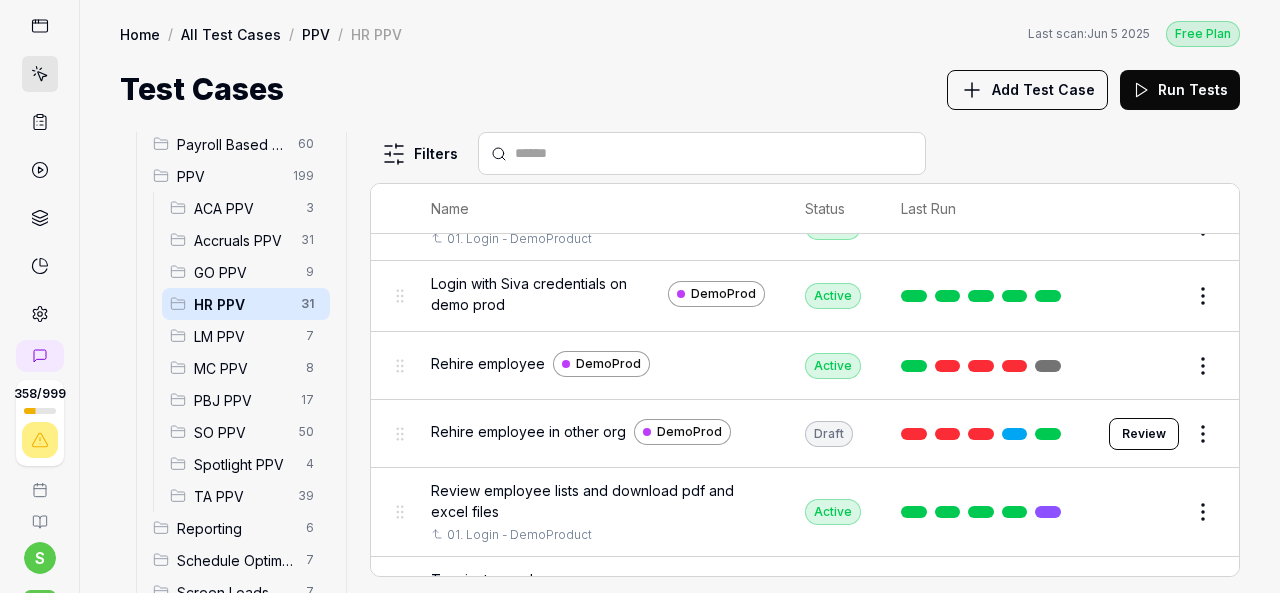 click on "Rehire employee" at bounding box center (488, 363) 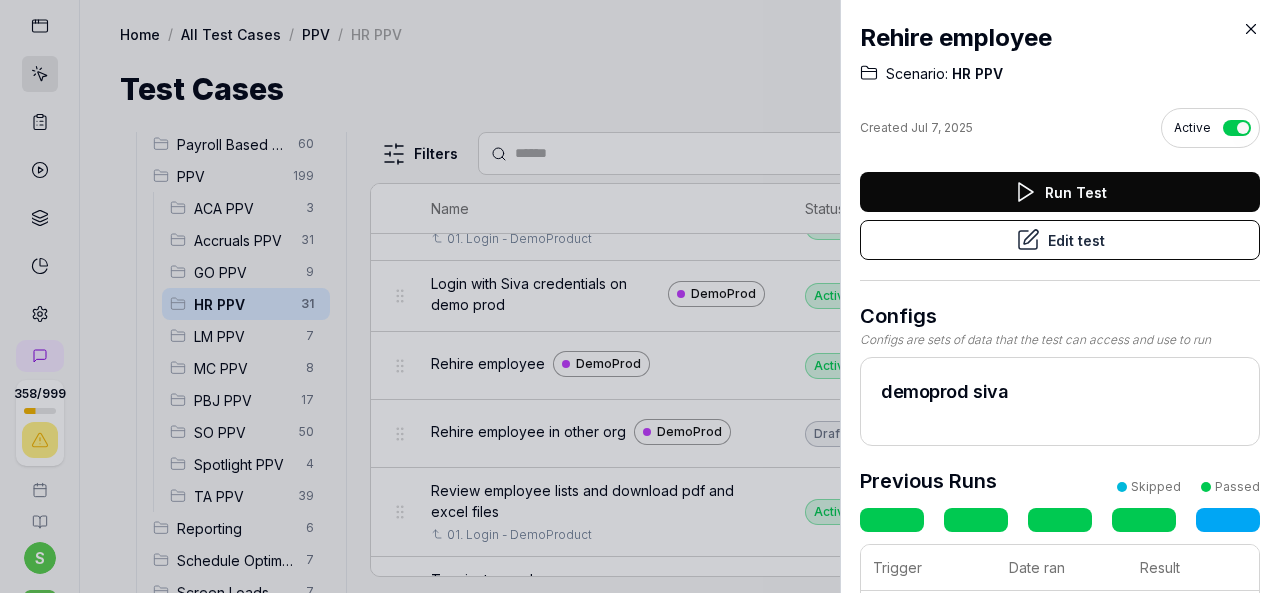 click at bounding box center [640, 296] 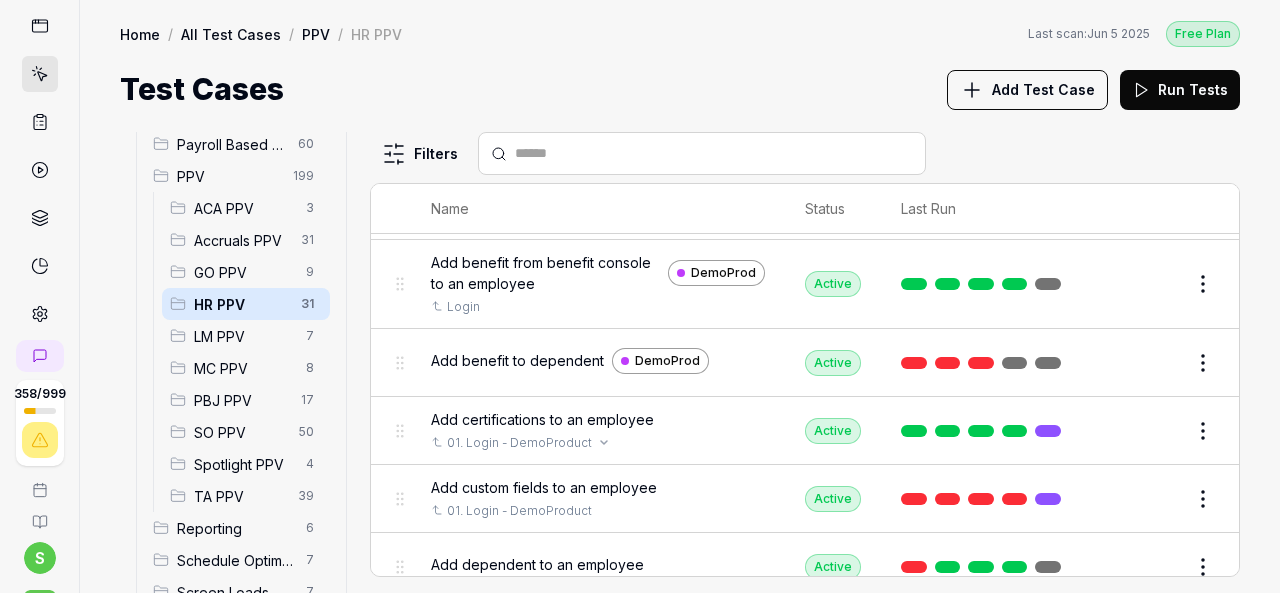 scroll, scrollTop: 200, scrollLeft: 0, axis: vertical 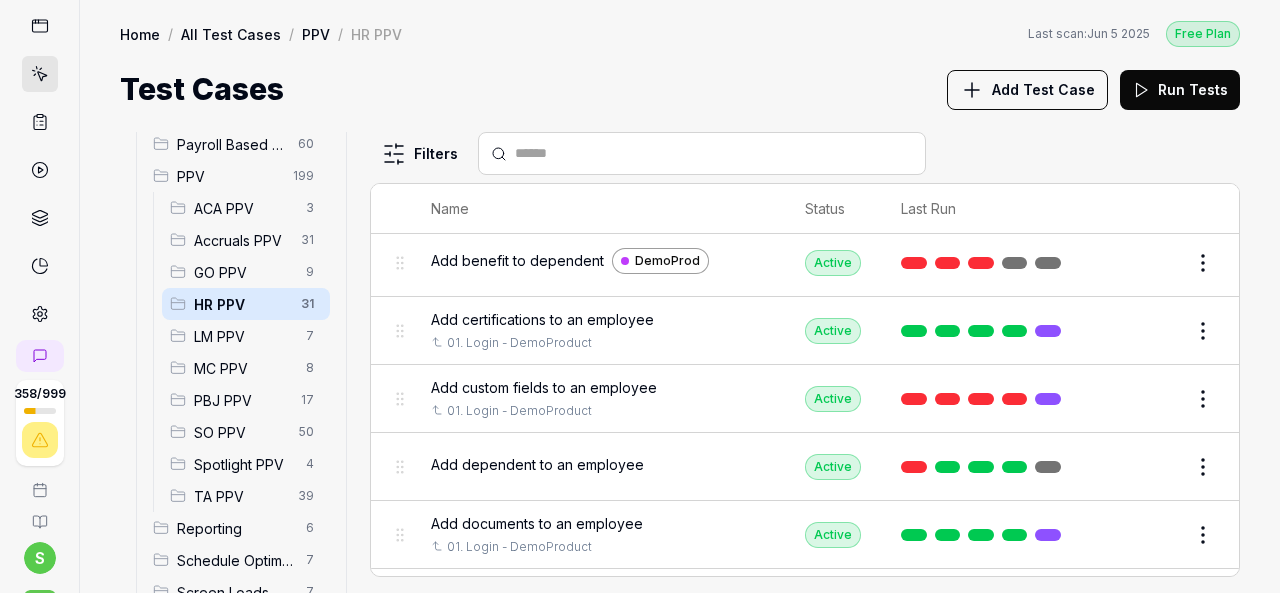 click on "Add certifications to an employee" at bounding box center [542, 319] 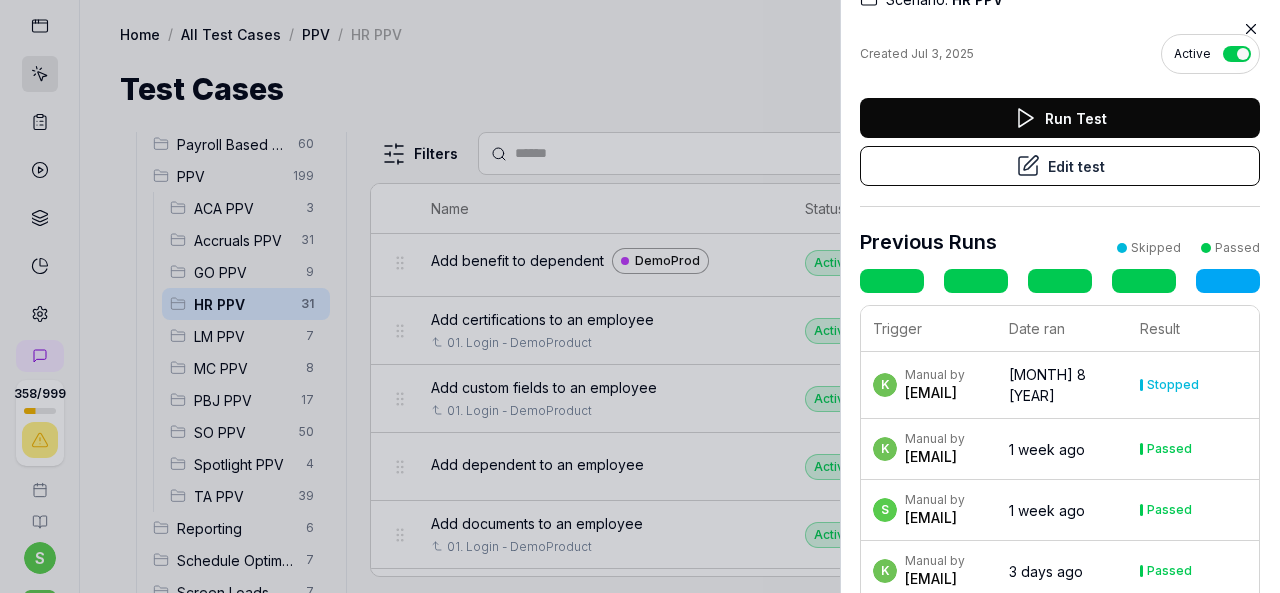 scroll, scrollTop: 0, scrollLeft: 0, axis: both 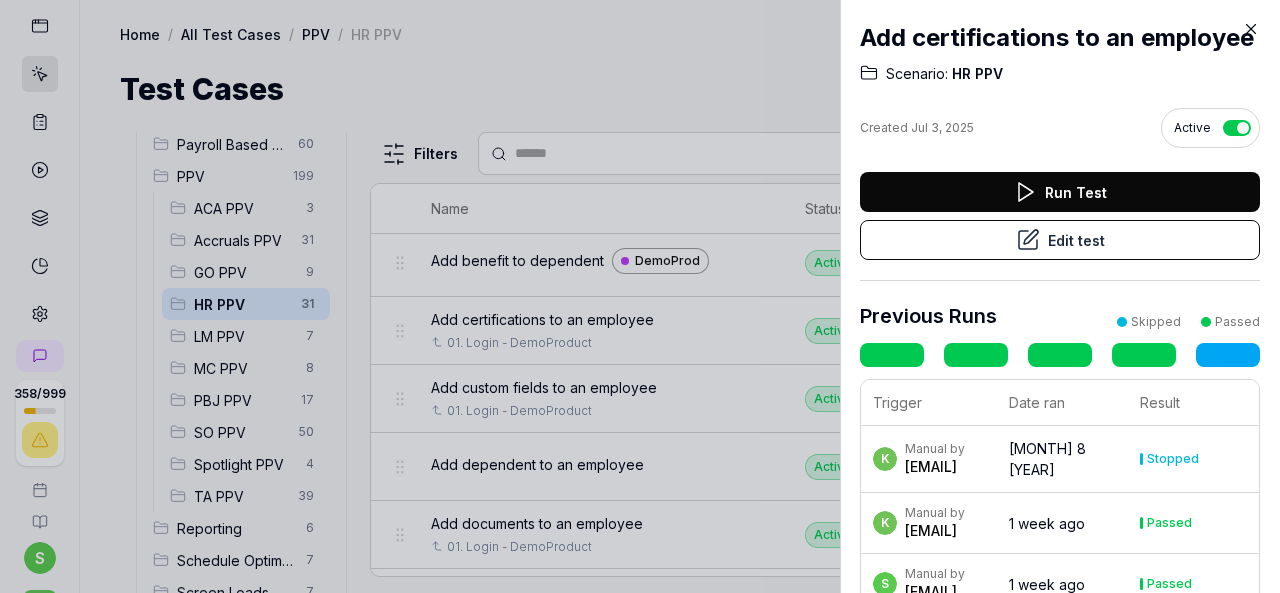 click 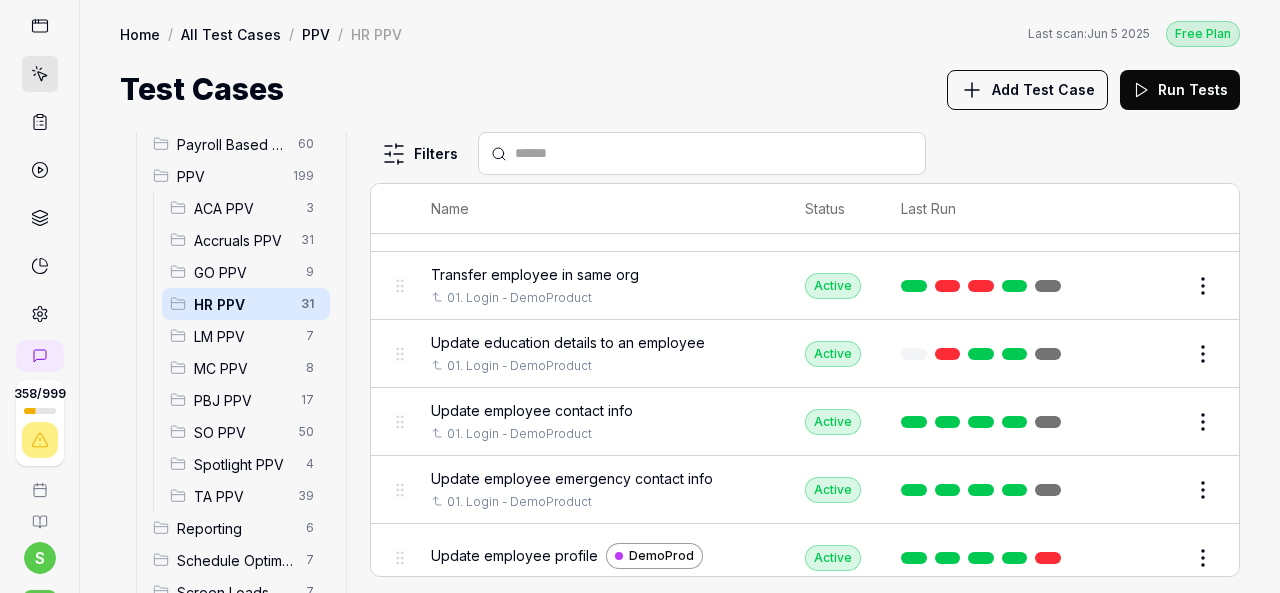scroll, scrollTop: 1642, scrollLeft: 0, axis: vertical 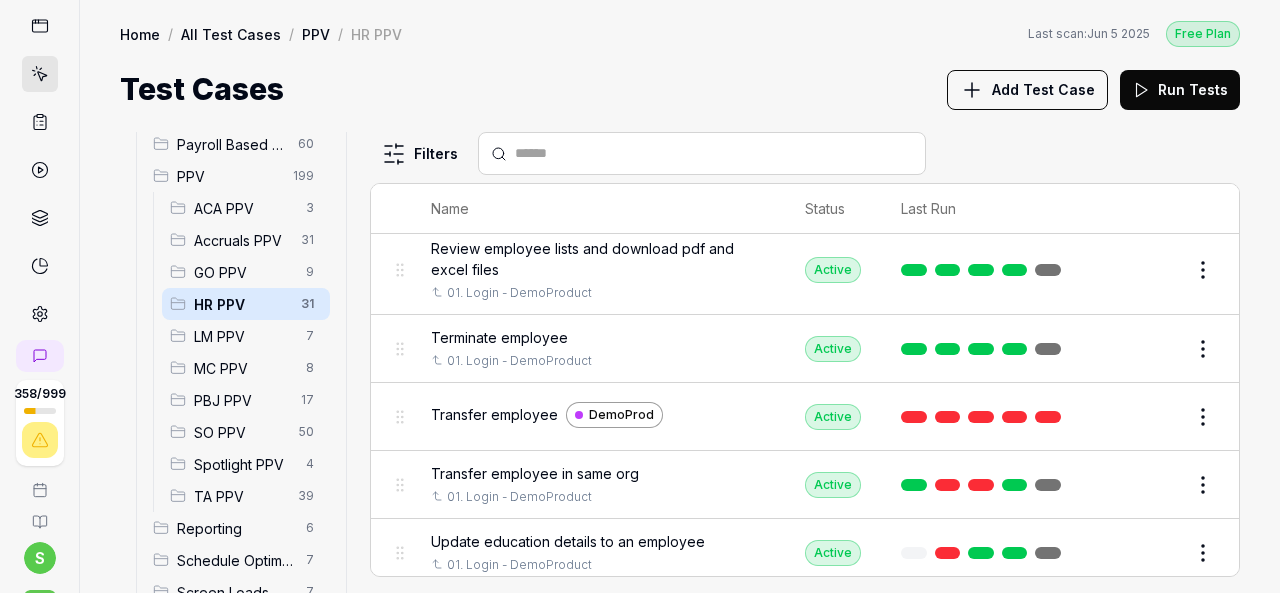 click on "Transfer employee" at bounding box center (494, 414) 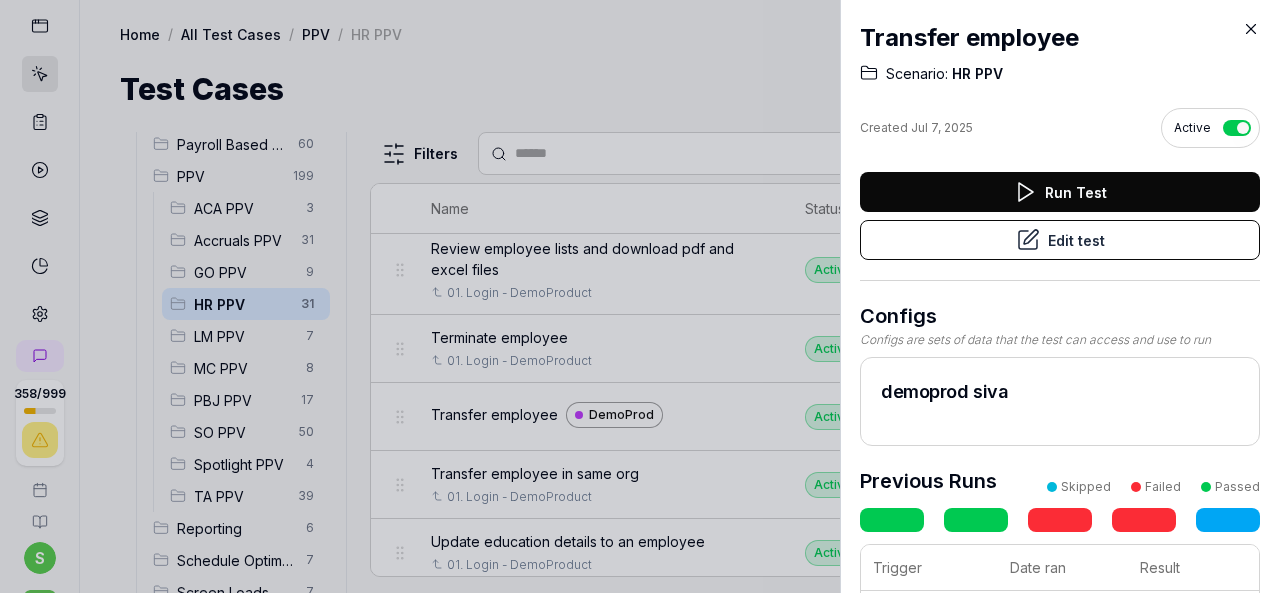 click at bounding box center [640, 296] 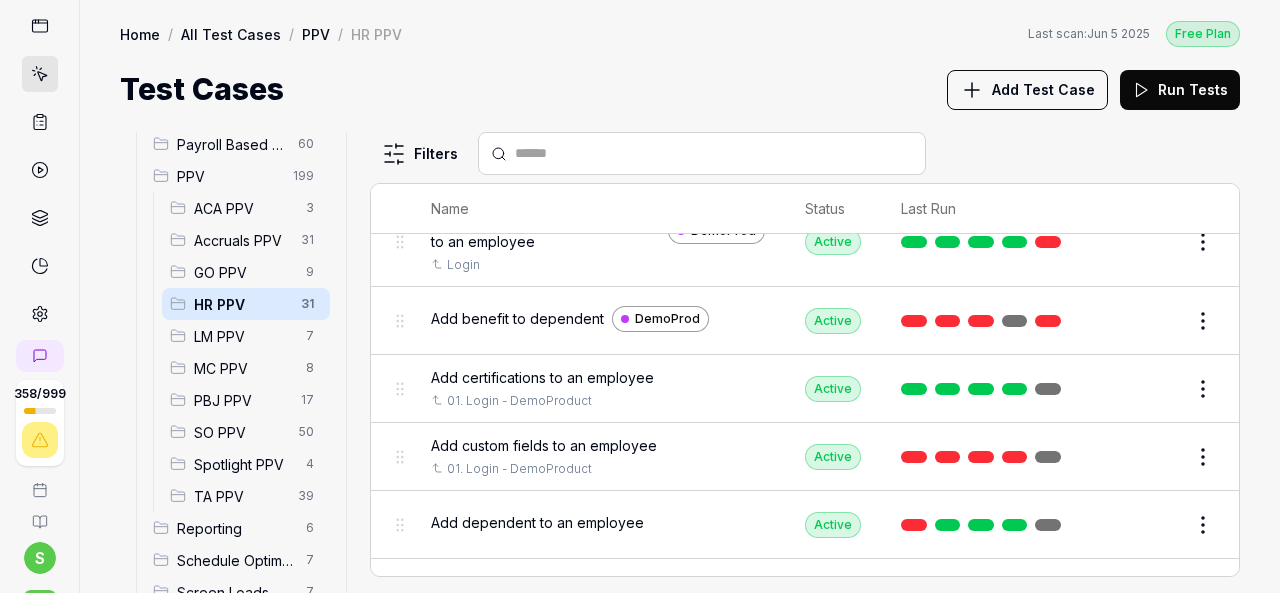 scroll, scrollTop: 42, scrollLeft: 0, axis: vertical 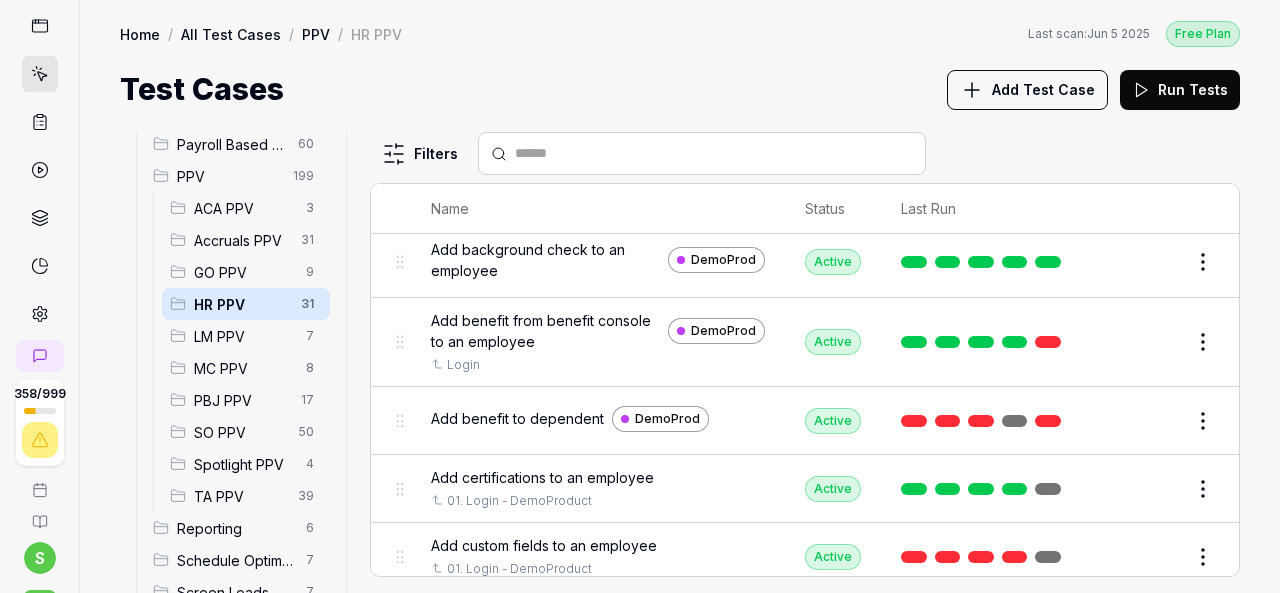 click on "Add benefit to dependent" at bounding box center [517, 418] 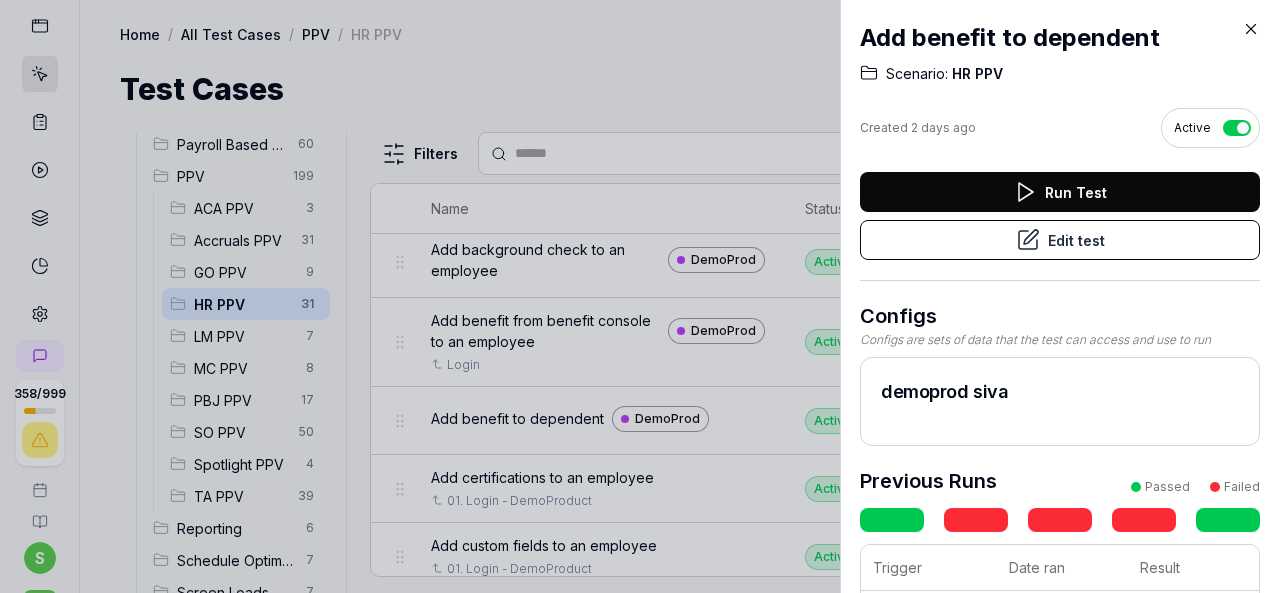 click on "Edit test" at bounding box center (1060, 240) 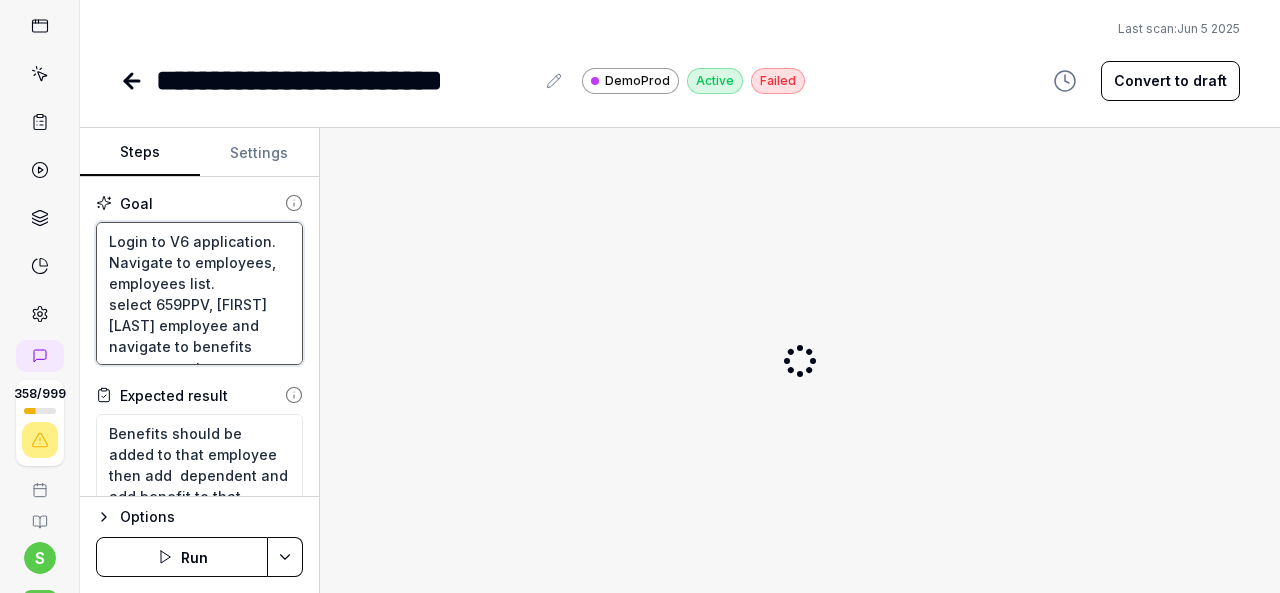 click on "Login to V6 application.
Navigate to employees, employees list.
select 659PPV, [FIRST] [LAST] employee and navigate to benefits management.
Enroll benefit to that employee.
Then after  adding benefit to that employee.
Add dependent to that employee.
And add benefits to that dependent by selecting the check box beside edit column.
check in that box and select add benefits and enroll benefit to that dependent." at bounding box center [199, 293] 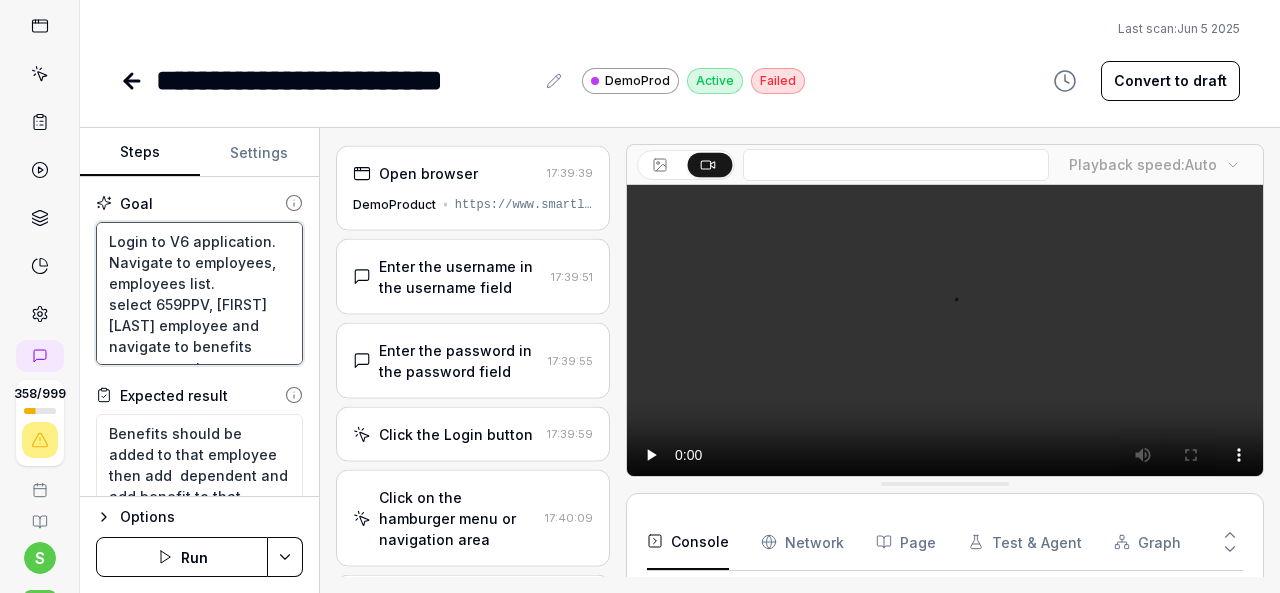 scroll, scrollTop: 827, scrollLeft: 0, axis: vertical 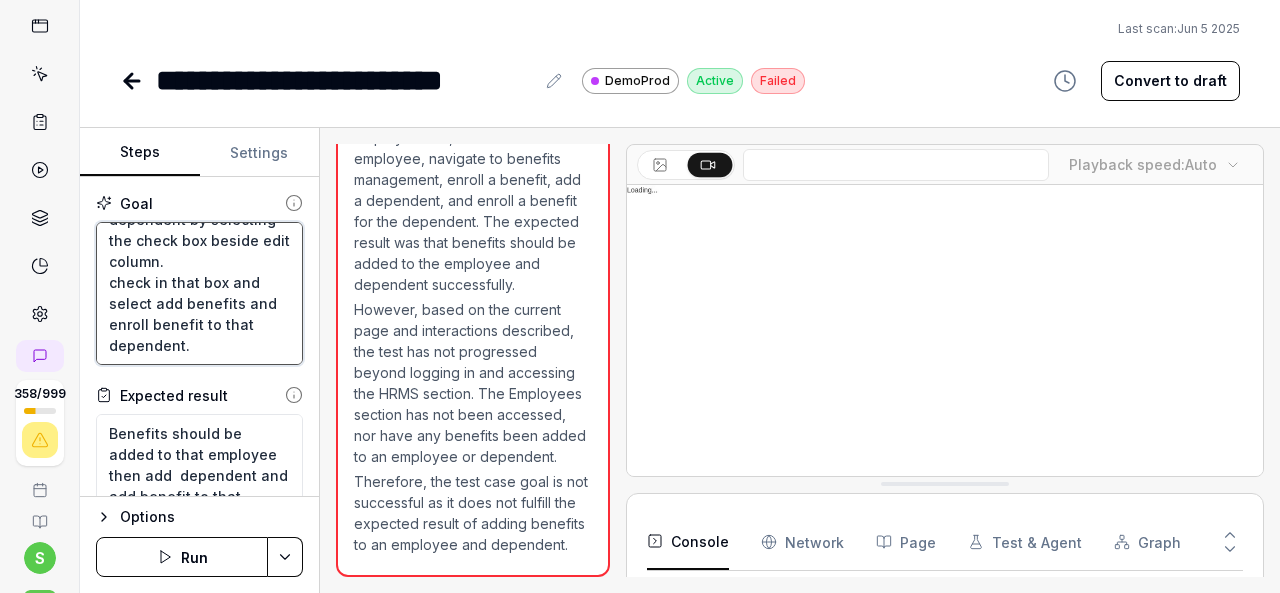 drag, startPoint x: 104, startPoint y: 240, endPoint x: 244, endPoint y: 297, distance: 151.15886 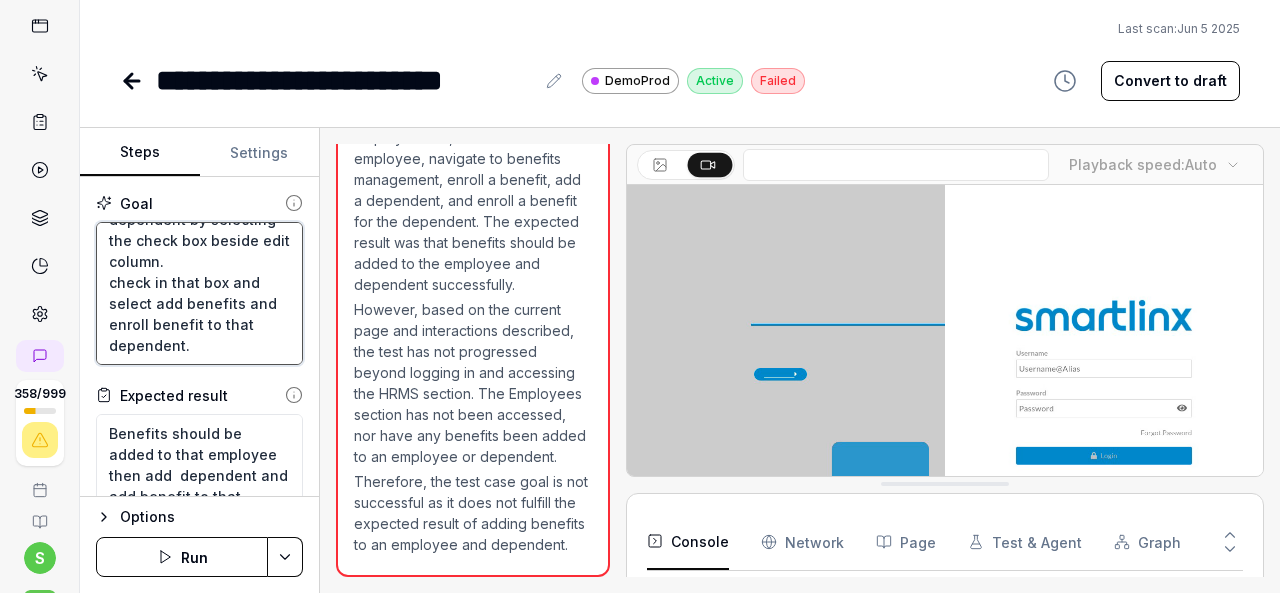 click on "Login to V6 application.
Navigate to employees, employees list.
select 659PPV, [FIRST] [LAST] employee and navigate to benefits management.
Enroll benefit to that employee.
Then after  adding benefit to that employee.
Add dependent to that employee.
And add benefits to that dependent by selecting the check box beside edit column.
check in that box and select add benefits and enroll benefit to that dependent." at bounding box center [199, 293] 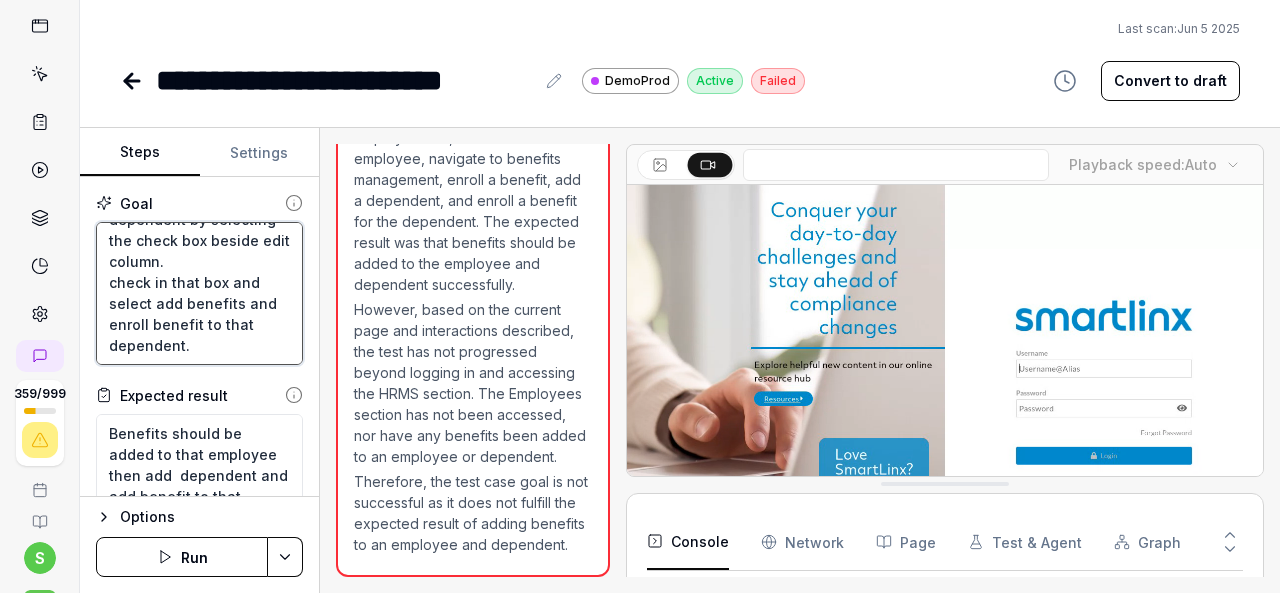 click on "Login to V6 application.
Navigate to employees, employees list.
select 659PPV, [FIRST] [LAST] employee and navigate to benefits management.
Enroll benefit to that employee.
Then after  adding benefit to that employee.
Add dependent to that employee.
And add benefits to that dependent by selecting the check box beside edit column.
check in that box and select add benefits and enroll benefit to that dependent." at bounding box center (199, 293) 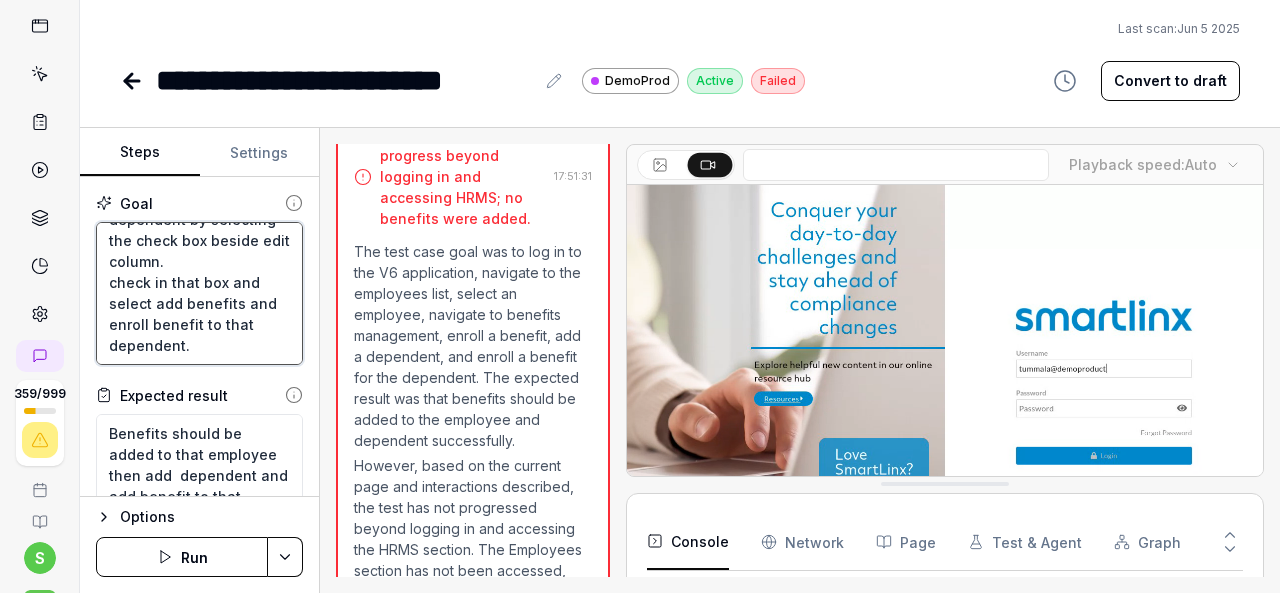 scroll, scrollTop: 627, scrollLeft: 0, axis: vertical 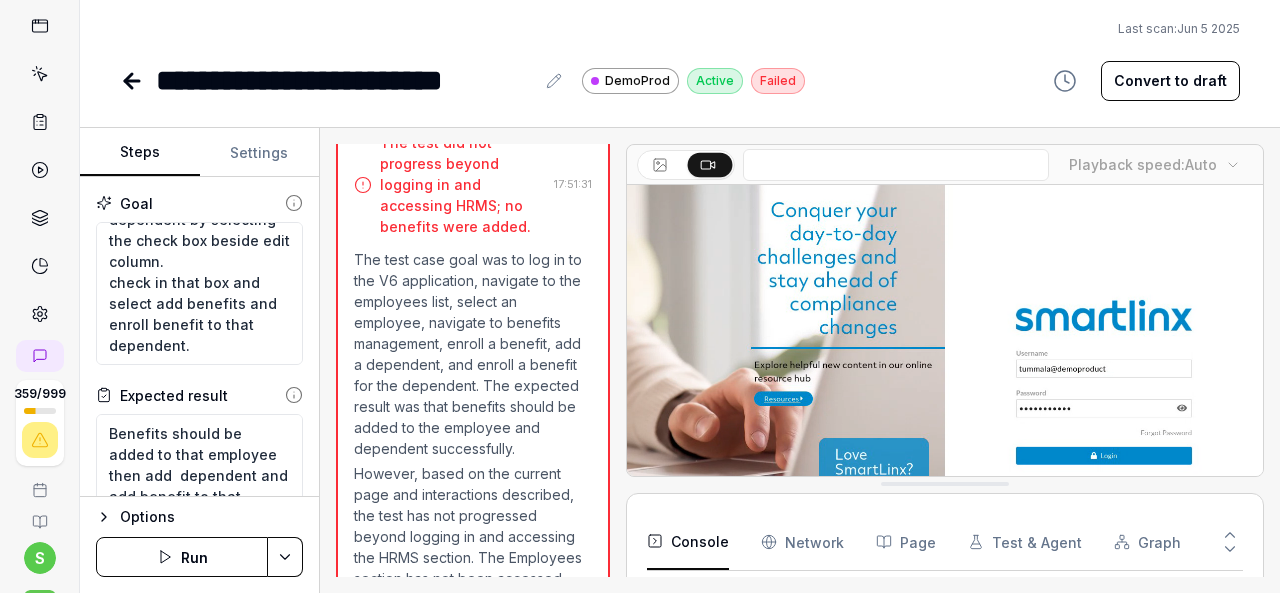 click 